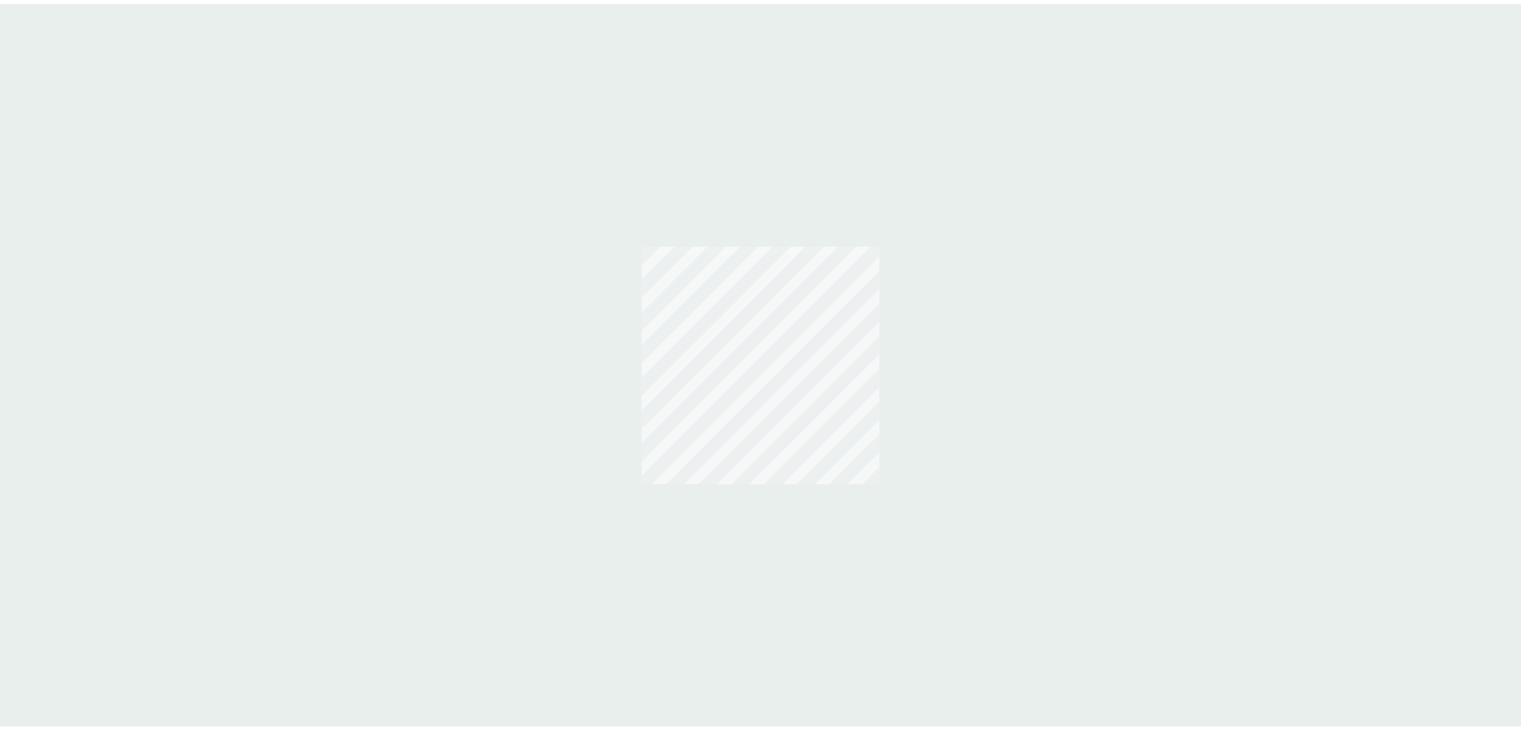 scroll, scrollTop: 0, scrollLeft: 0, axis: both 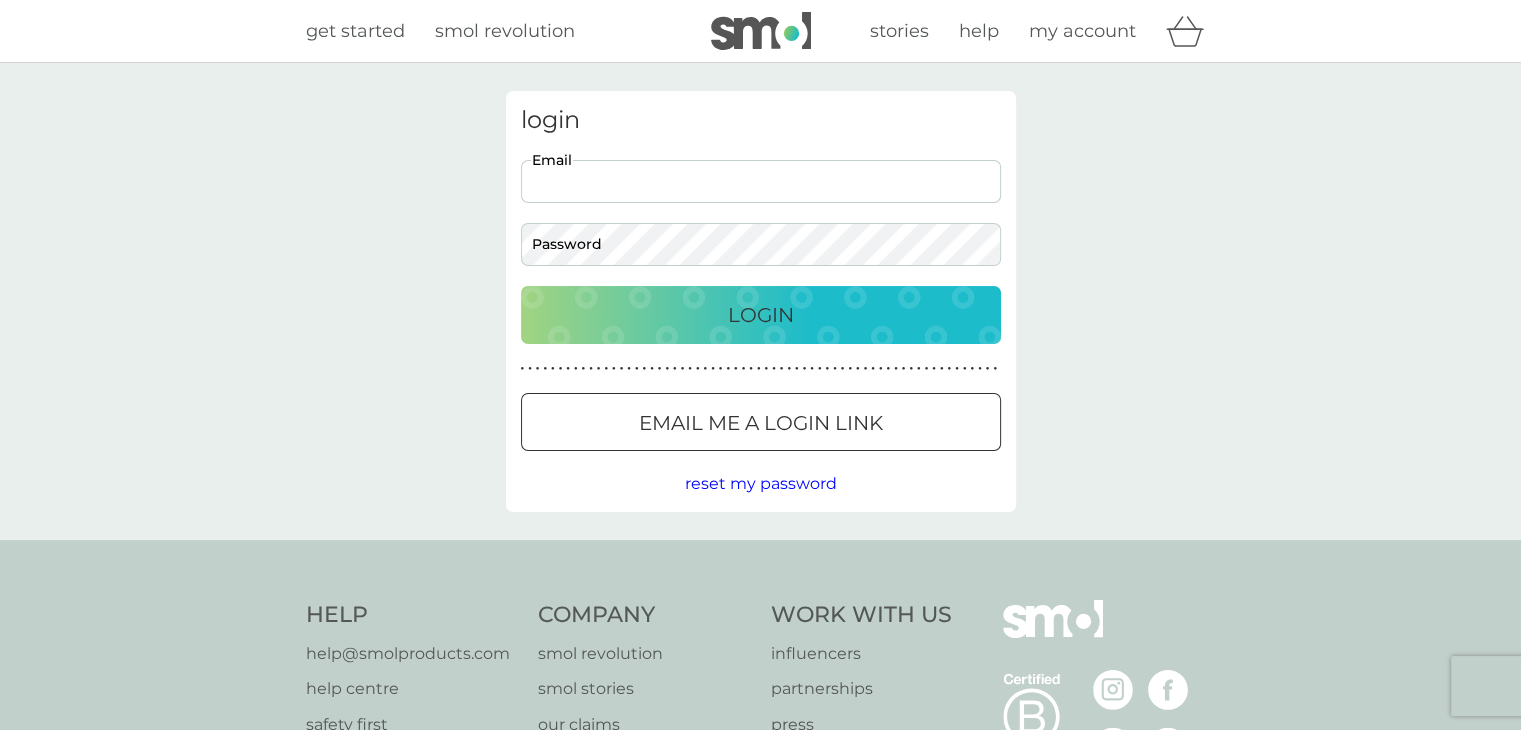 click on "Email" at bounding box center (761, 181) 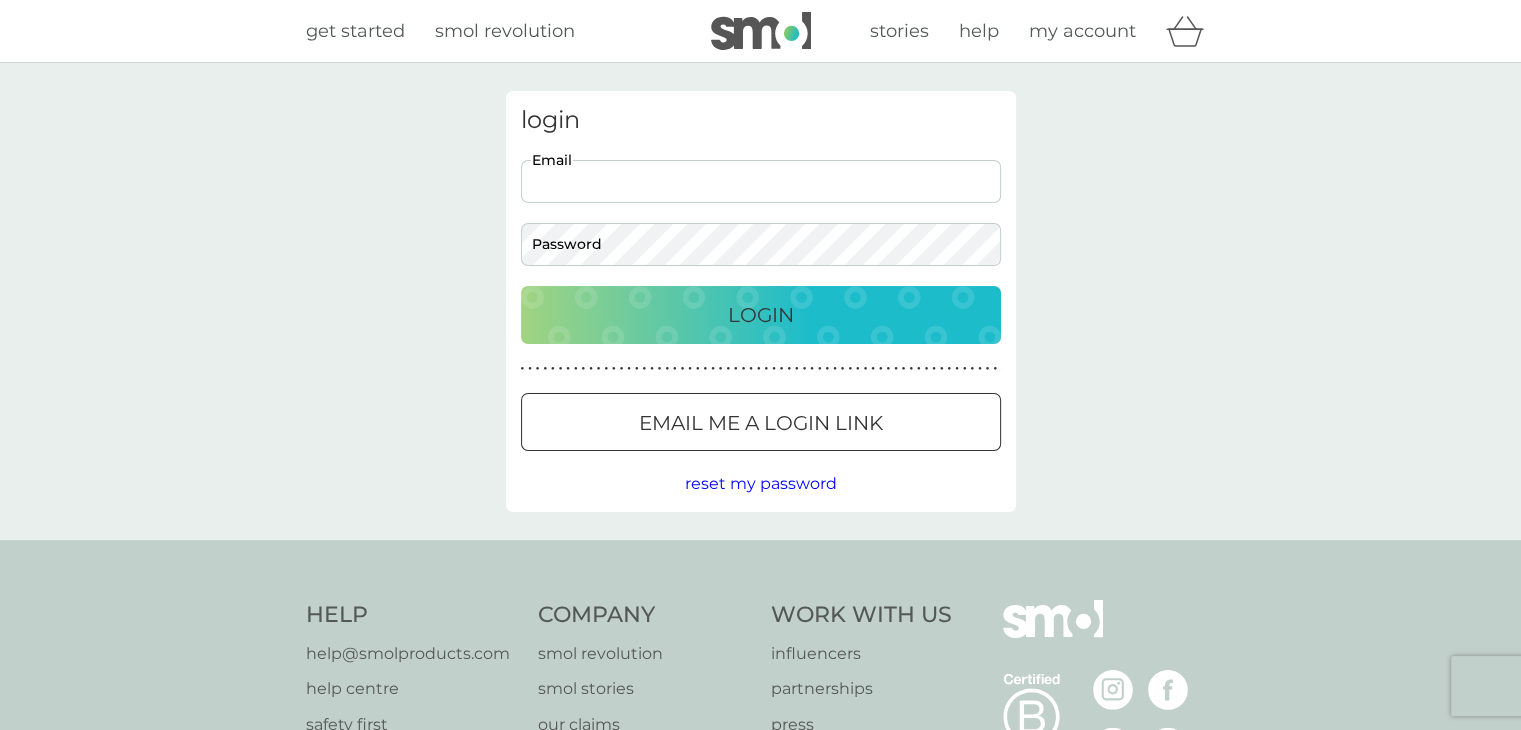 type on "juliesaxby@gmail.com" 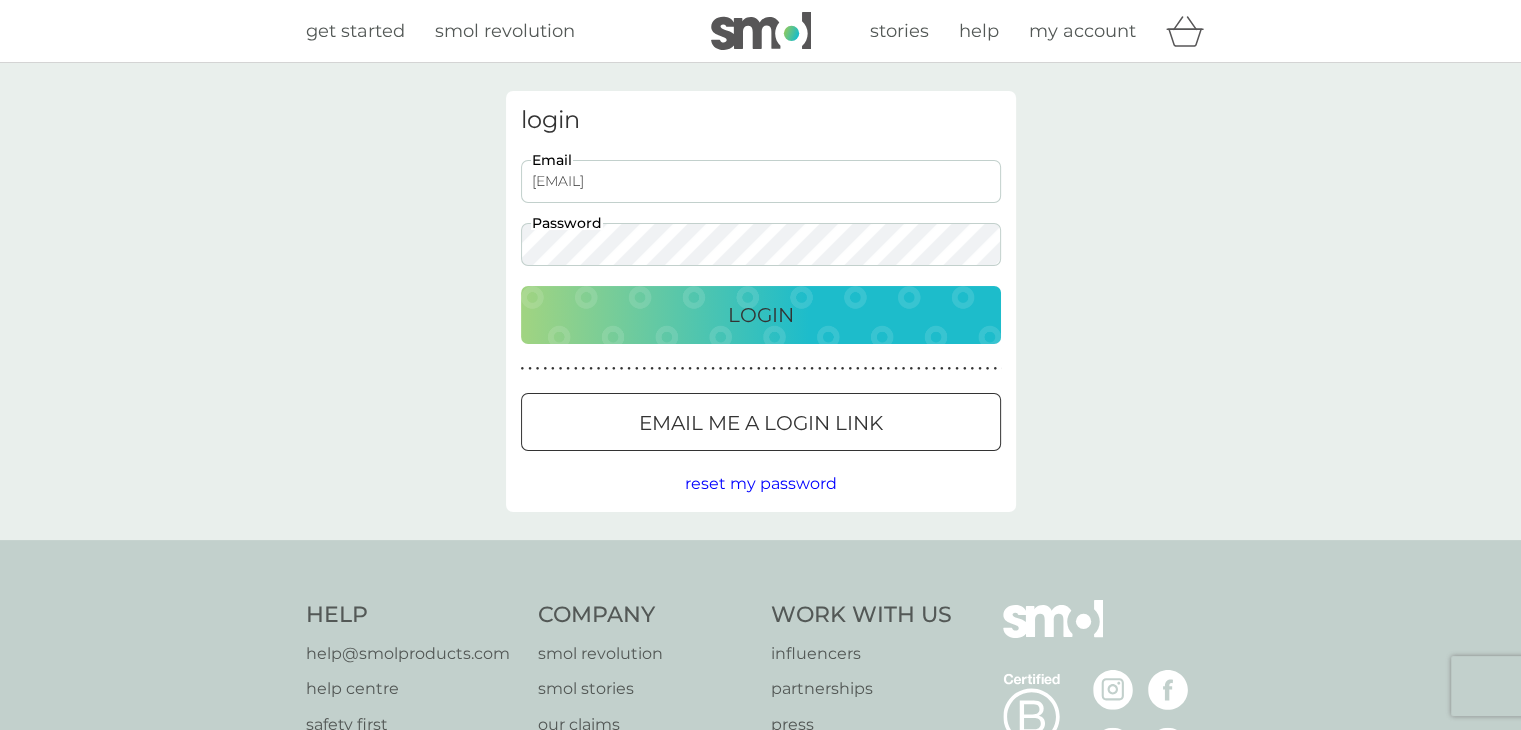 click on "Login" at bounding box center (761, 315) 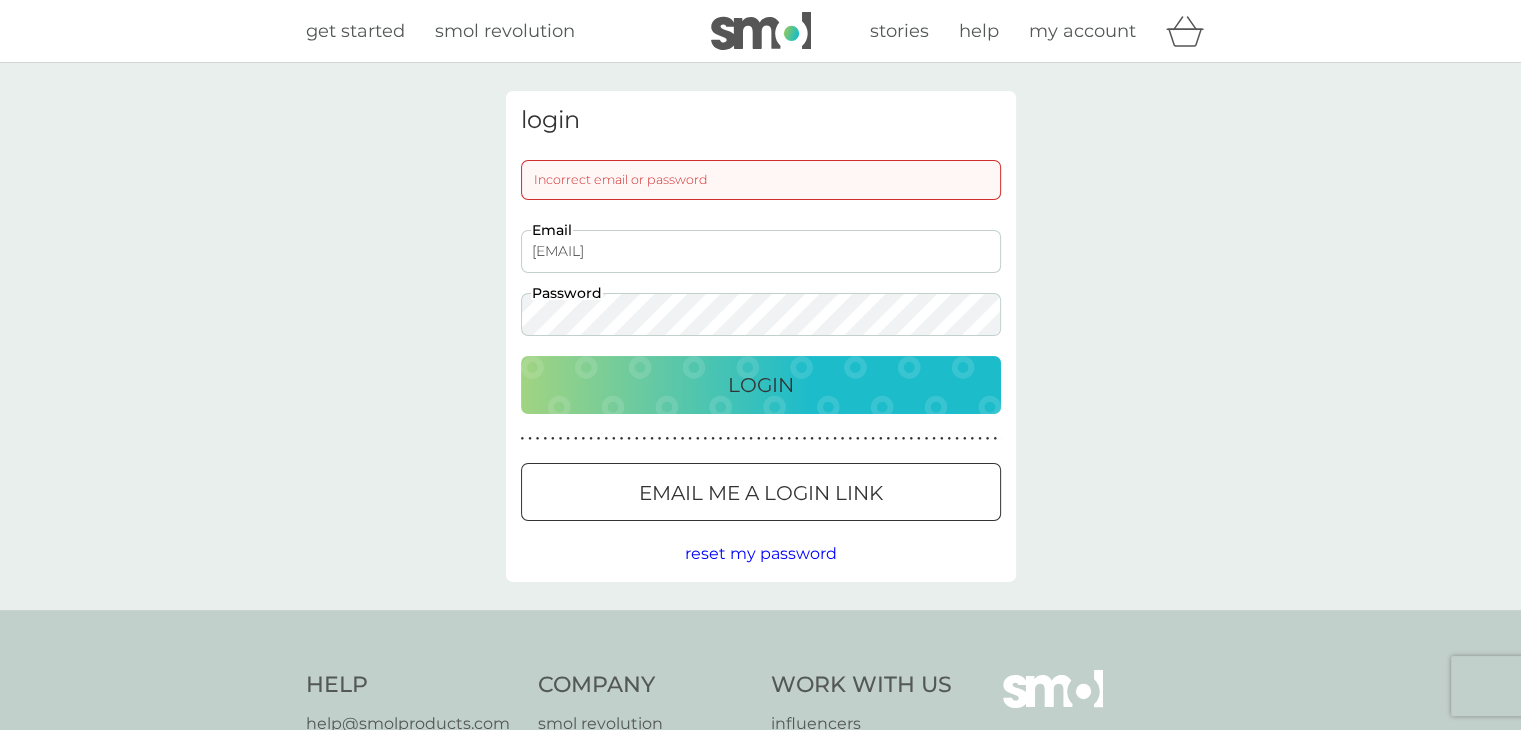 click on "Login" at bounding box center (761, 385) 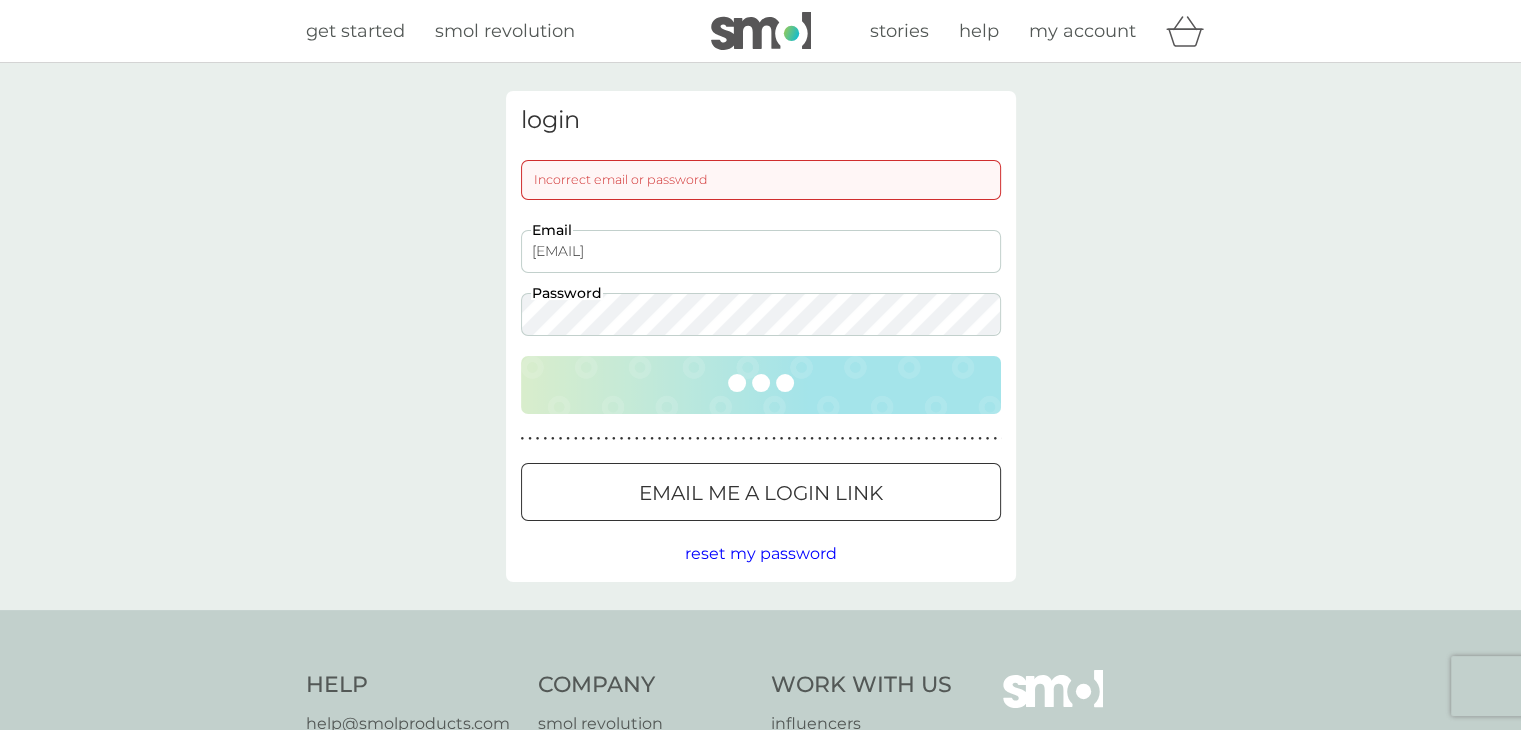 click on "login Incorrect email or password juliesaxby@gmail.com Email Password ● ● ● ● ● ● ● ● ● ● ● ● ● ● ● ● ● ● ● ● ● ● ● ● ● ● ● ● ● ● ● ● ● ● ● ● ● ● ● ● ● ● ● ● ● ● ● ● ● ● ● ● ● ● ● ● ● ● ● ● ● ● ● ● ● ● ● ● ● ● Email me a login link reset my password" at bounding box center (760, 336) 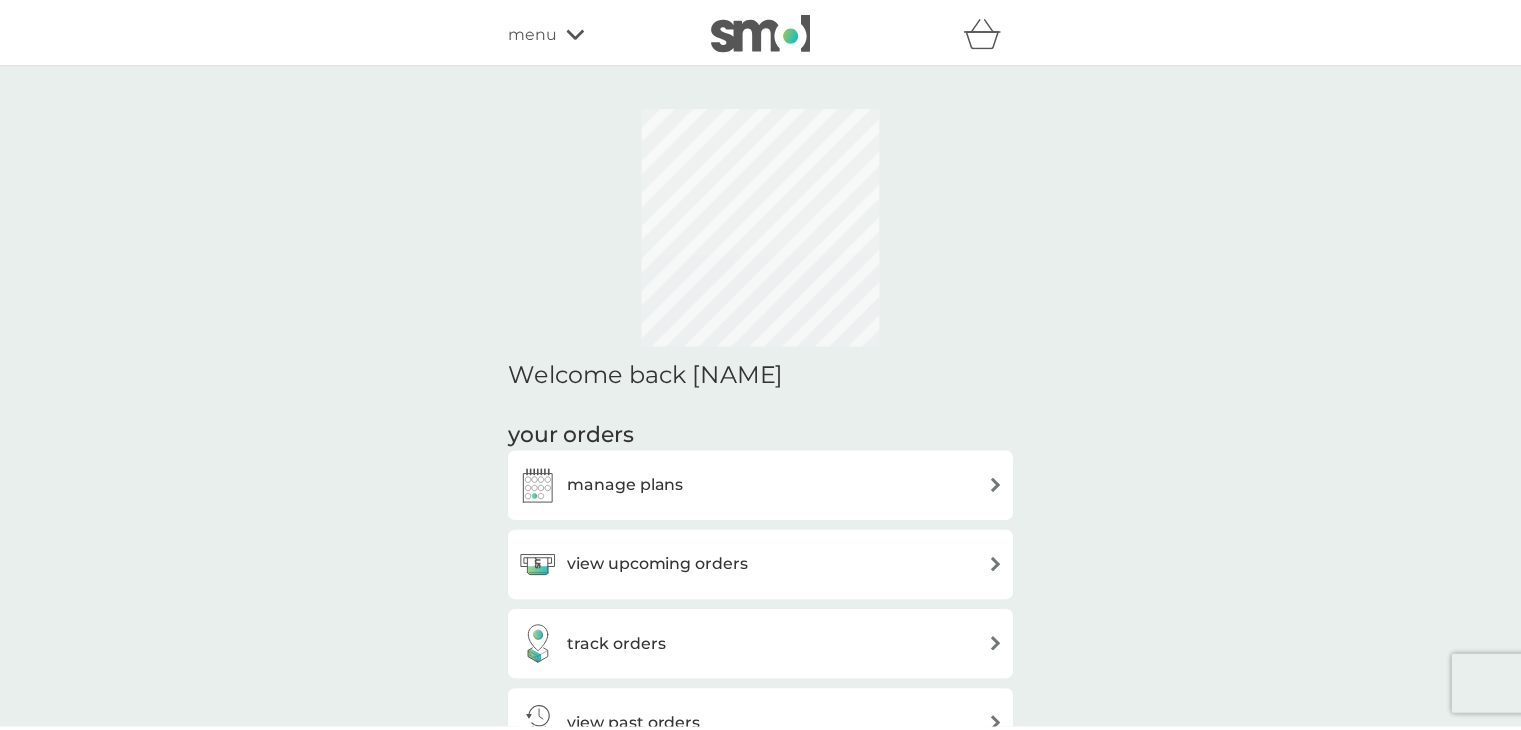 scroll, scrollTop: 0, scrollLeft: 0, axis: both 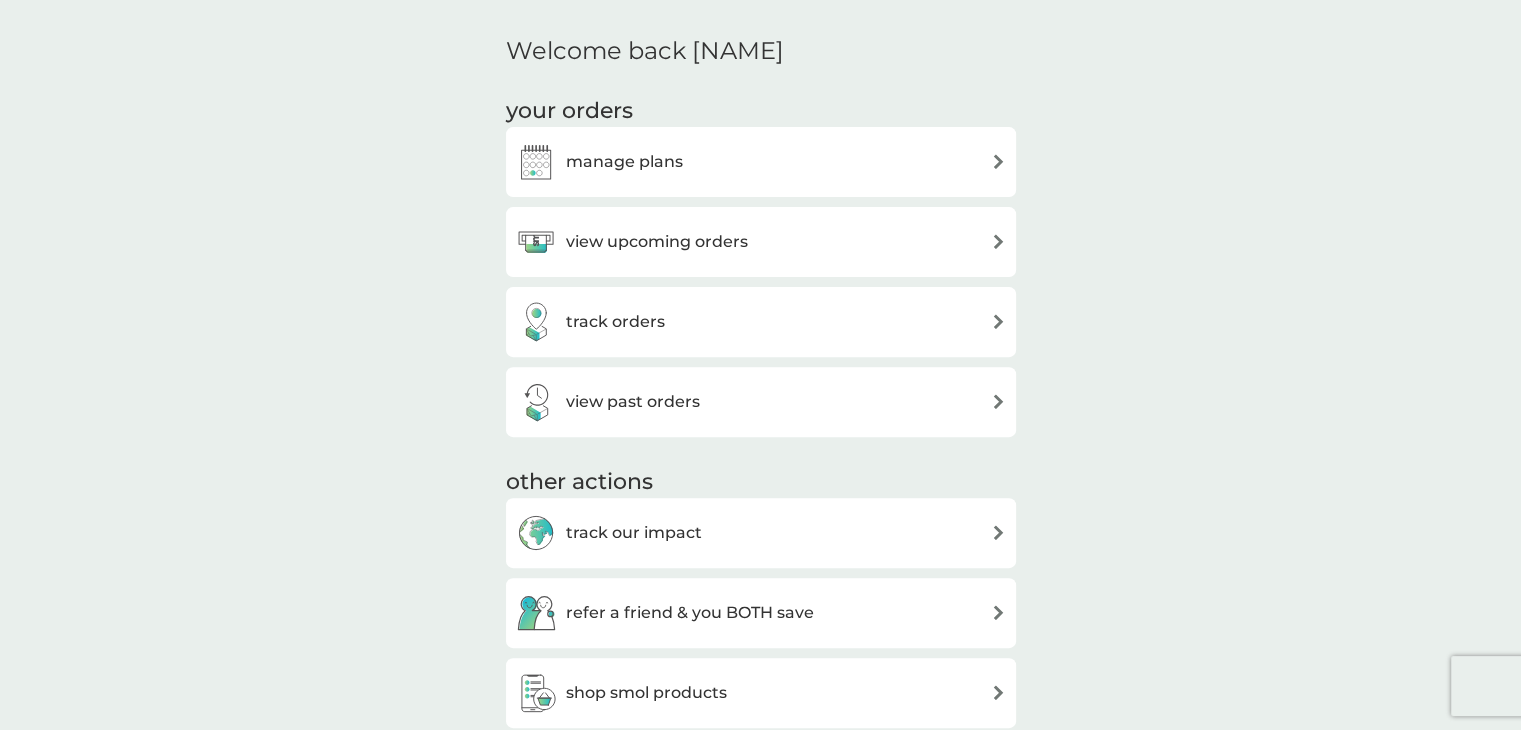 click at bounding box center [998, 161] 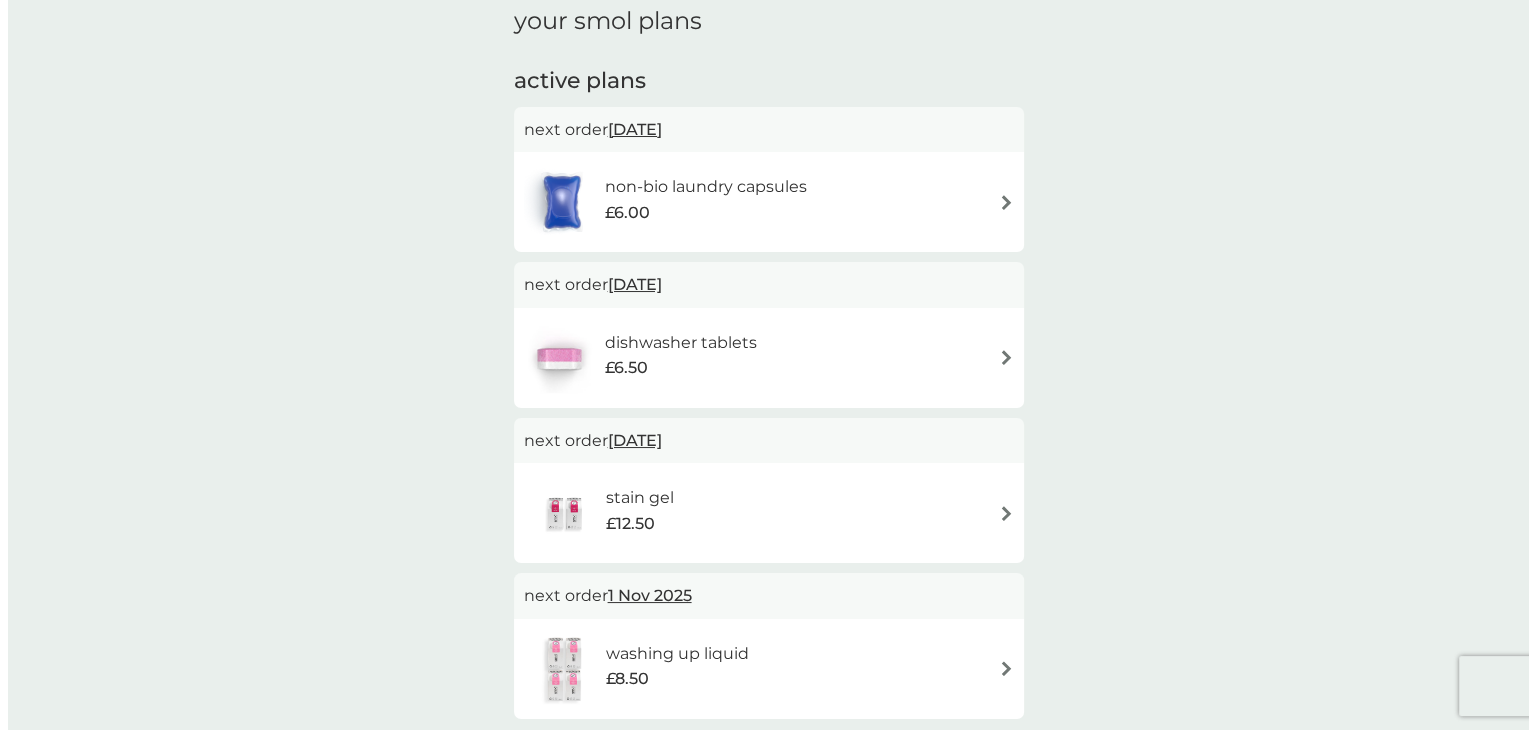 scroll, scrollTop: 0, scrollLeft: 0, axis: both 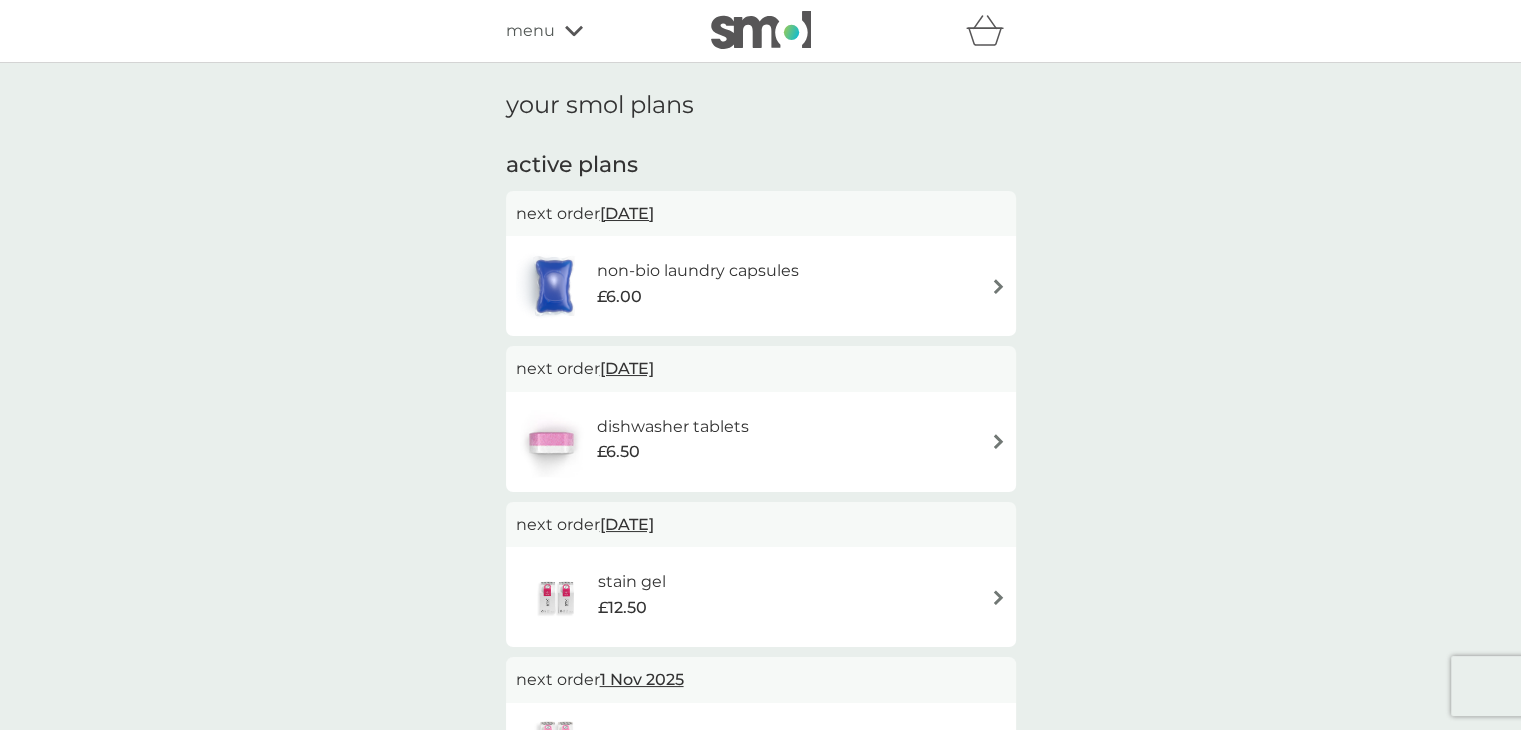 click 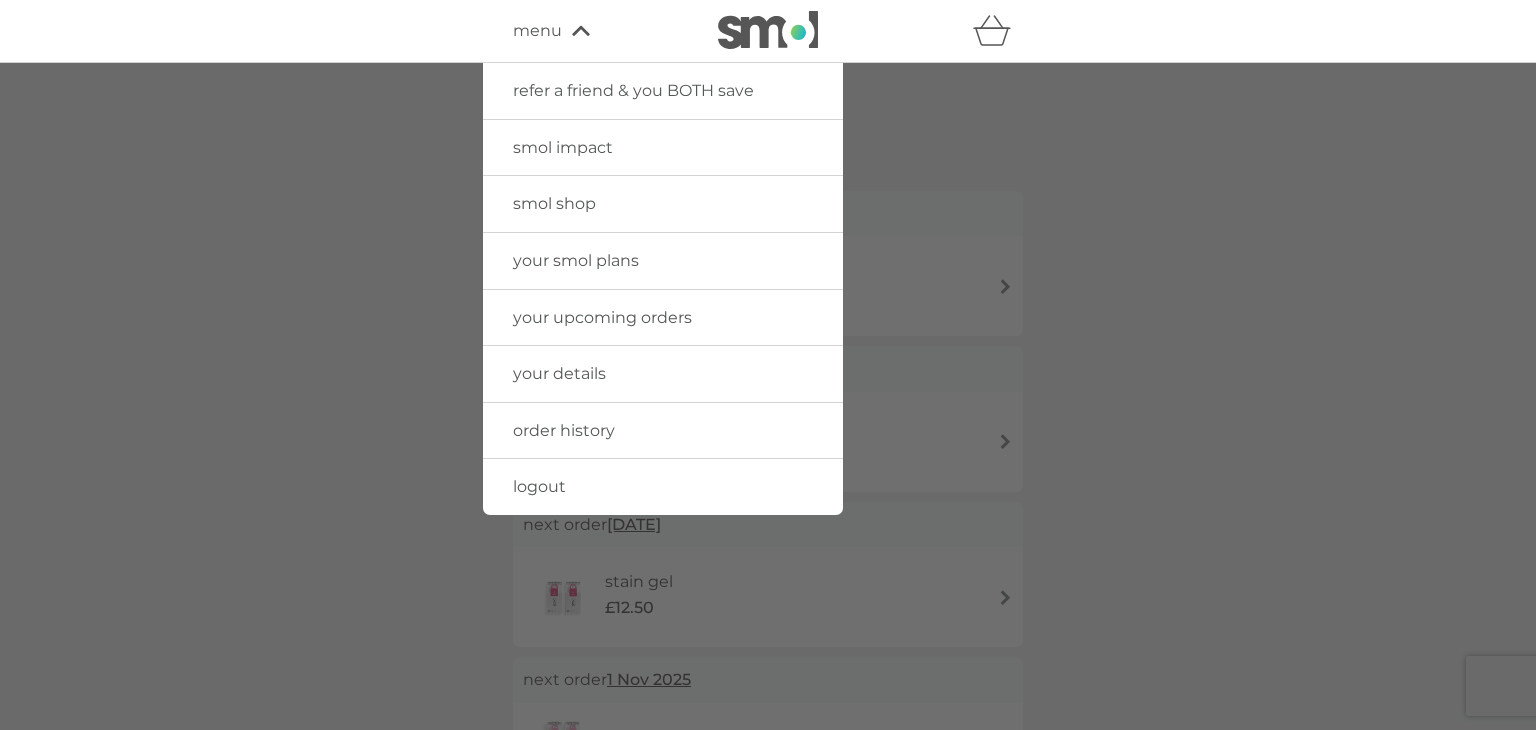 click on "logout" at bounding box center (539, 486) 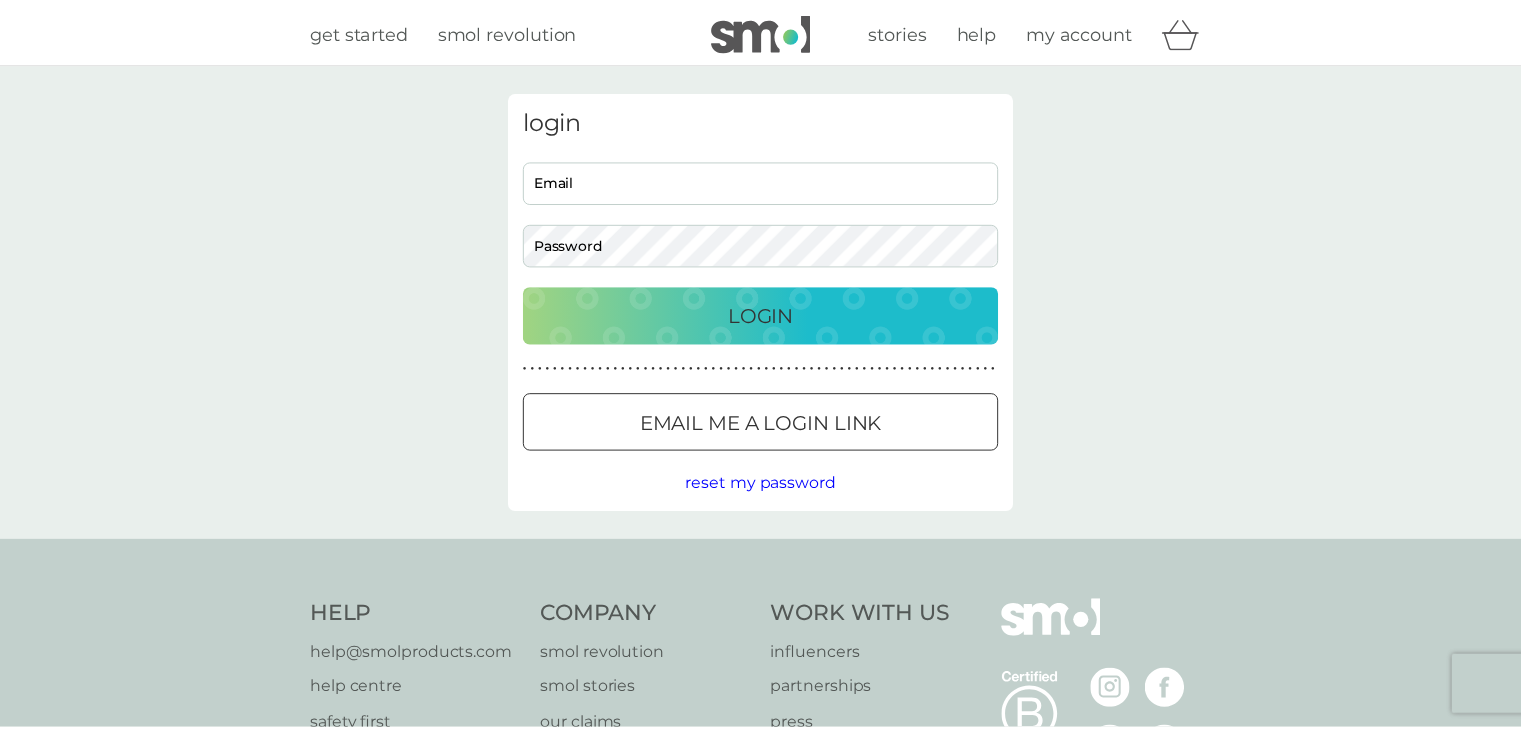 scroll, scrollTop: 0, scrollLeft: 0, axis: both 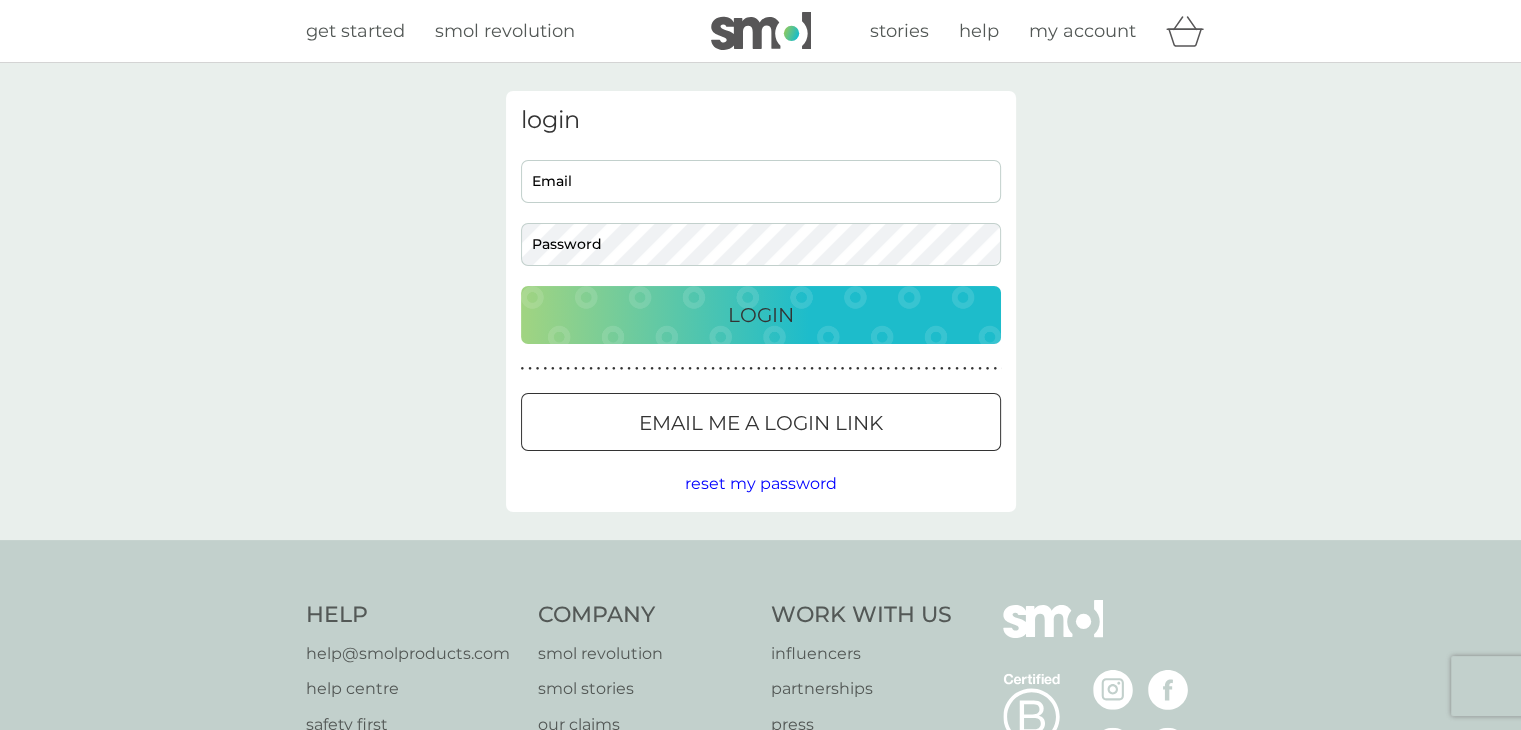 click on "Email" at bounding box center [761, 181] 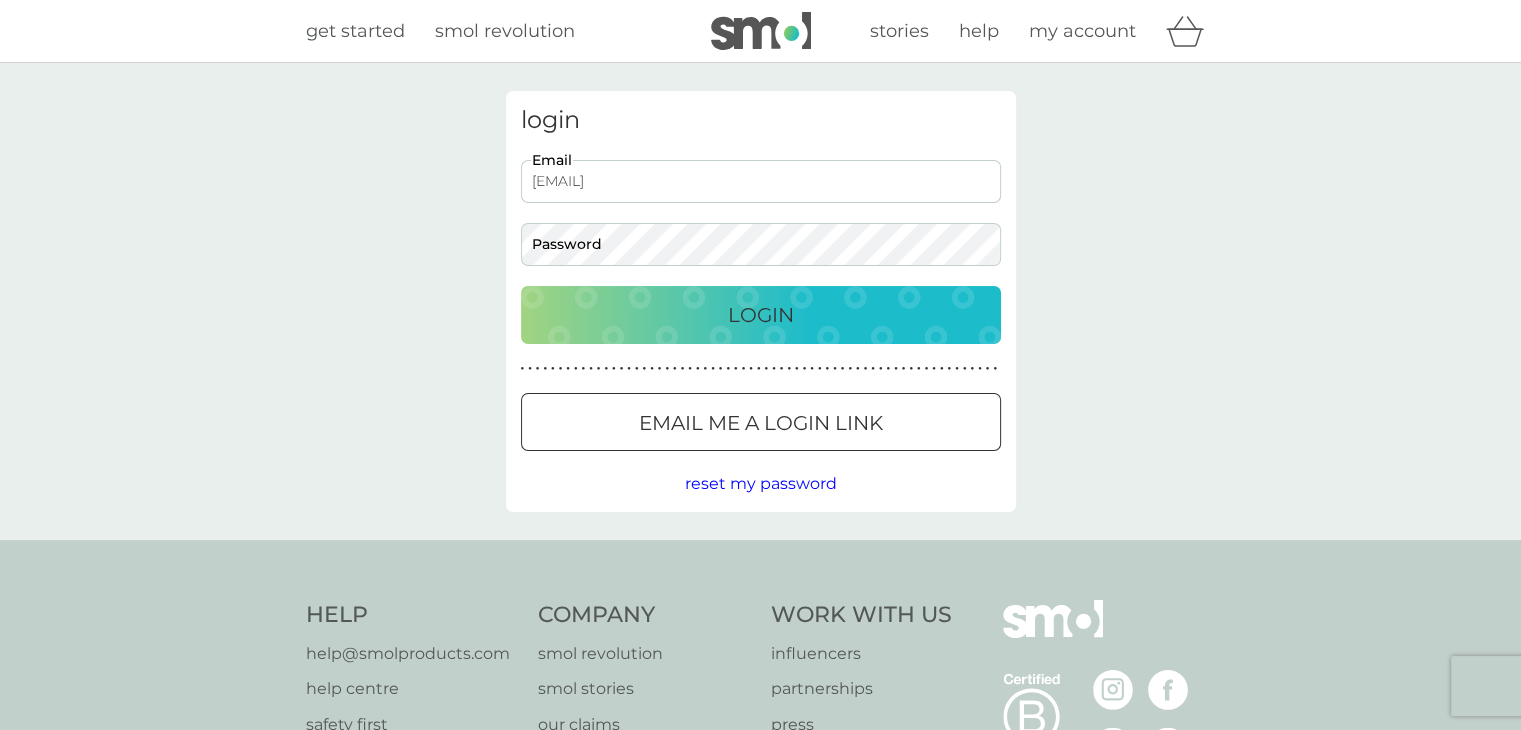 type on "[EMAIL]" 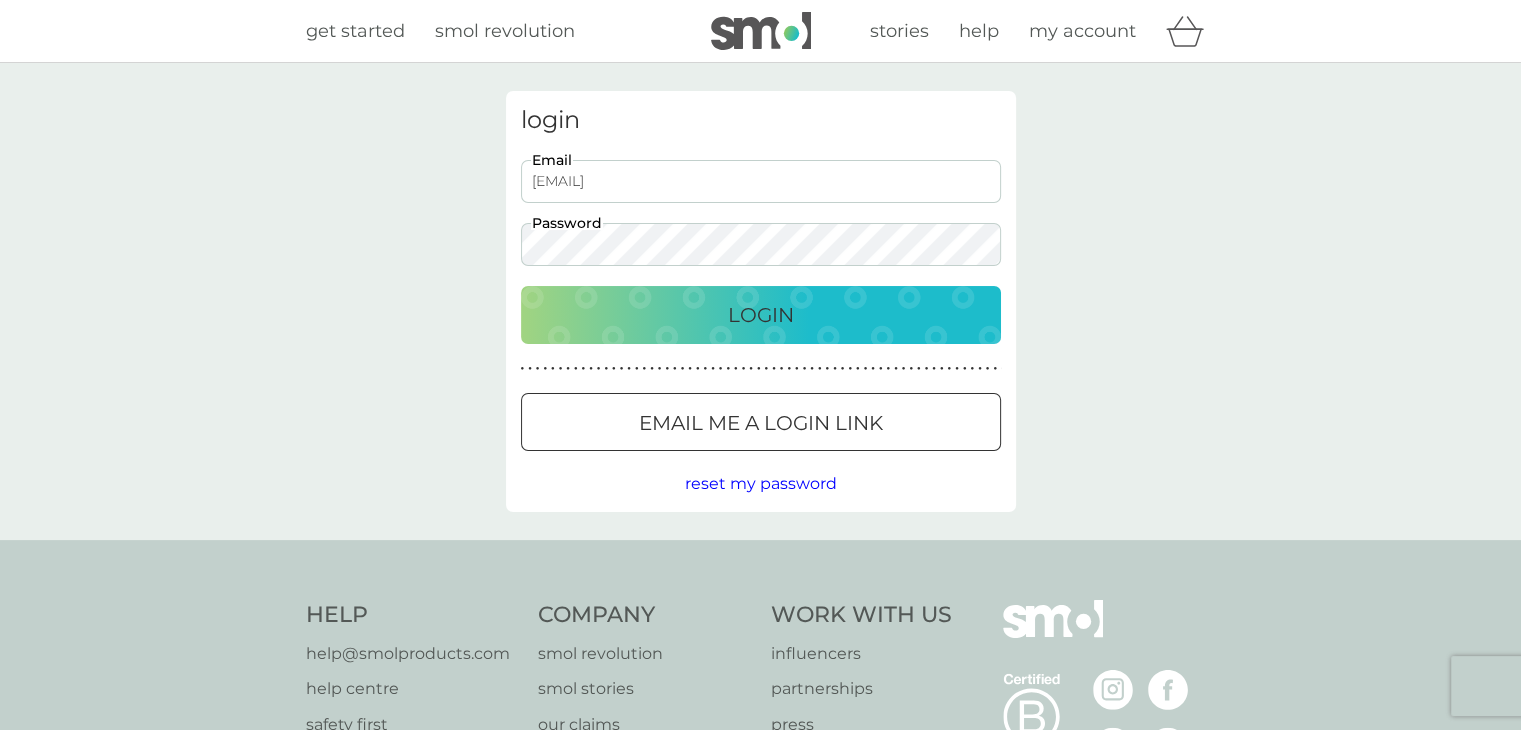 click on "Login" at bounding box center (761, 315) 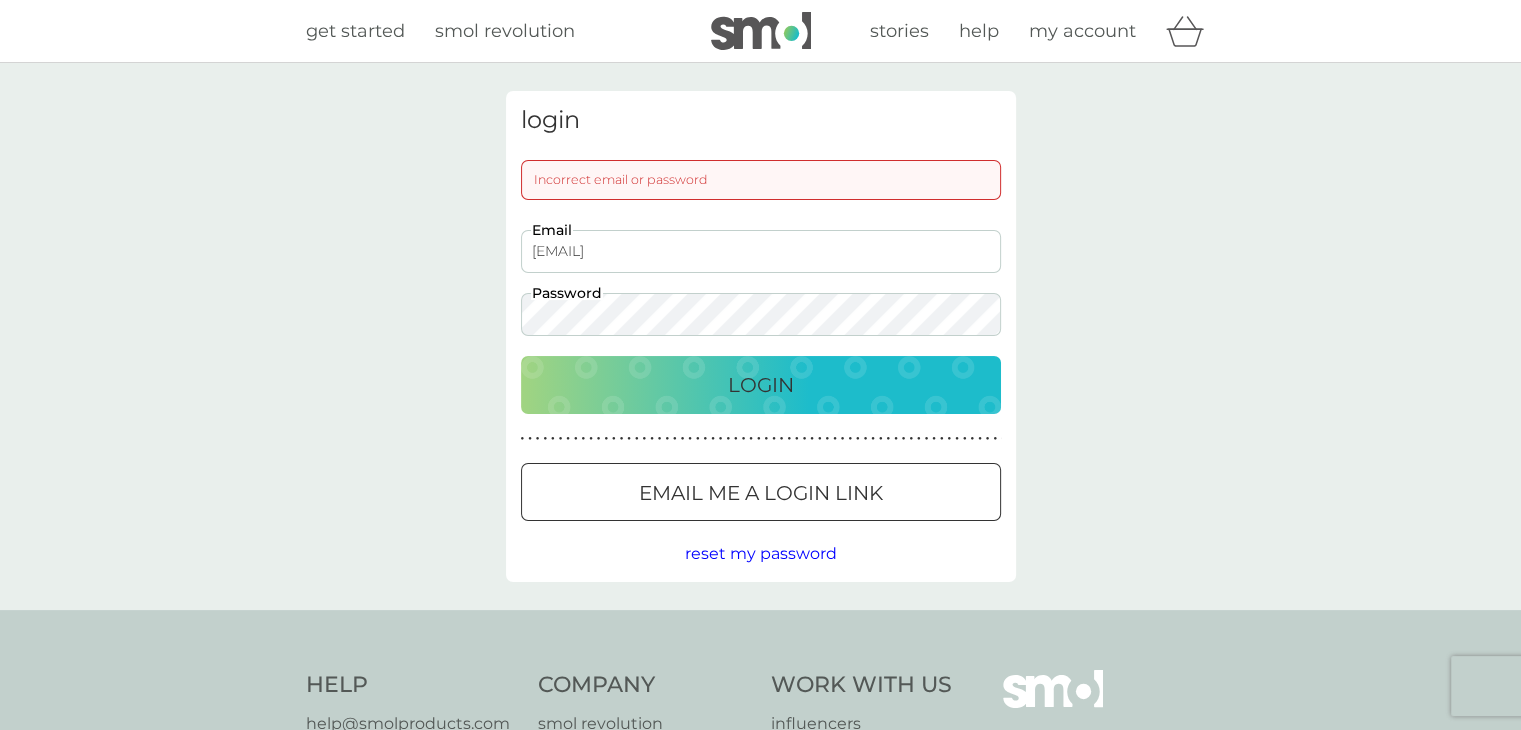 click on "goatocola@gmail.com Email Password" at bounding box center [760, 283] 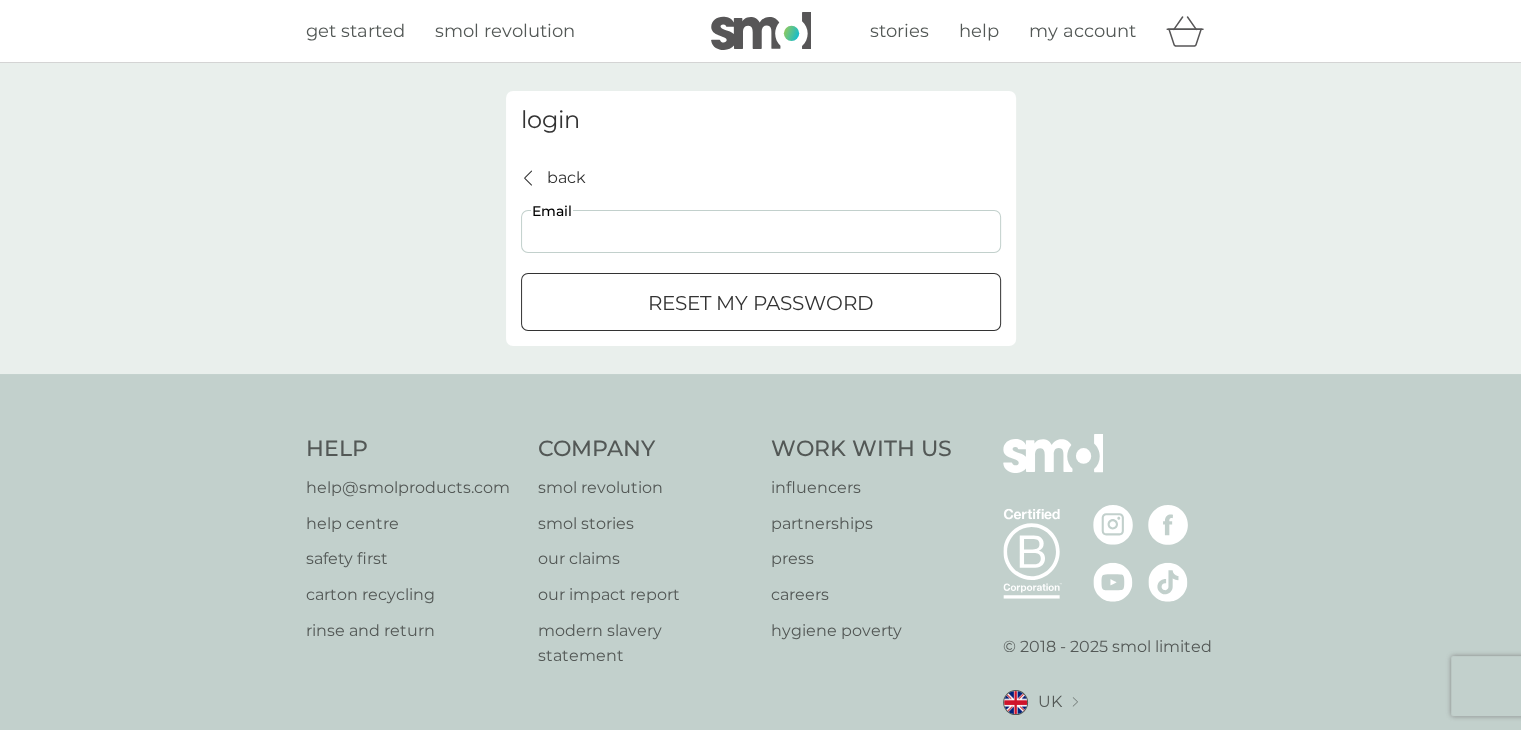 click on "Email" at bounding box center [761, 231] 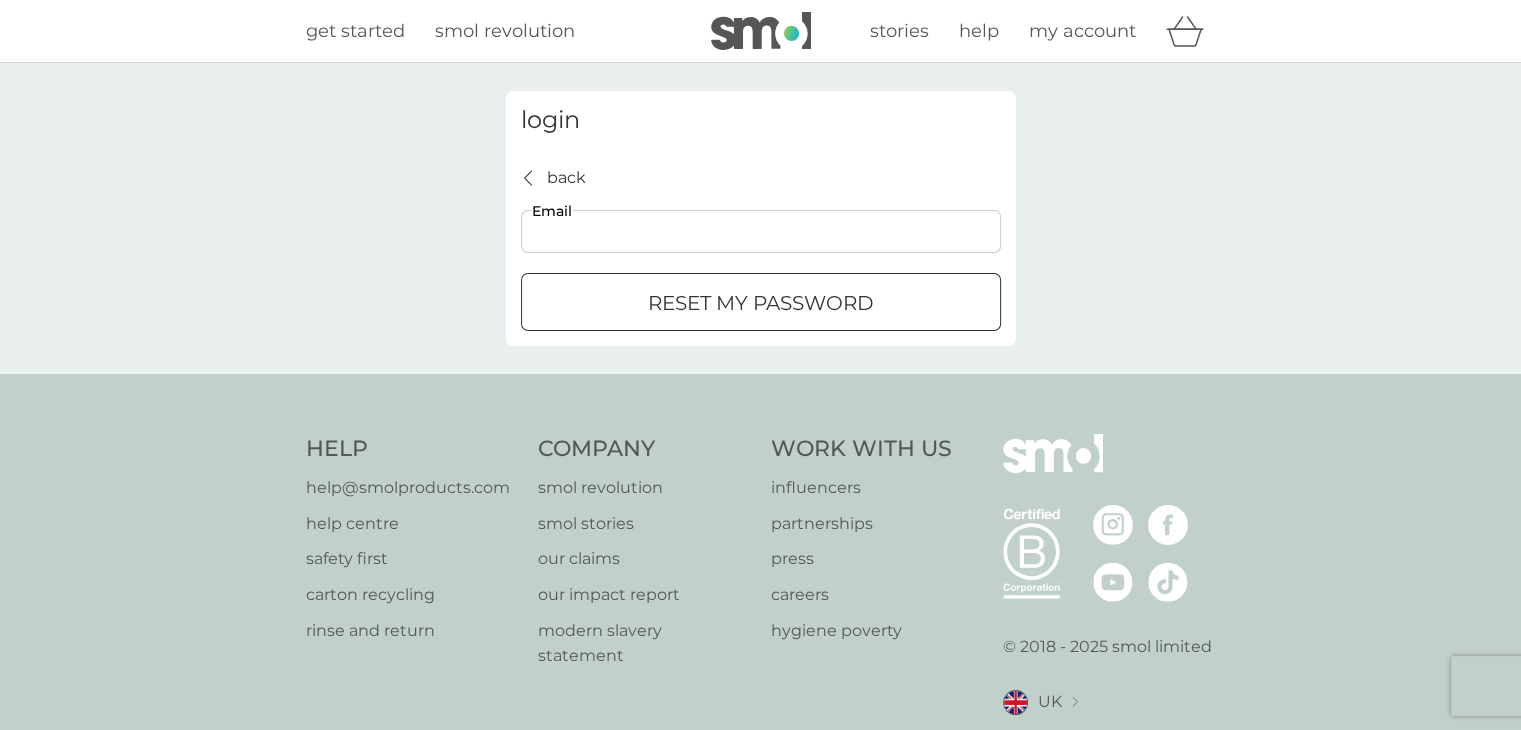 type on "goatocola@gmail.com" 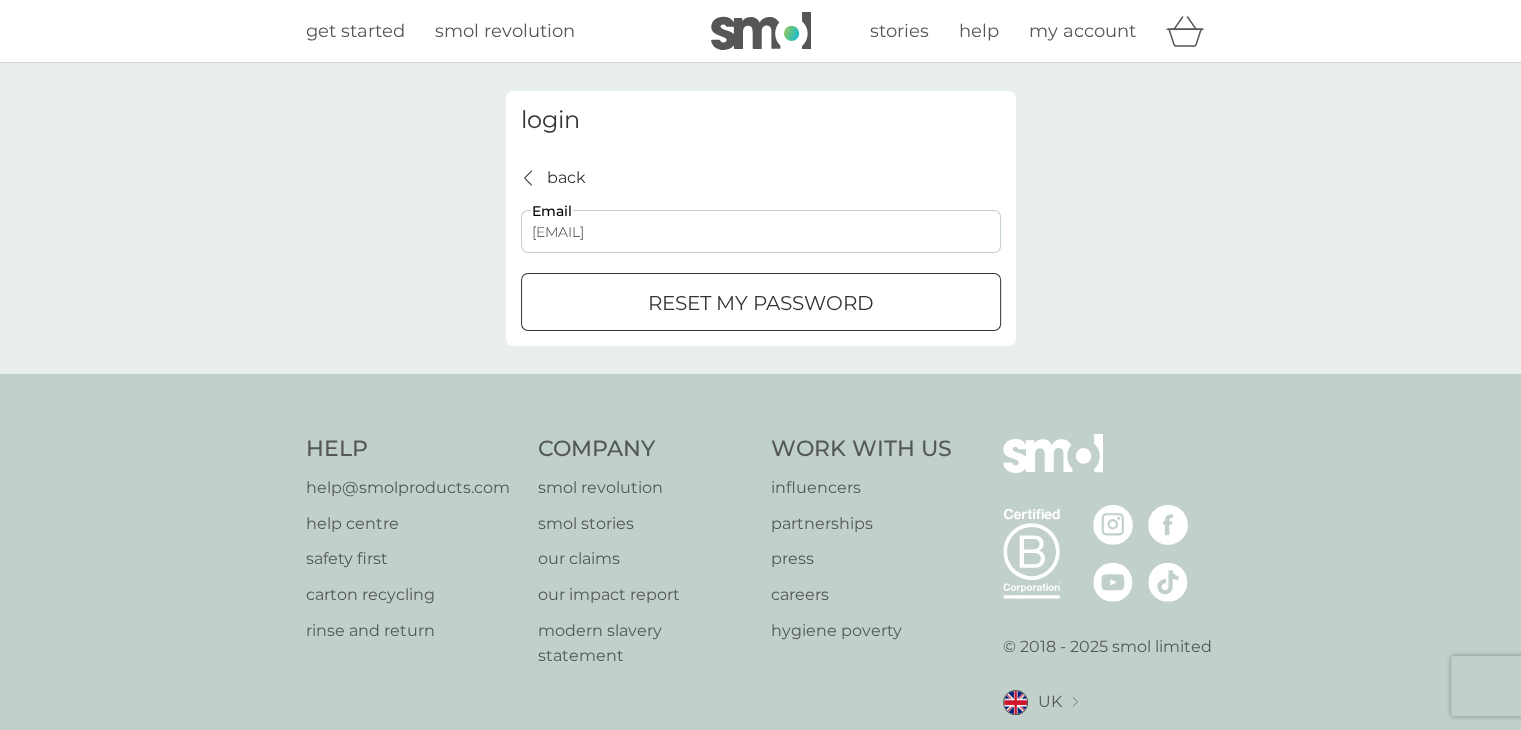 click at bounding box center [761, 303] 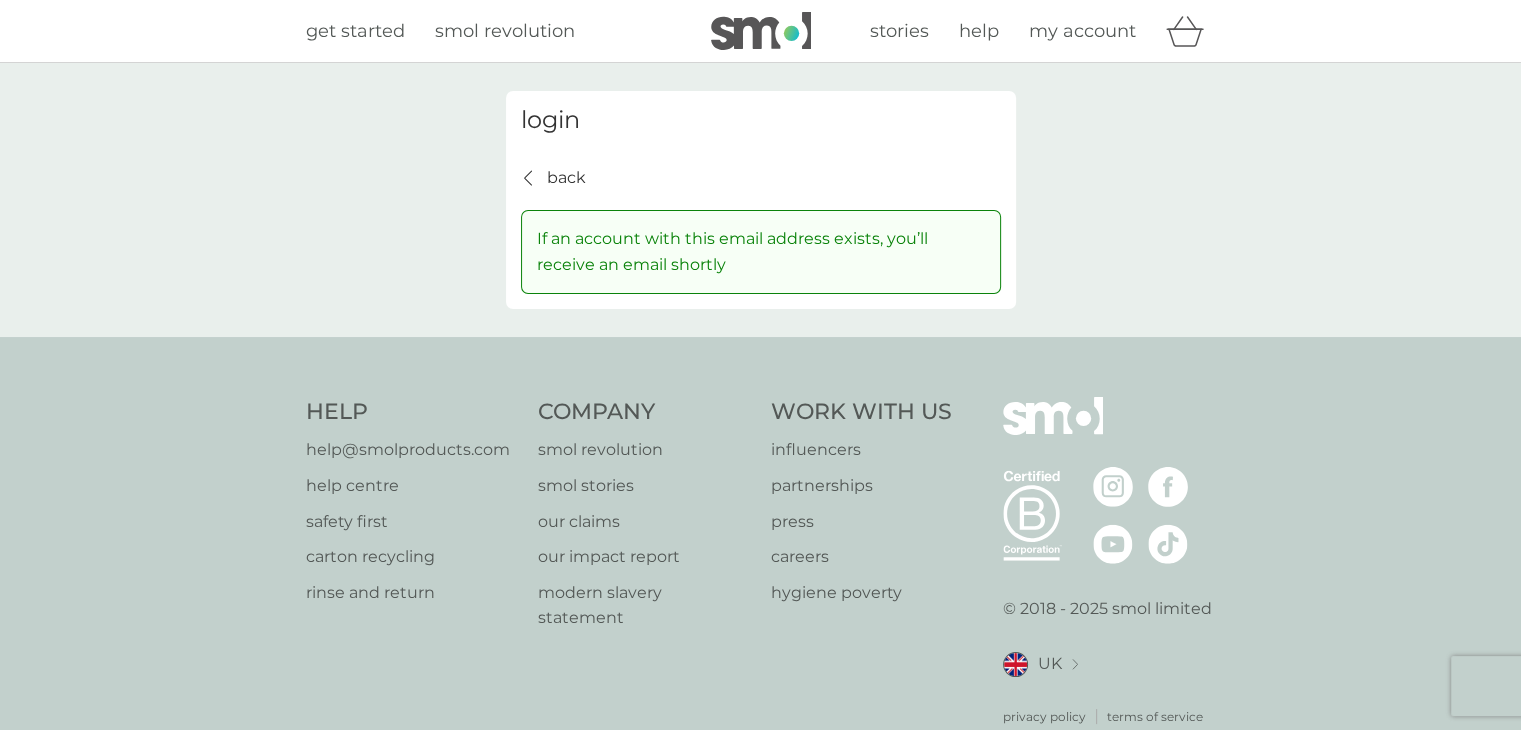 click on "back" at bounding box center [566, 178] 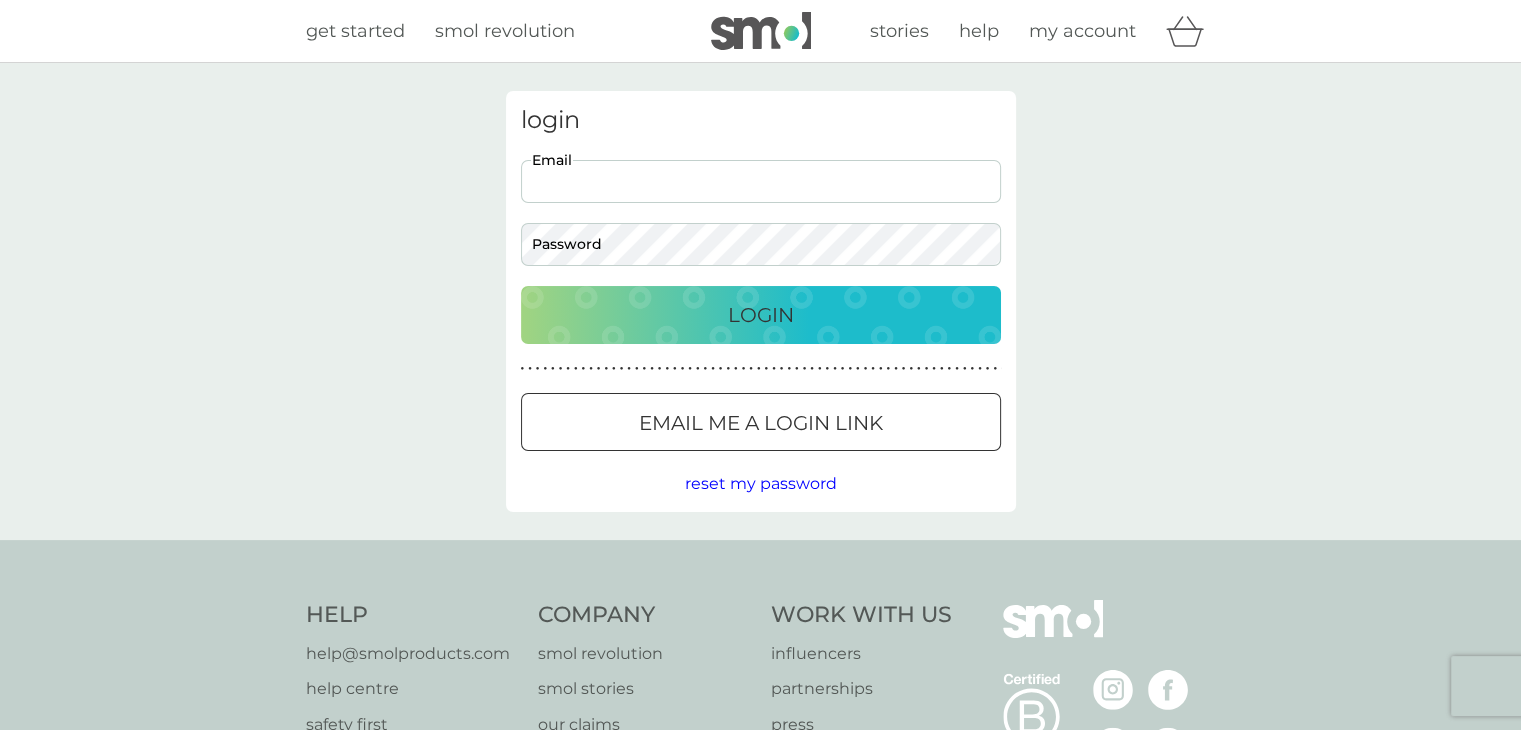 drag, startPoint x: 627, startPoint y: 185, endPoint x: 632, endPoint y: 200, distance: 15.811388 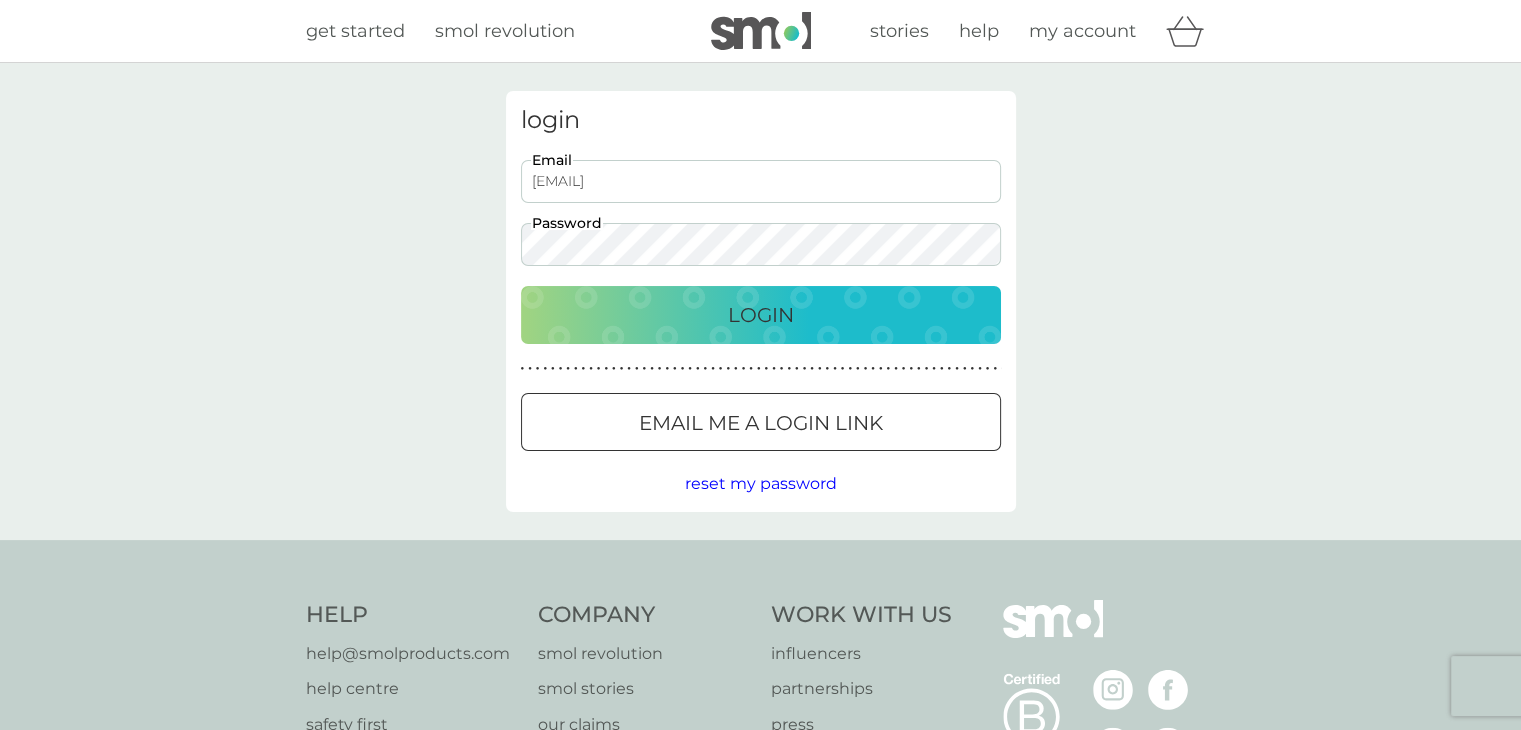 click on "Login" at bounding box center [761, 315] 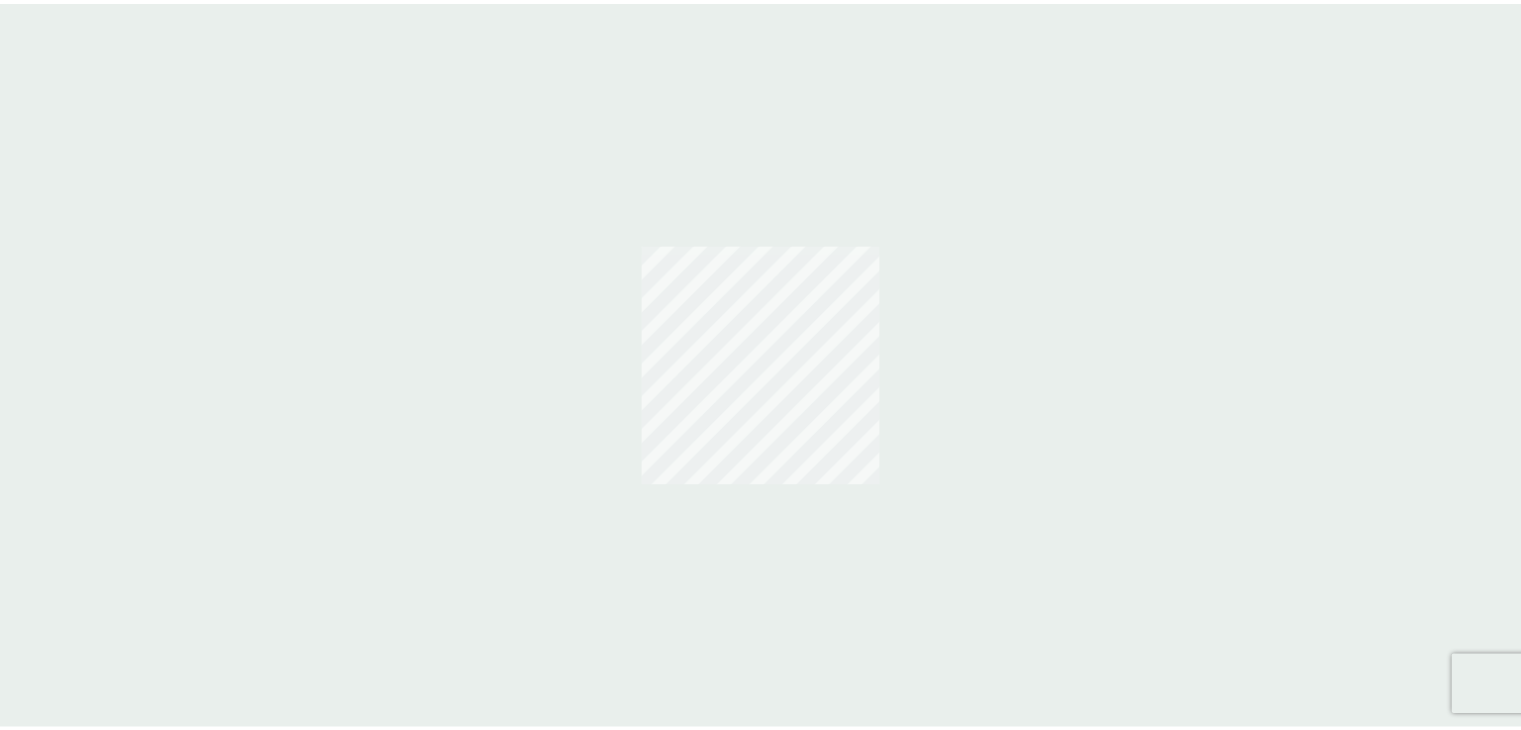 scroll, scrollTop: 0, scrollLeft: 0, axis: both 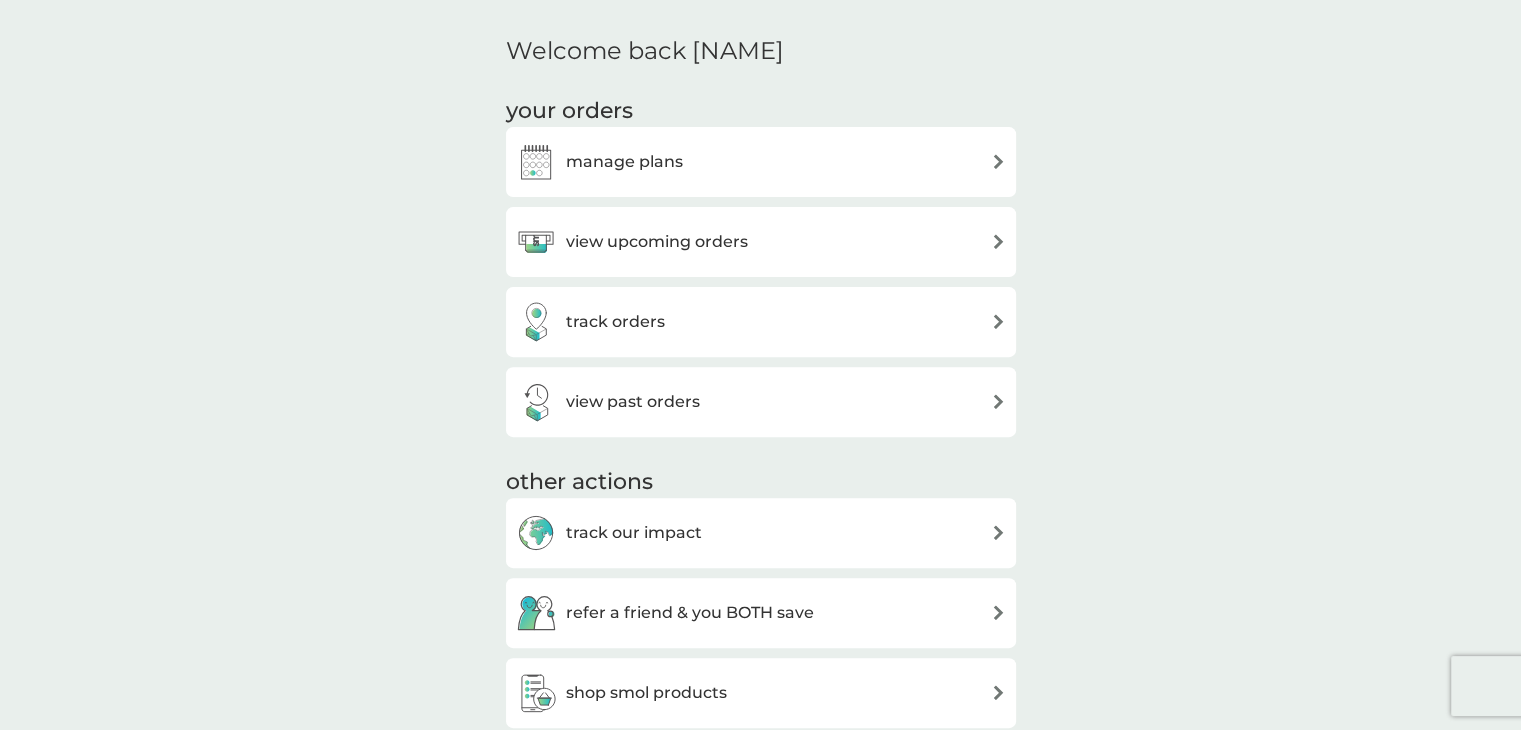 click on "manage plans" at bounding box center [761, 162] 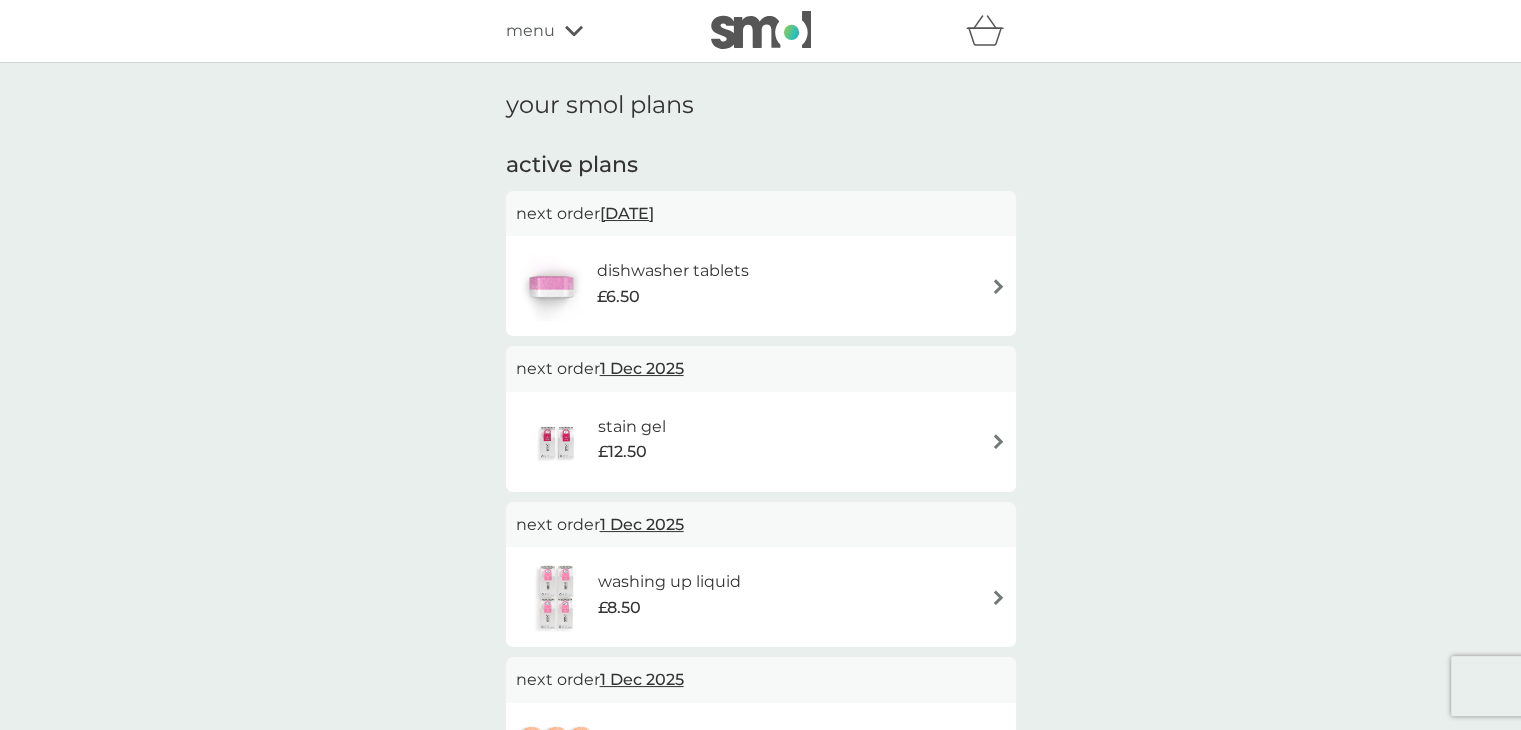 scroll, scrollTop: 0, scrollLeft: 0, axis: both 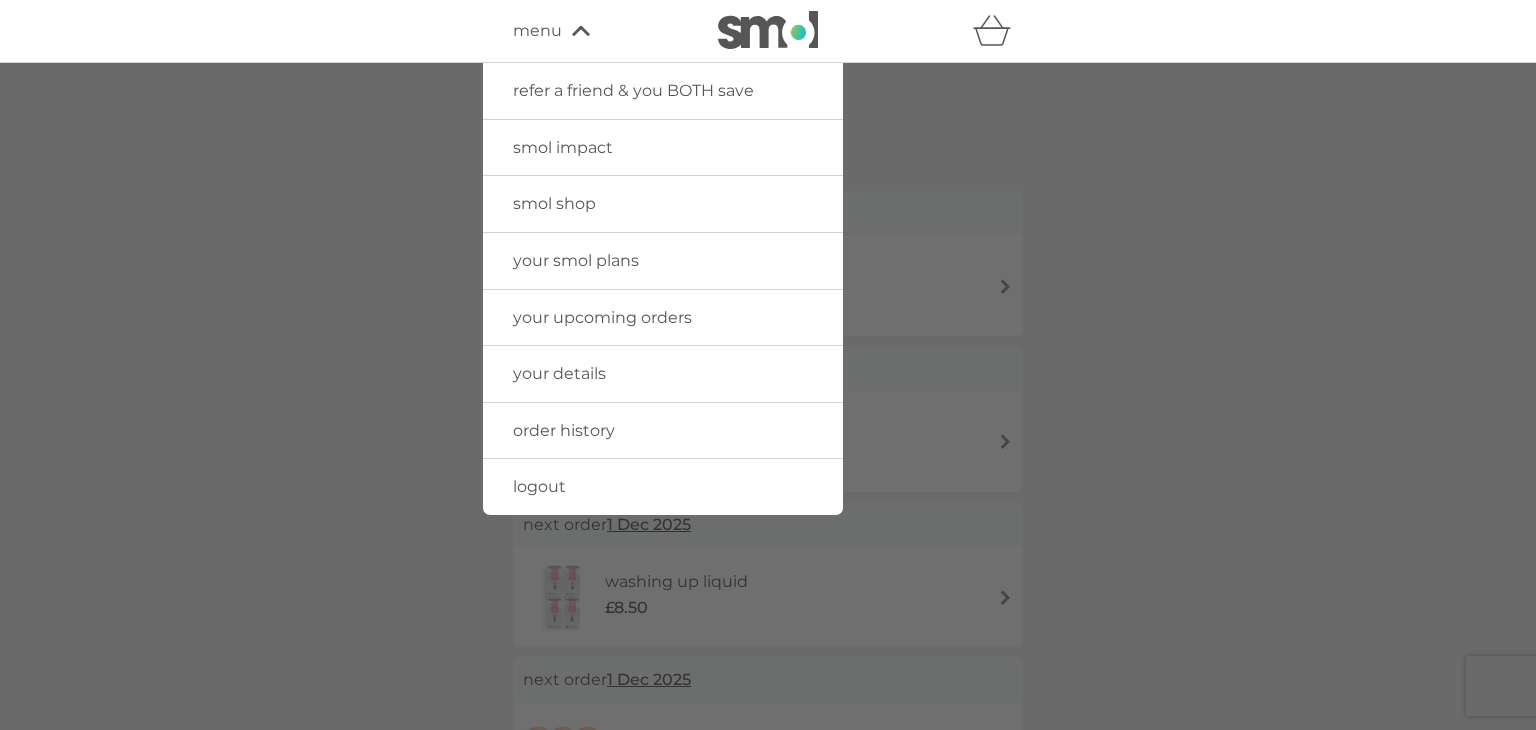 click at bounding box center (768, 428) 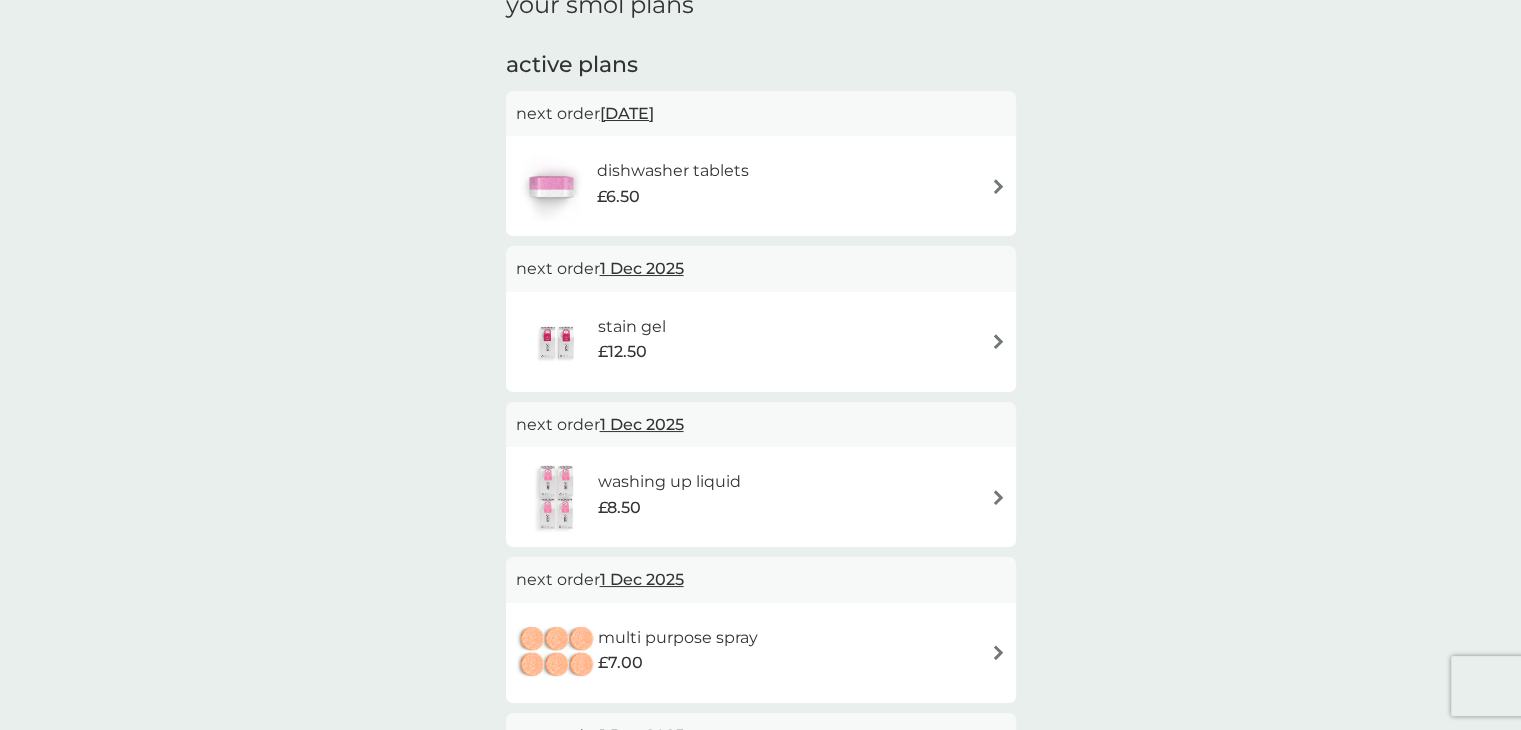 scroll, scrollTop: 0, scrollLeft: 0, axis: both 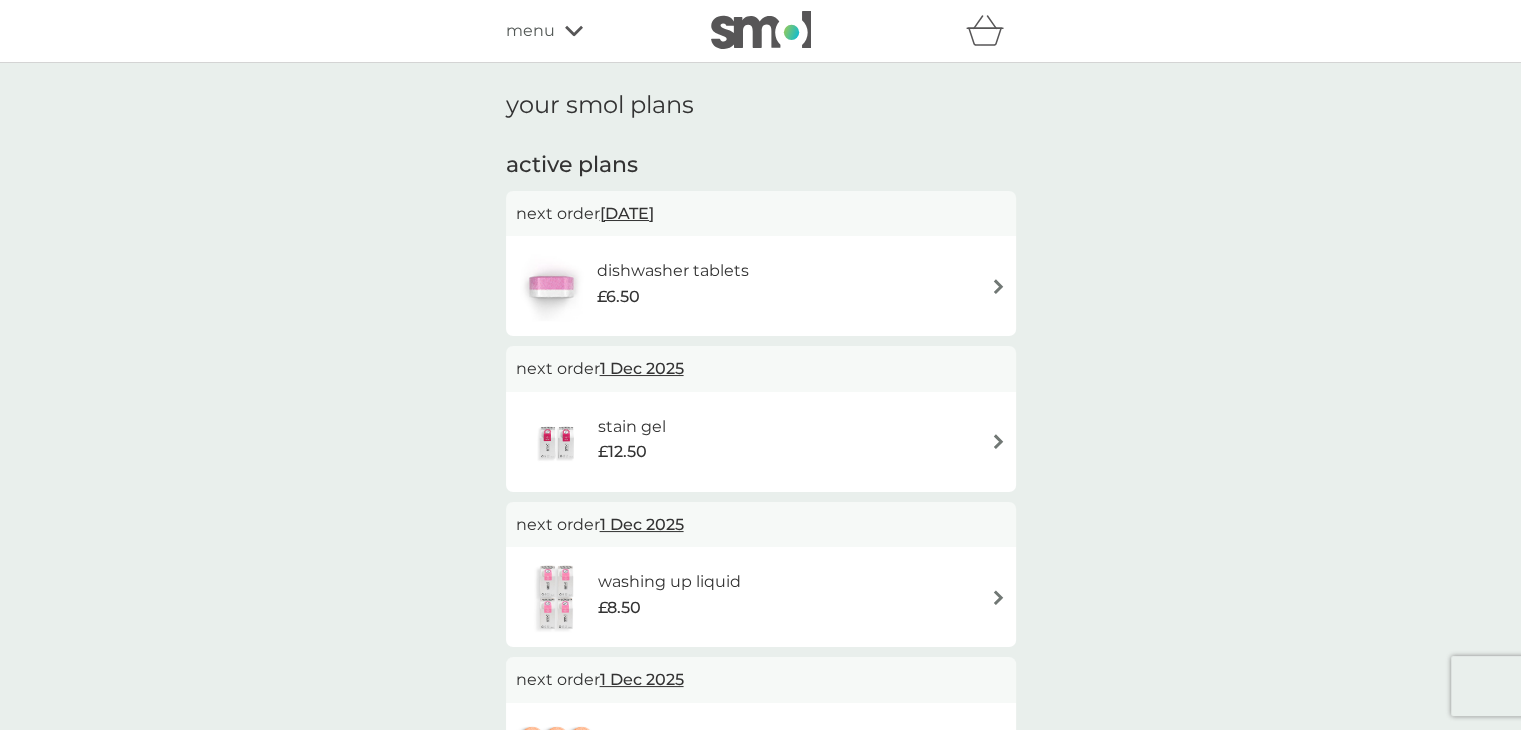 click 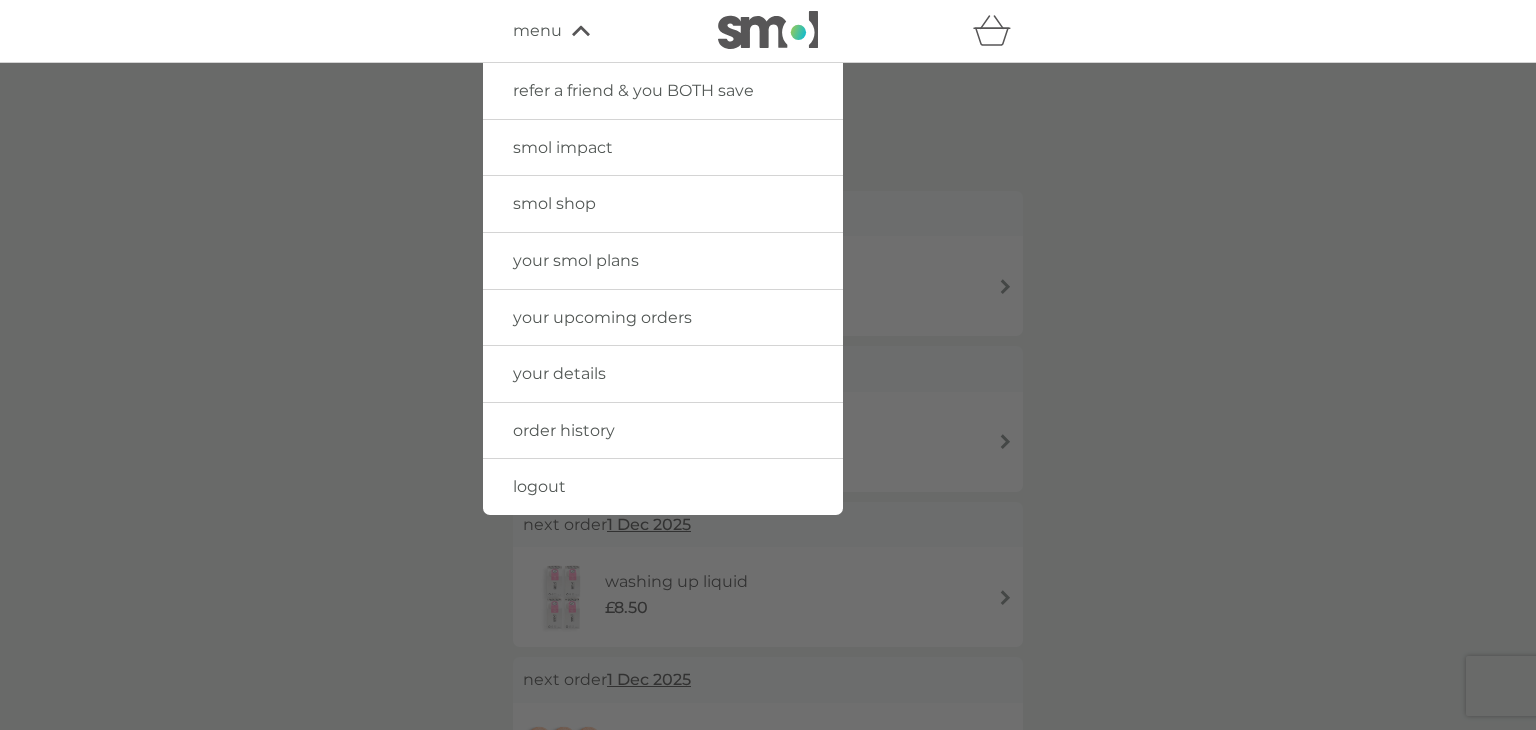 click on "your details" at bounding box center (559, 373) 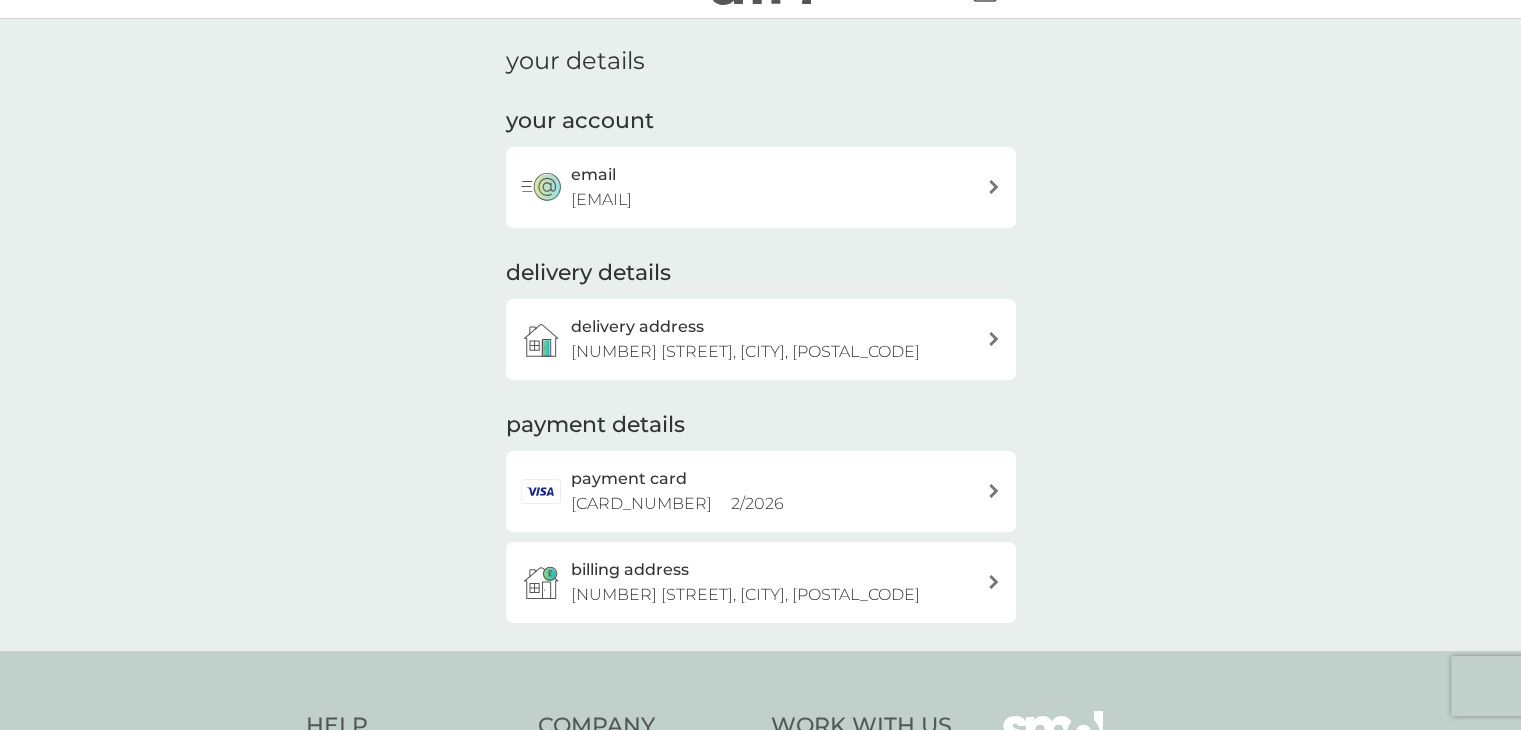 scroll, scrollTop: 0, scrollLeft: 0, axis: both 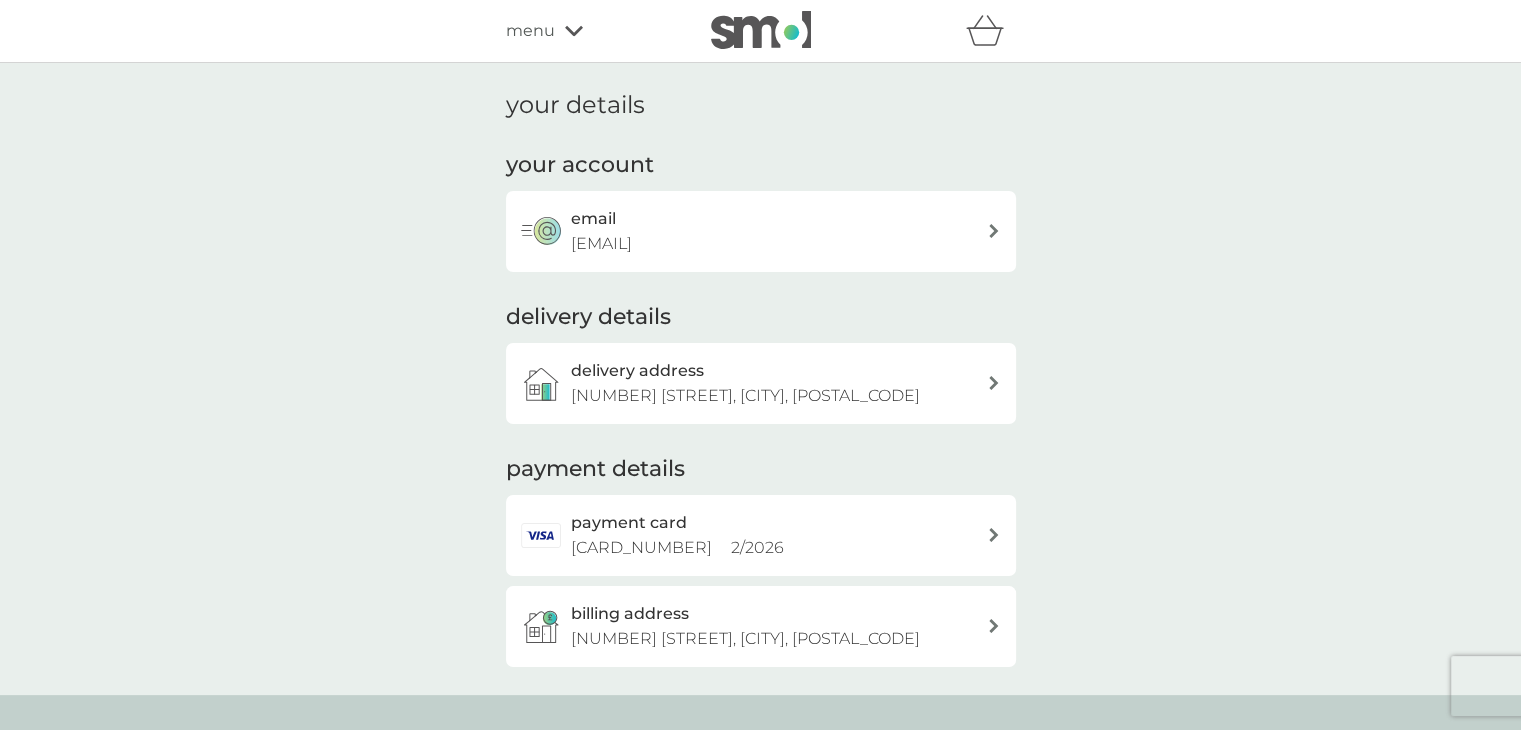 click on "email goatocola@gmail.com" at bounding box center (779, 231) 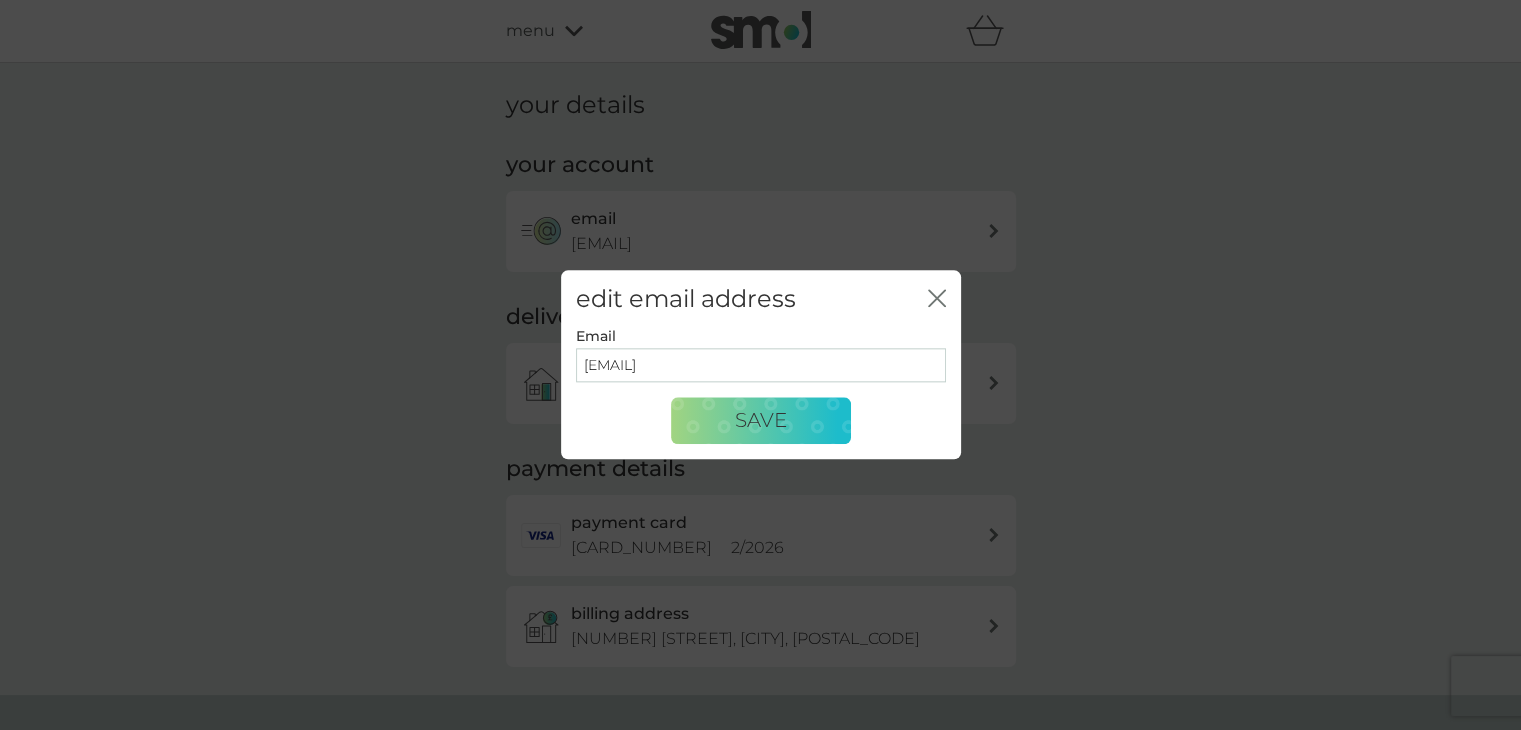 click 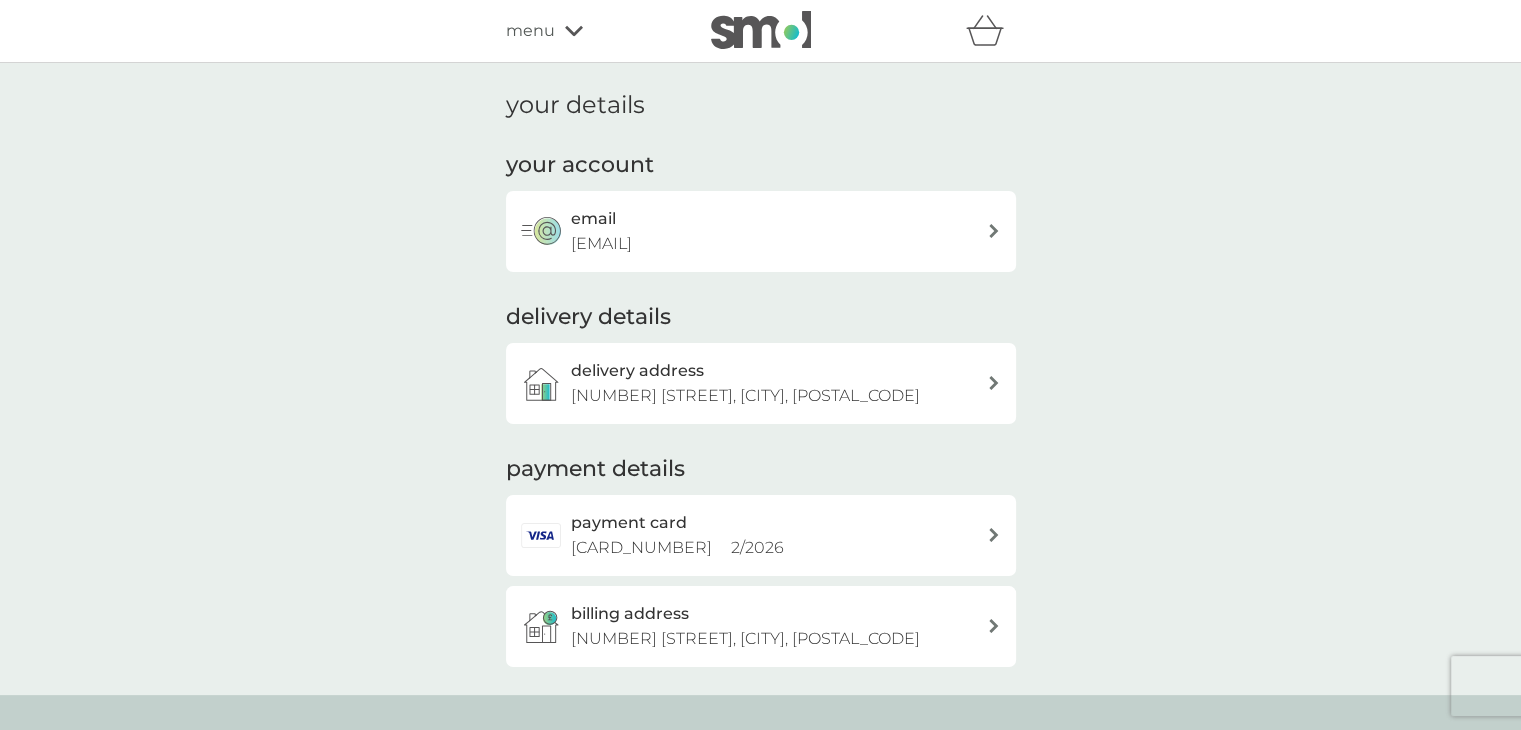 click on "delivery address 11 Rustington Road,  Brighton, BN1 8DQ" at bounding box center [779, 383] 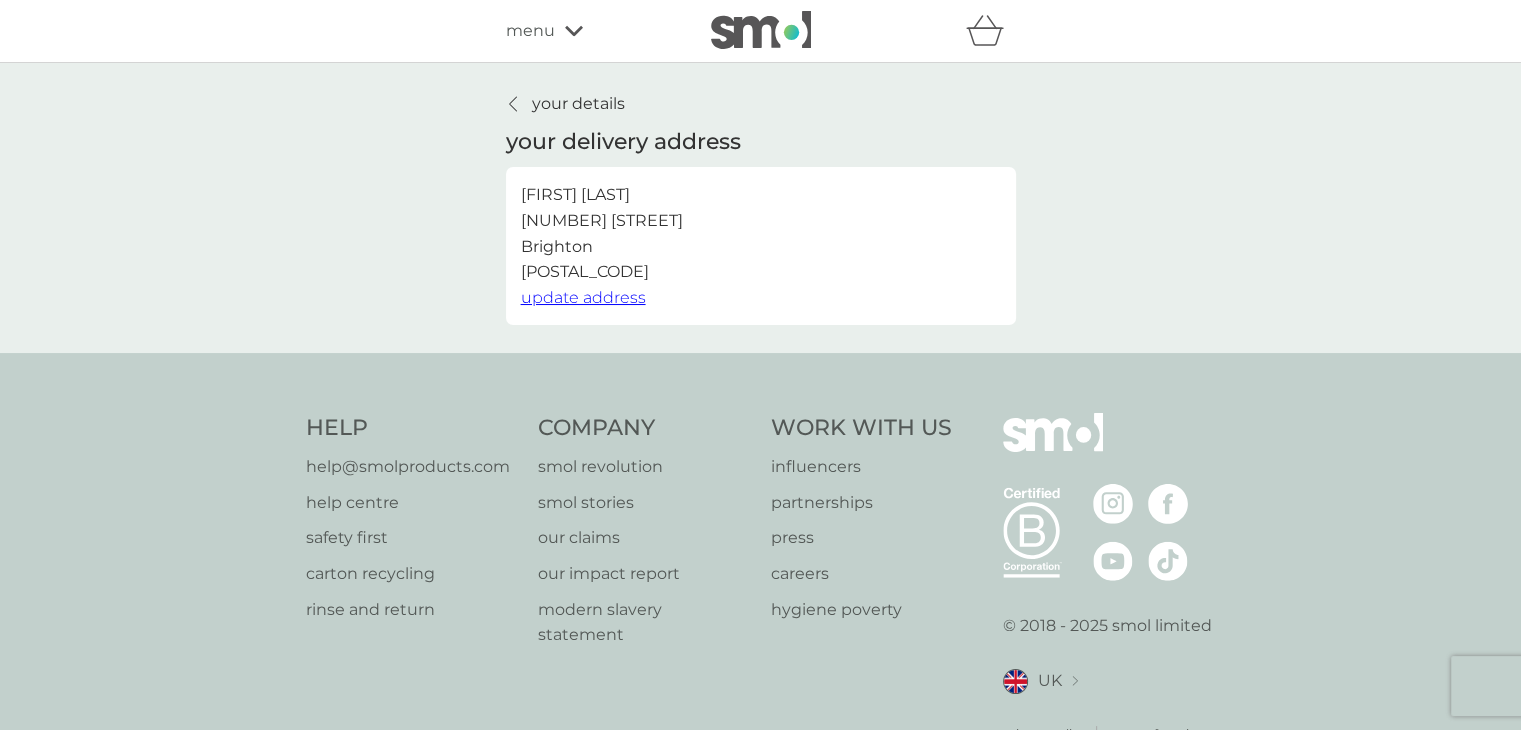 click on "your details" at bounding box center [578, 104] 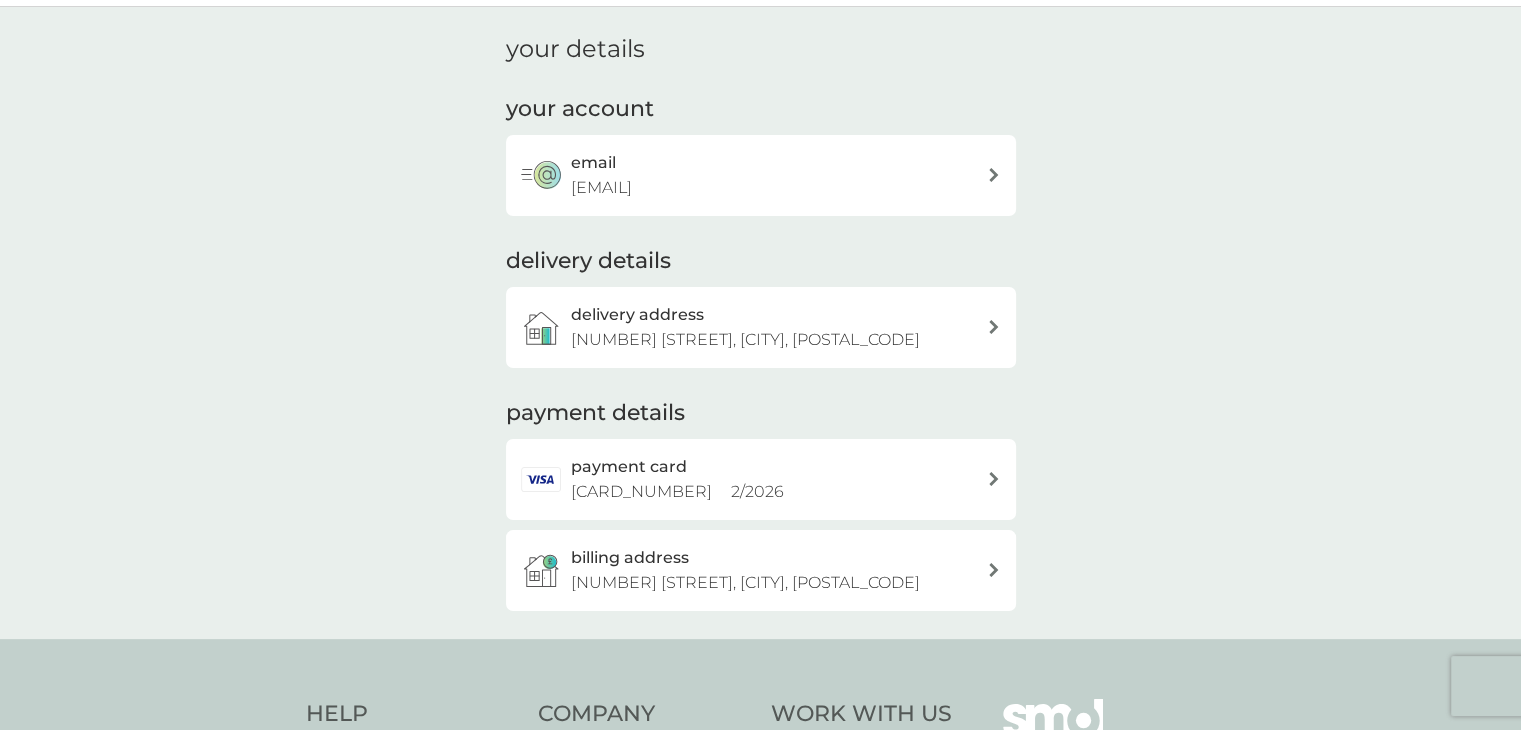scroll, scrollTop: 100, scrollLeft: 0, axis: vertical 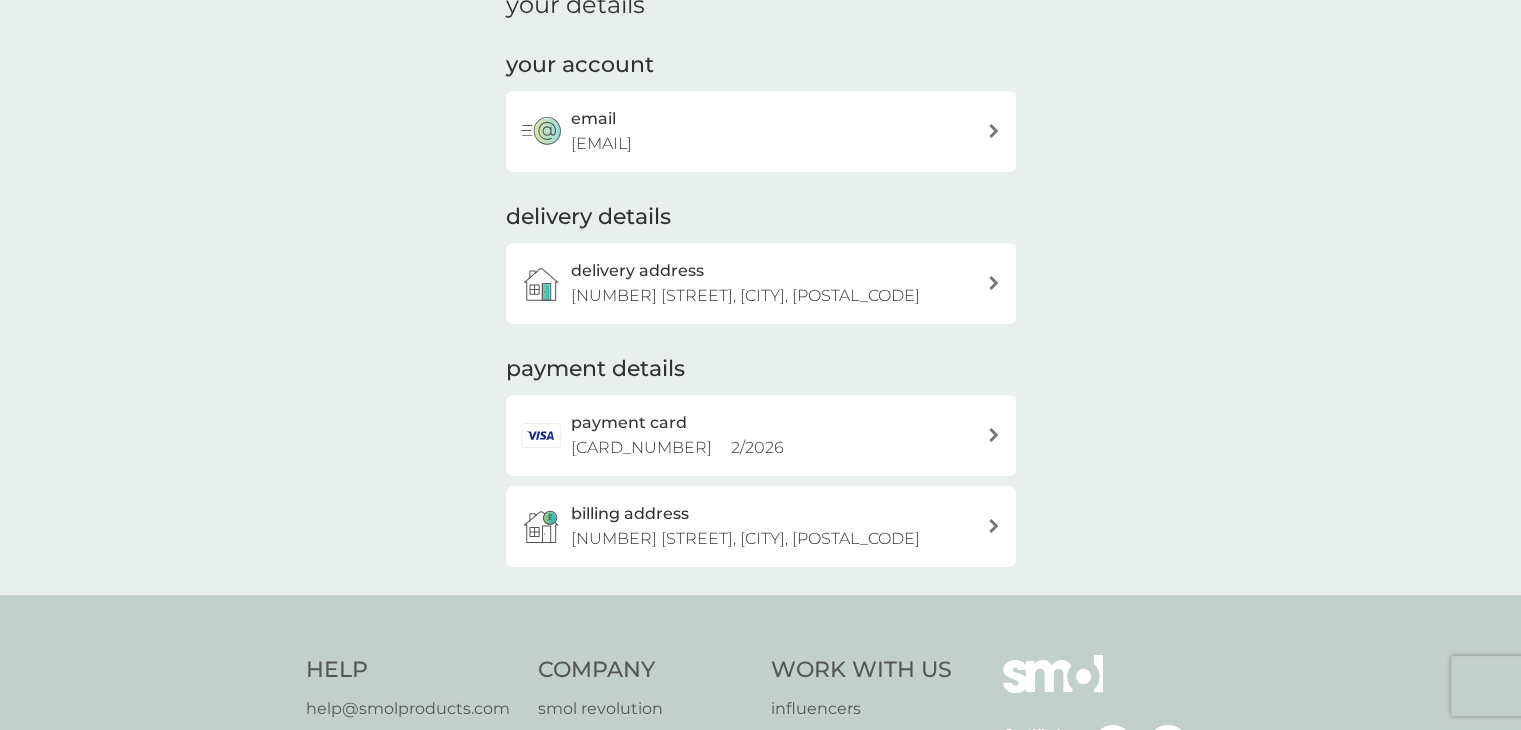 click 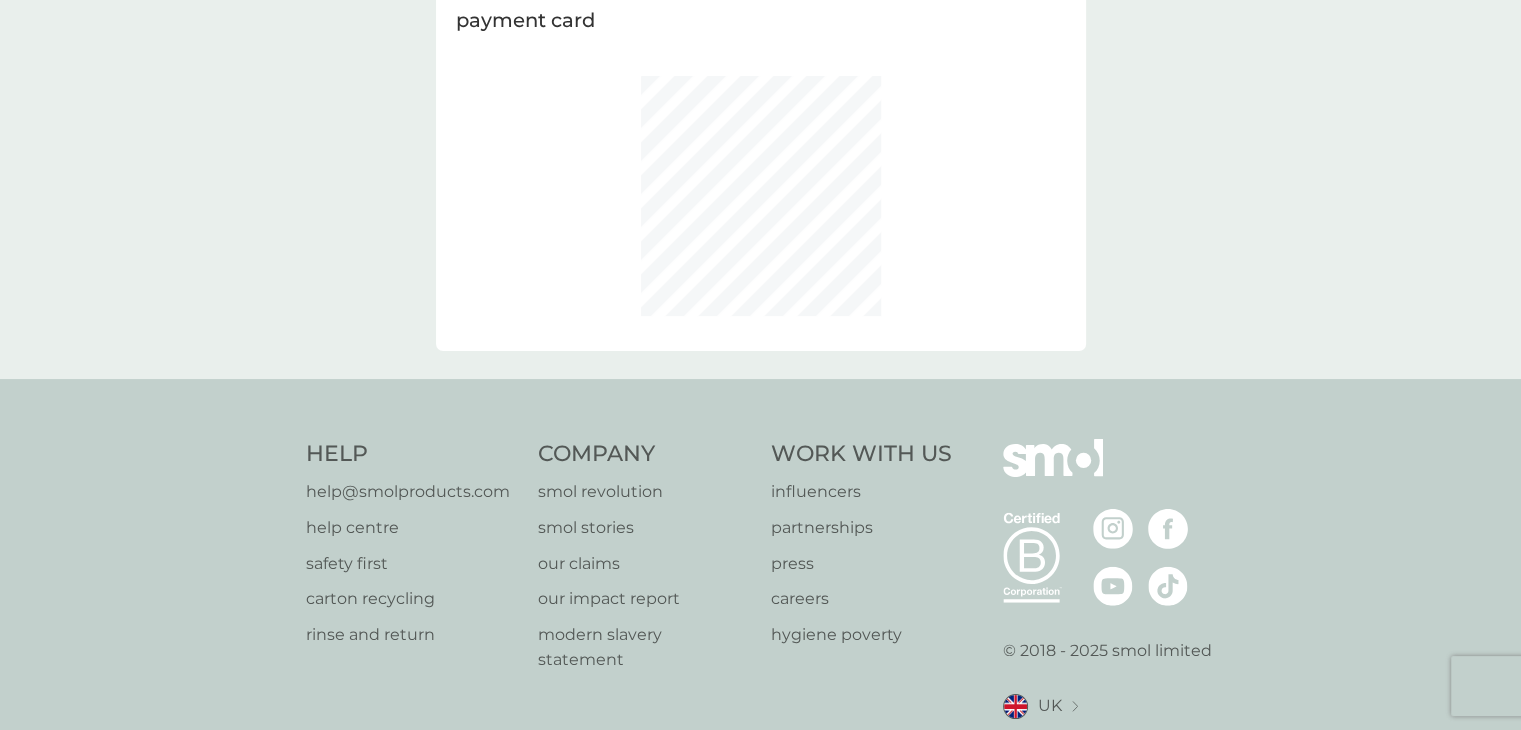 scroll, scrollTop: 0, scrollLeft: 0, axis: both 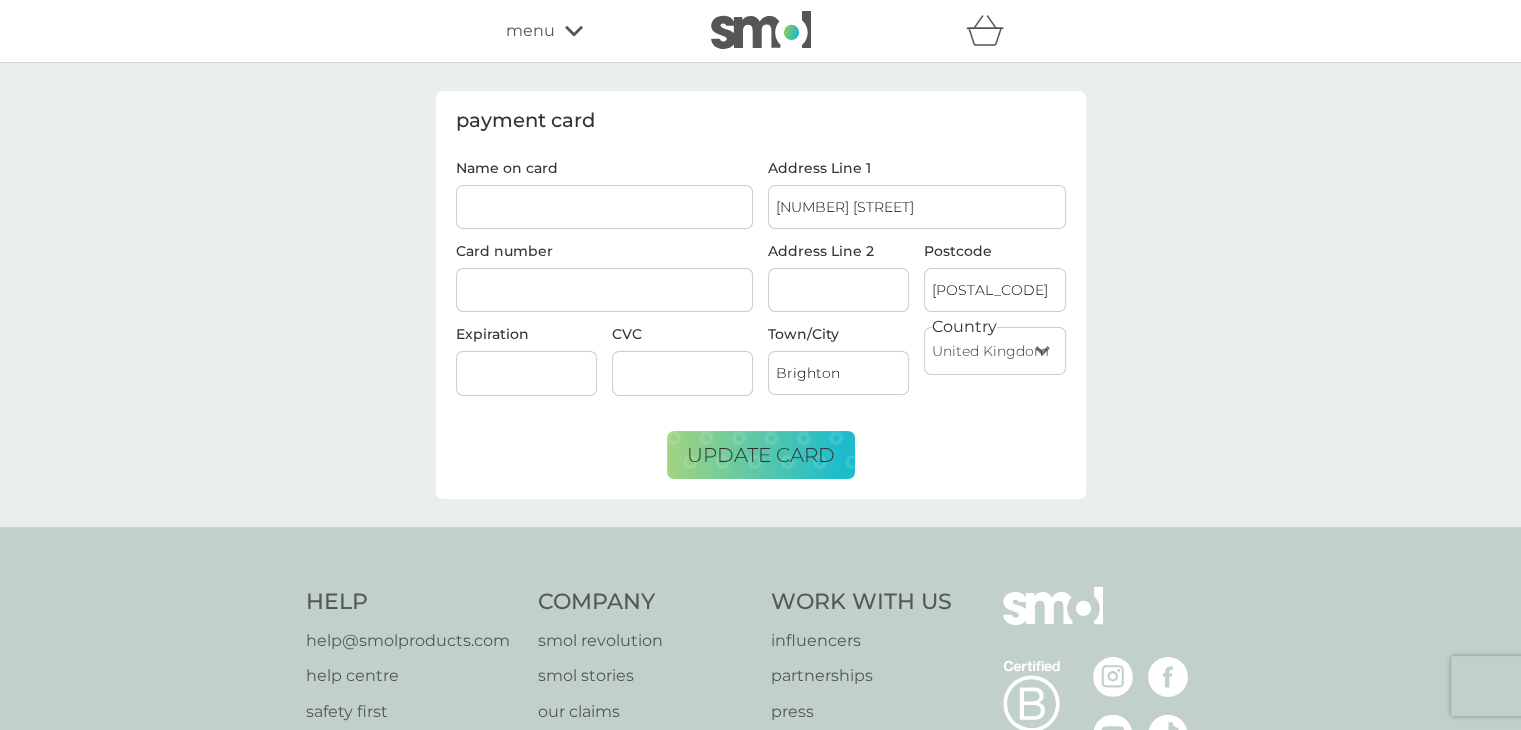 click on "menu" at bounding box center (591, 31) 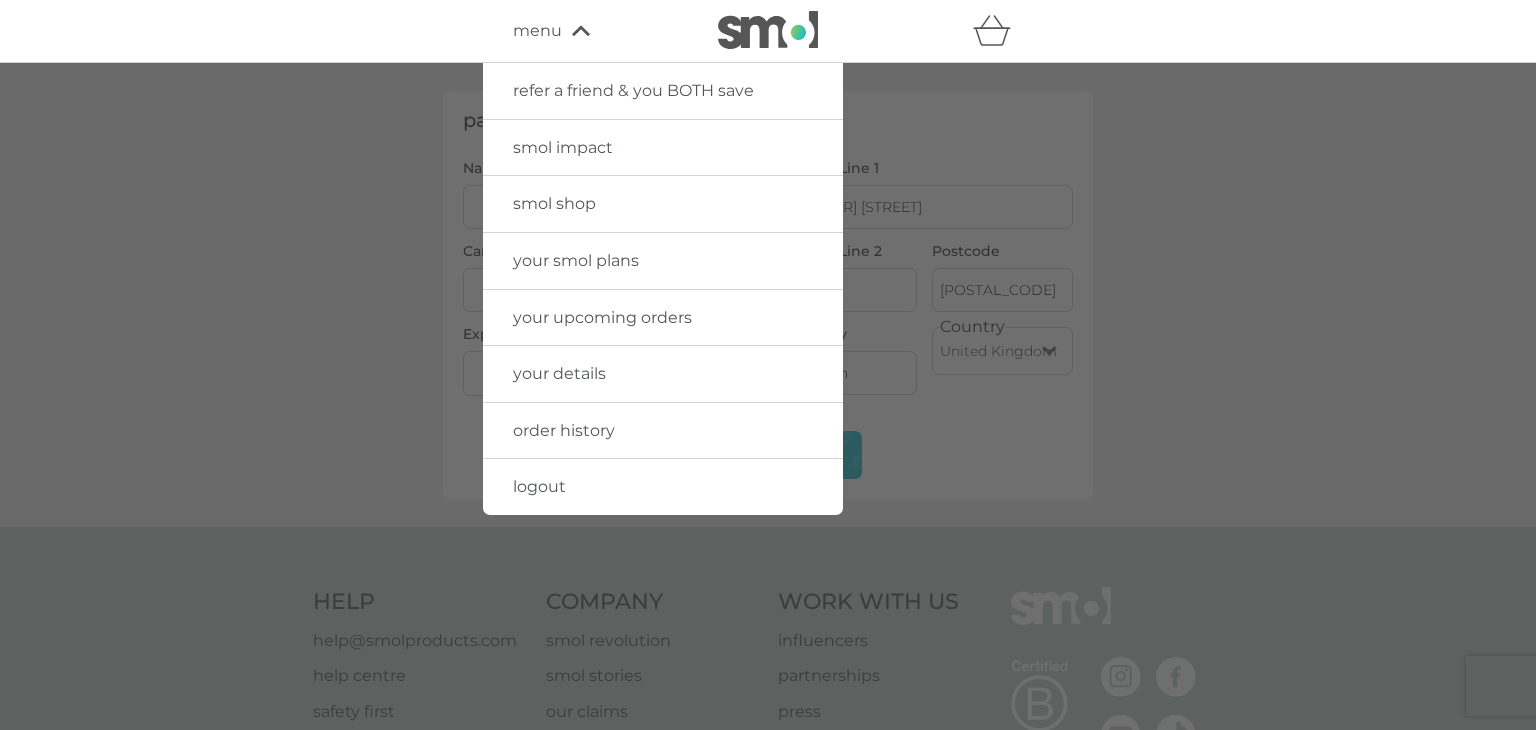 click on "your details" at bounding box center (663, 374) 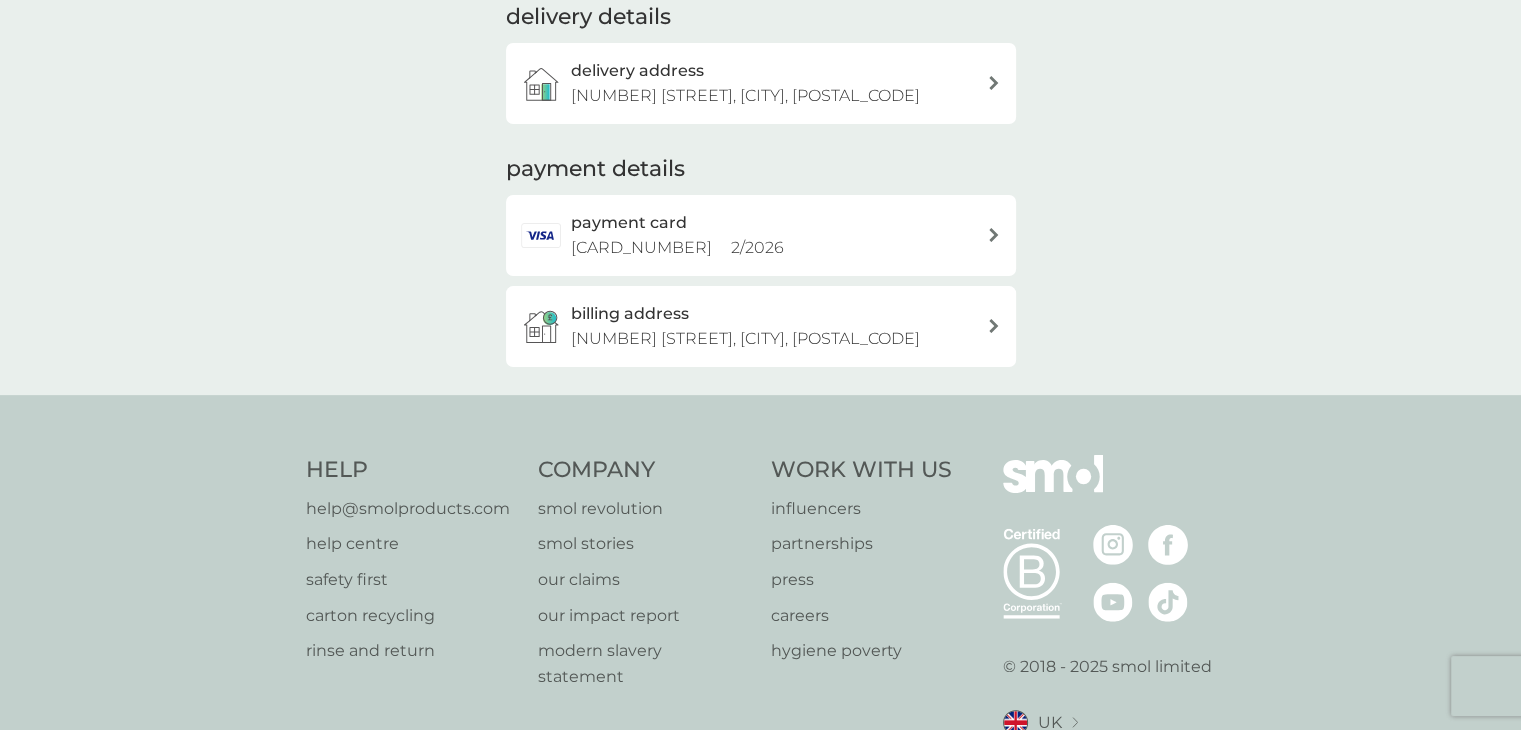 scroll, scrollTop: 0, scrollLeft: 0, axis: both 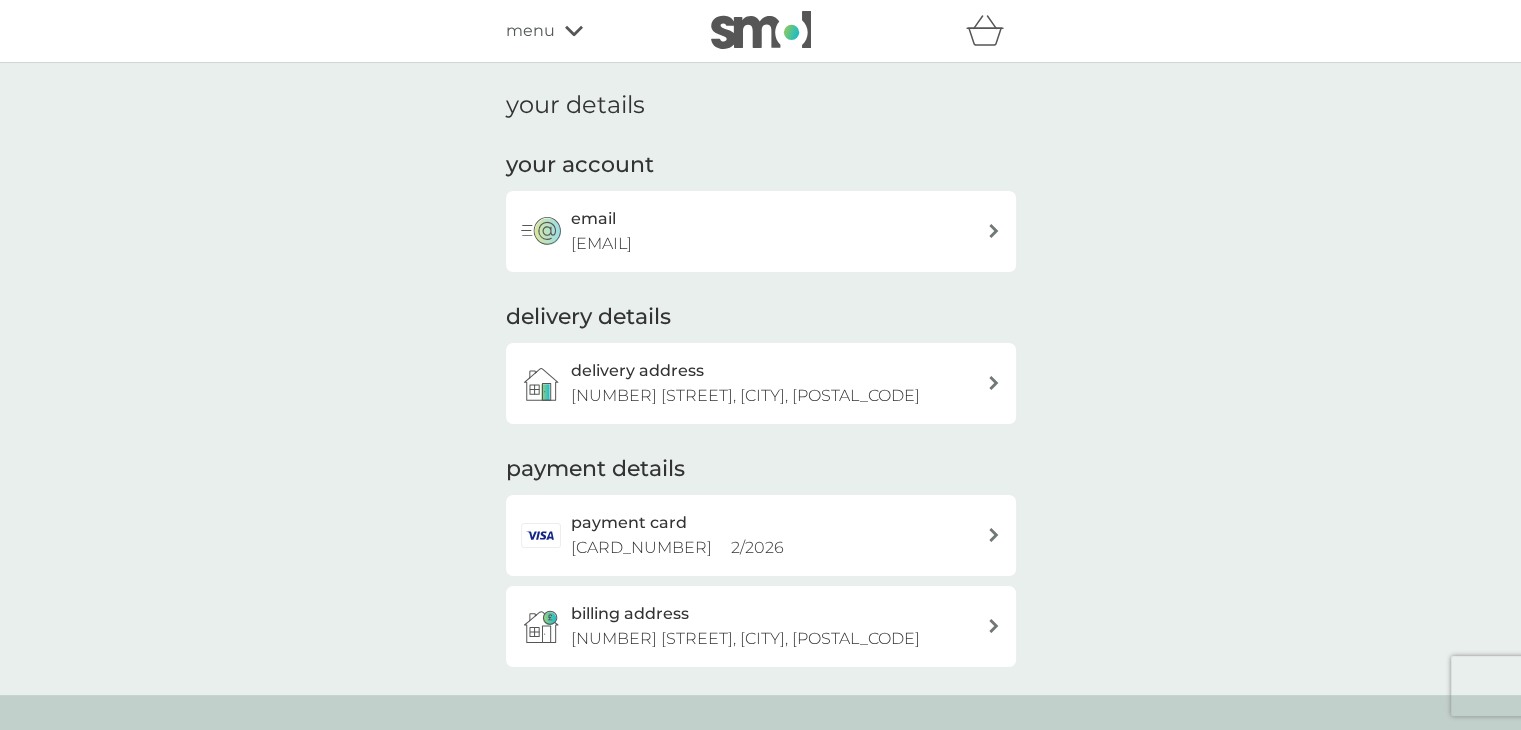 click on "menu" at bounding box center (591, 31) 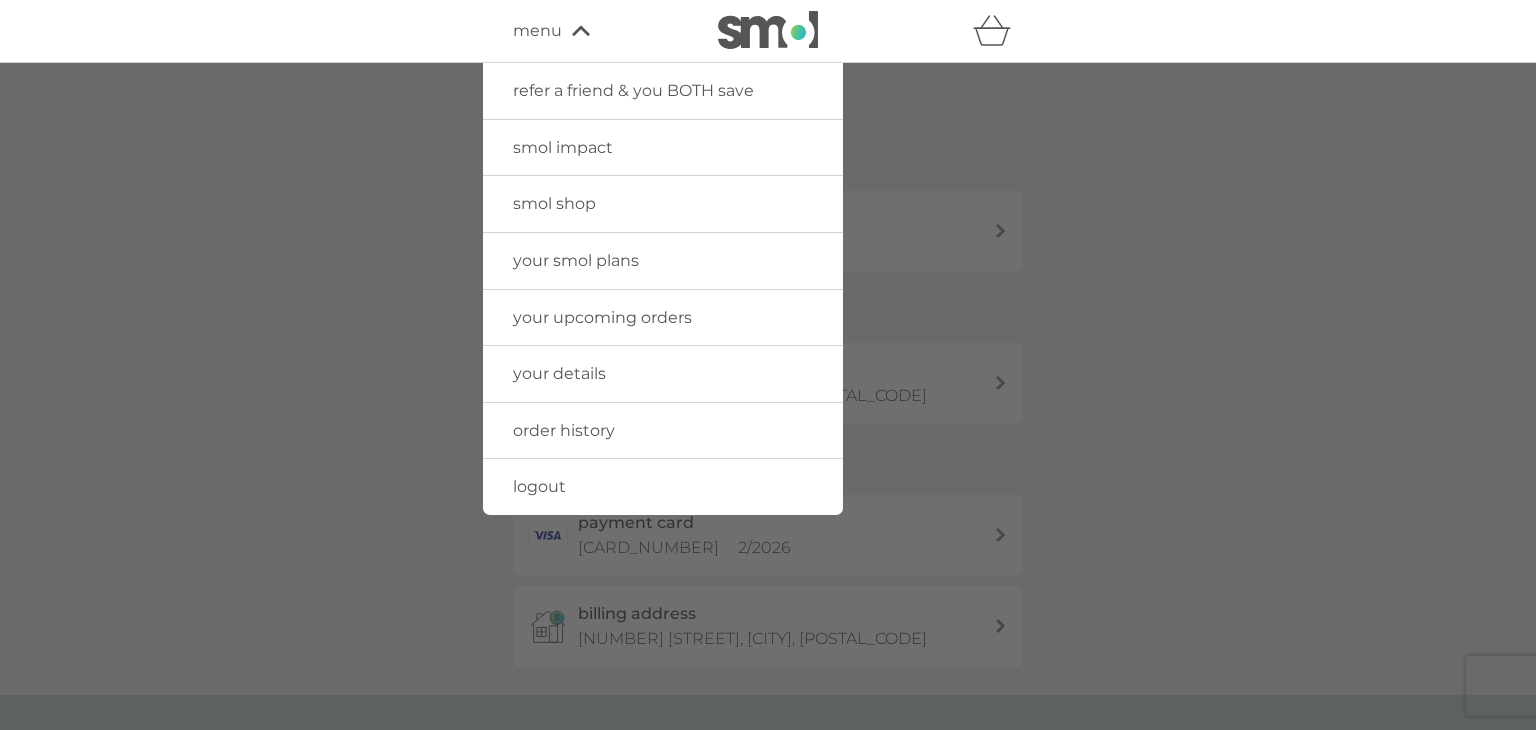 click on "your upcoming orders" at bounding box center (602, 317) 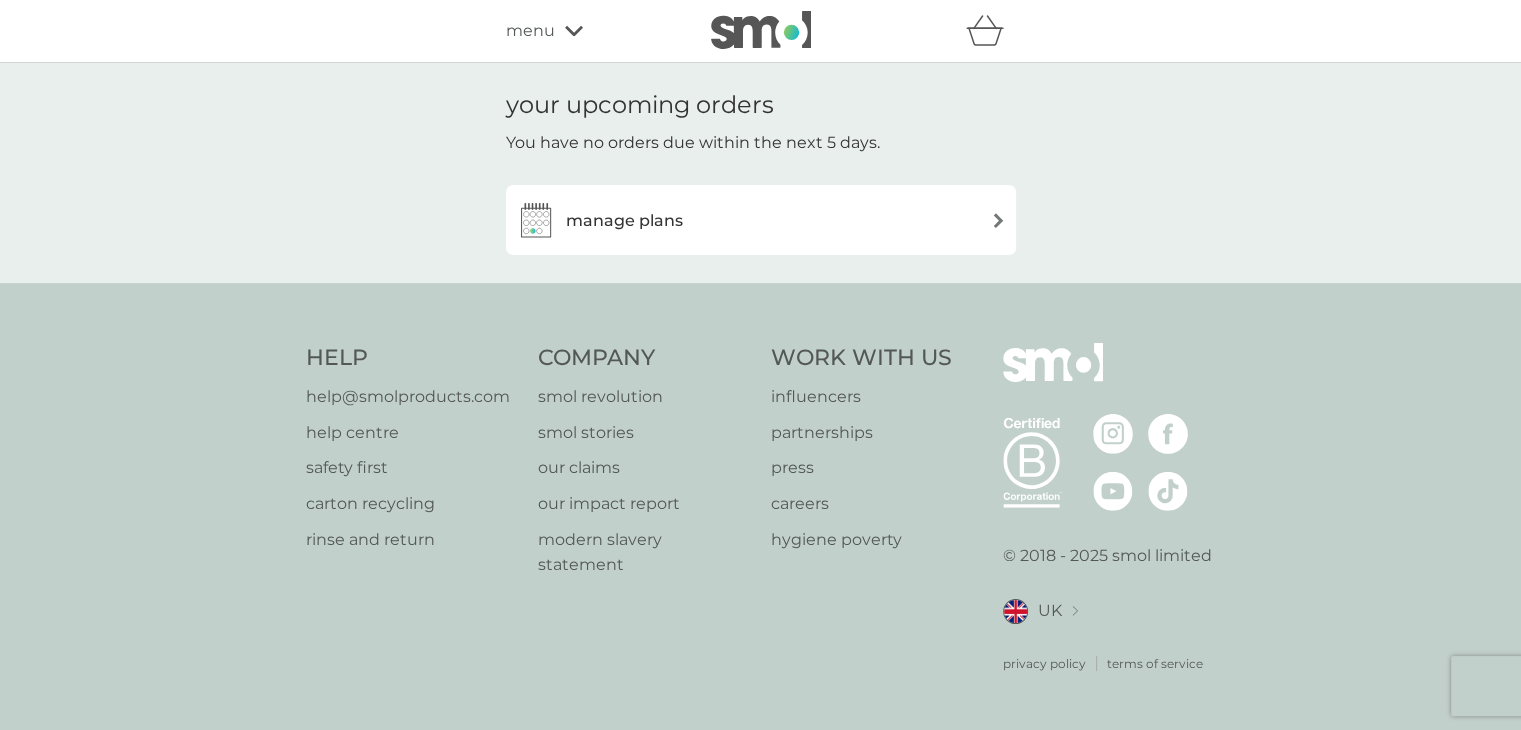 click on "menu" at bounding box center (591, 31) 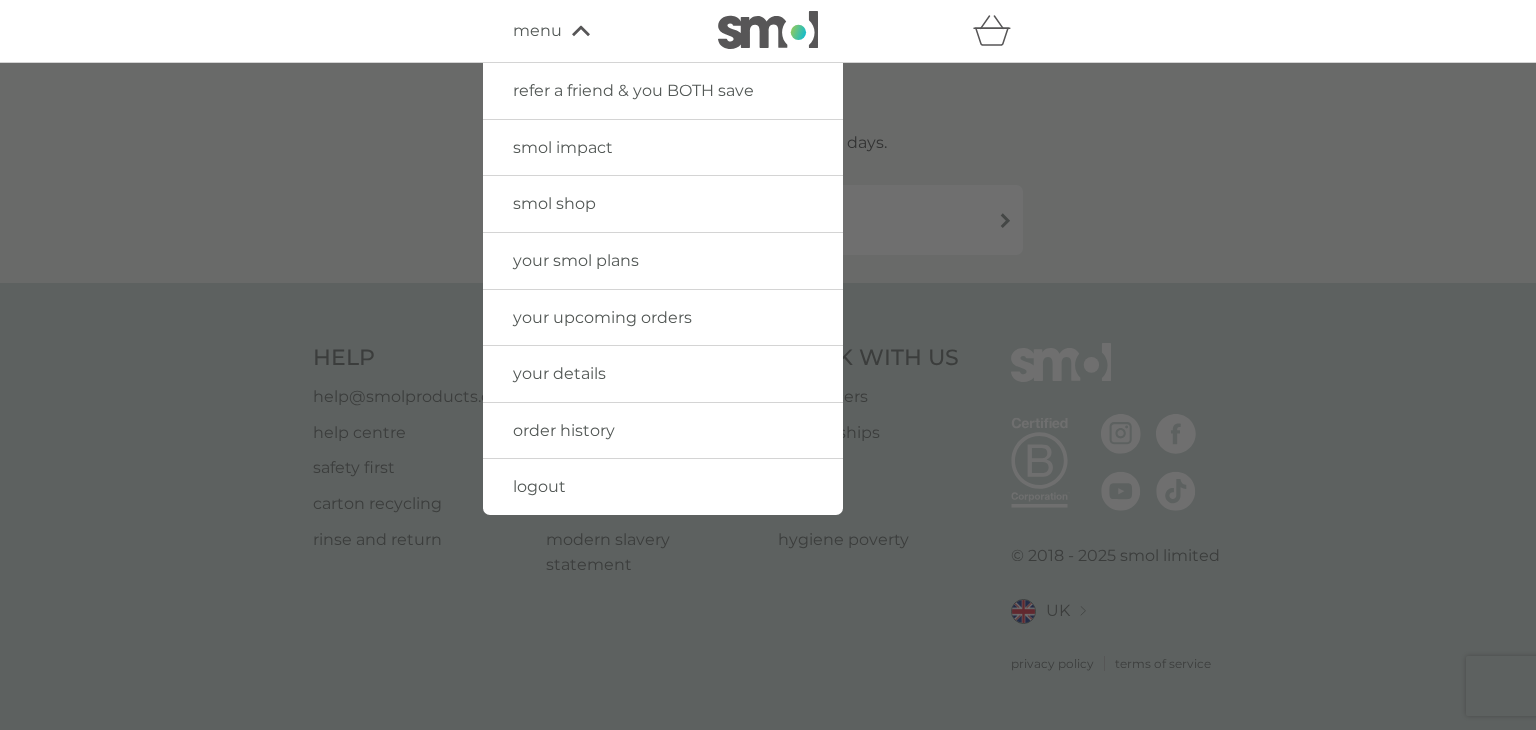click on "your smol plans" at bounding box center (576, 260) 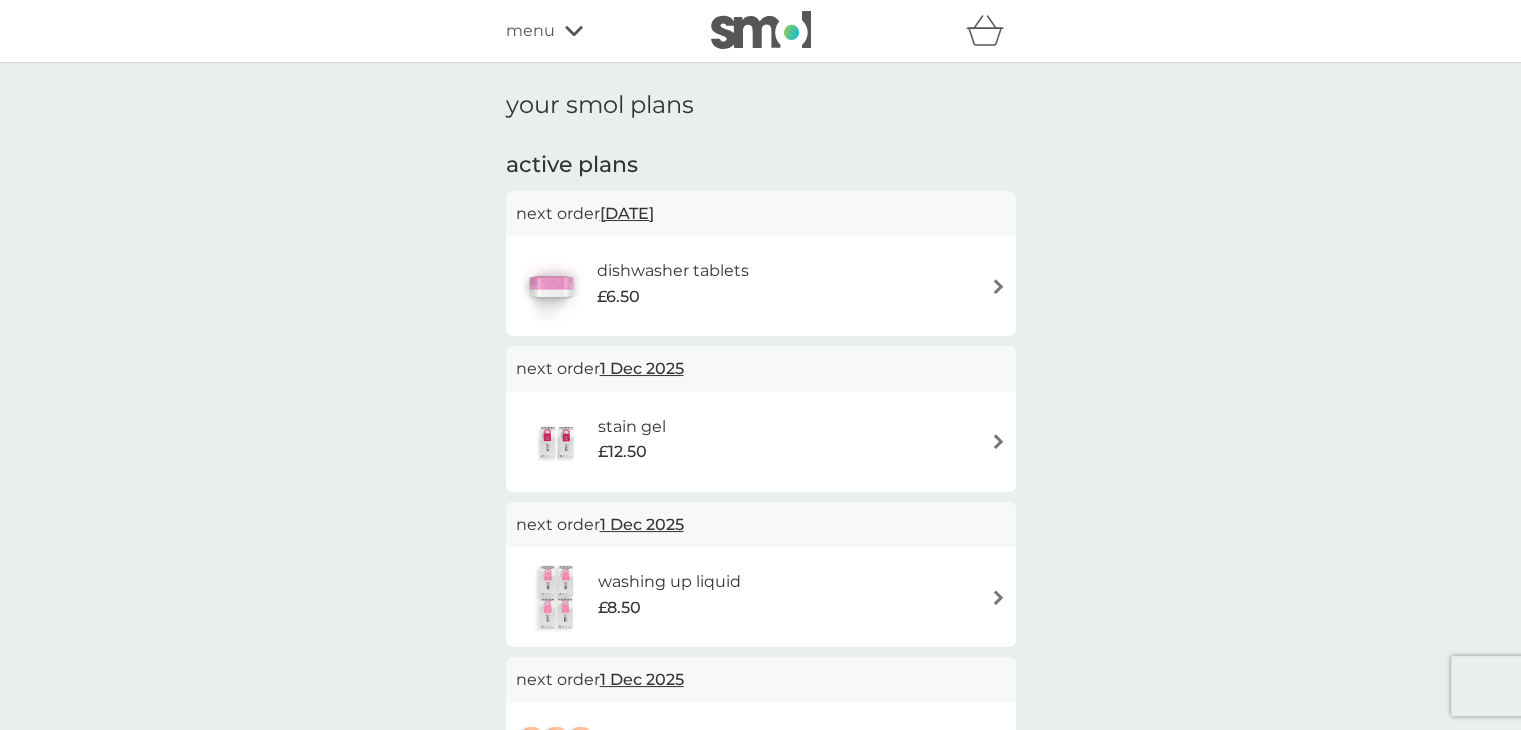 click on "menu" at bounding box center [530, 31] 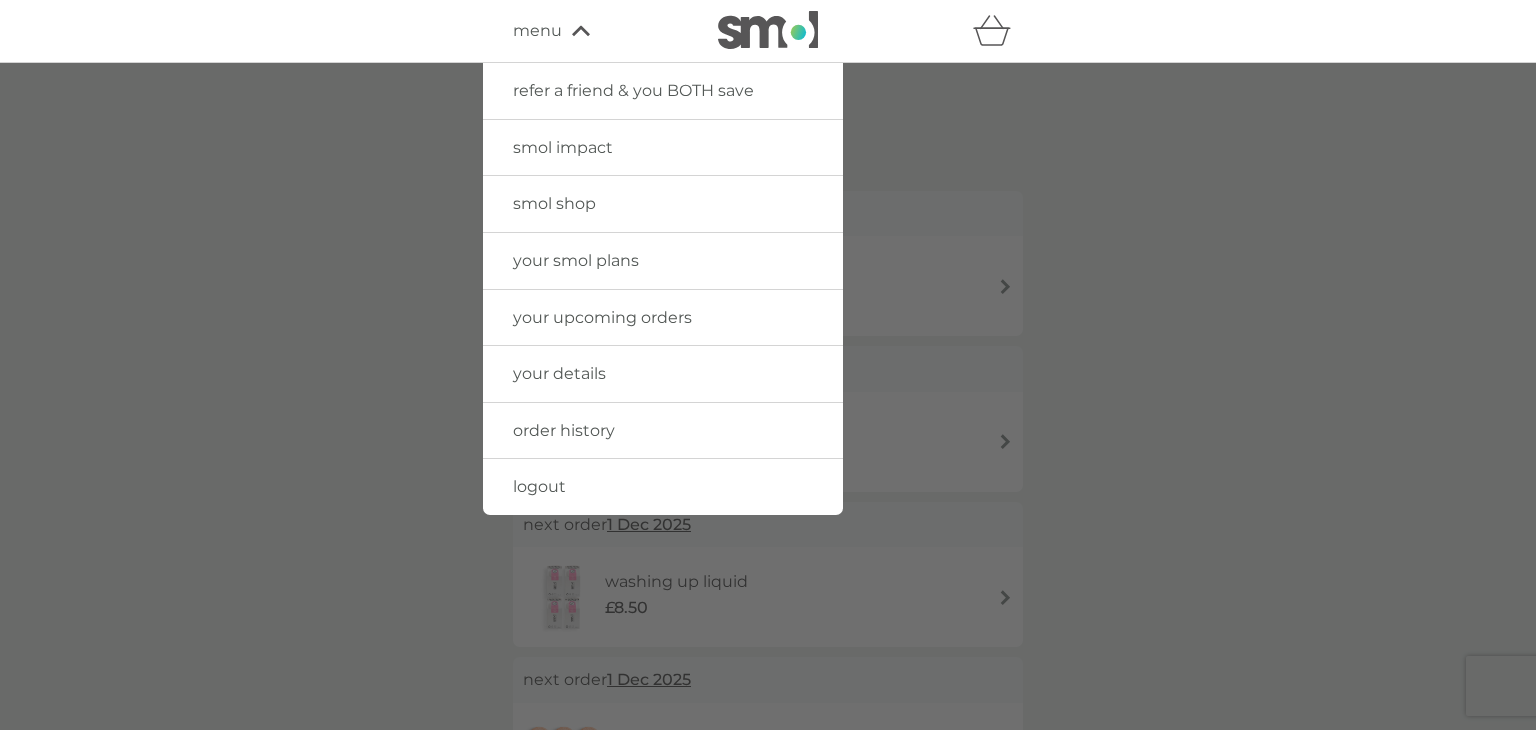 drag, startPoint x: 658, startPoint y: 320, endPoint x: 1114, endPoint y: 352, distance: 457.12143 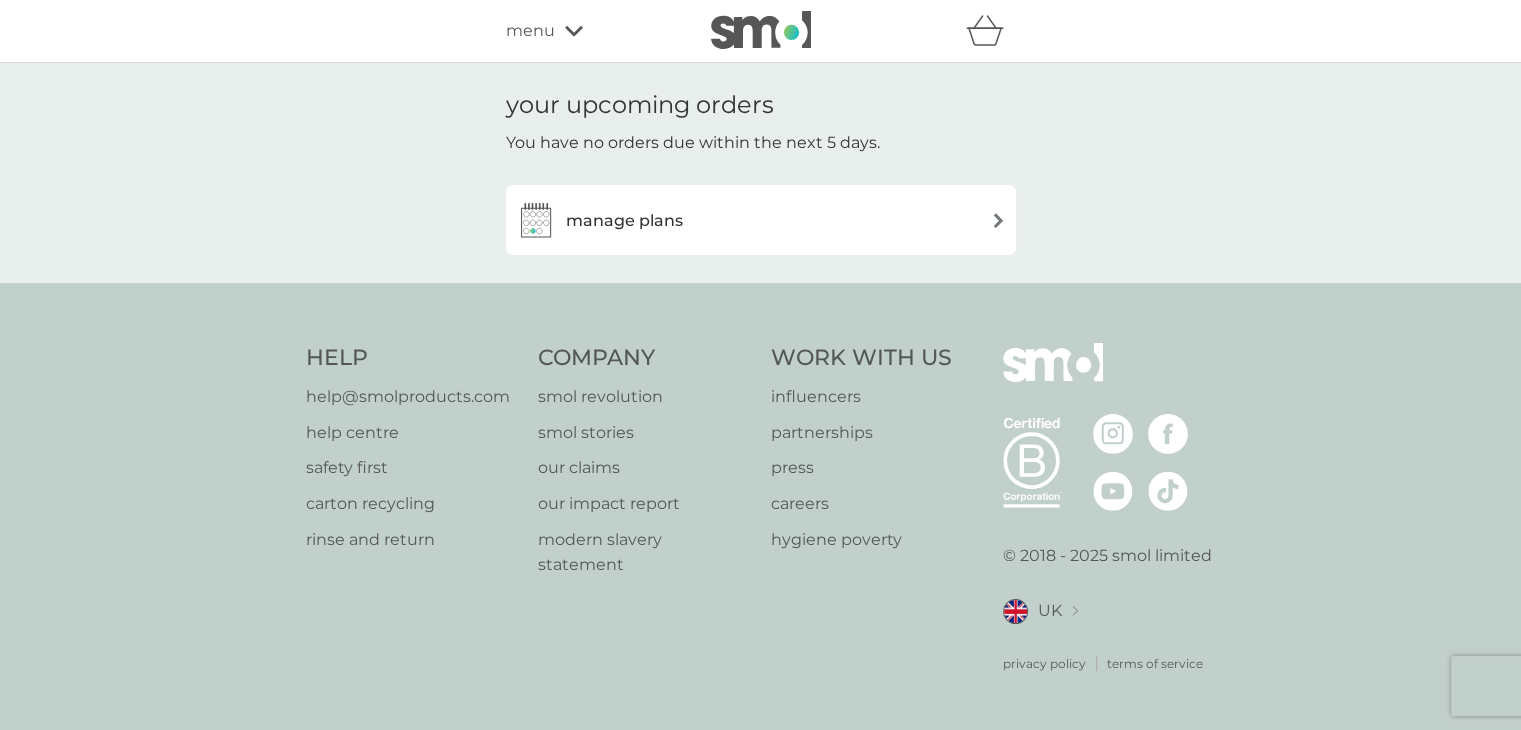 click on "manage plans" at bounding box center [761, 220] 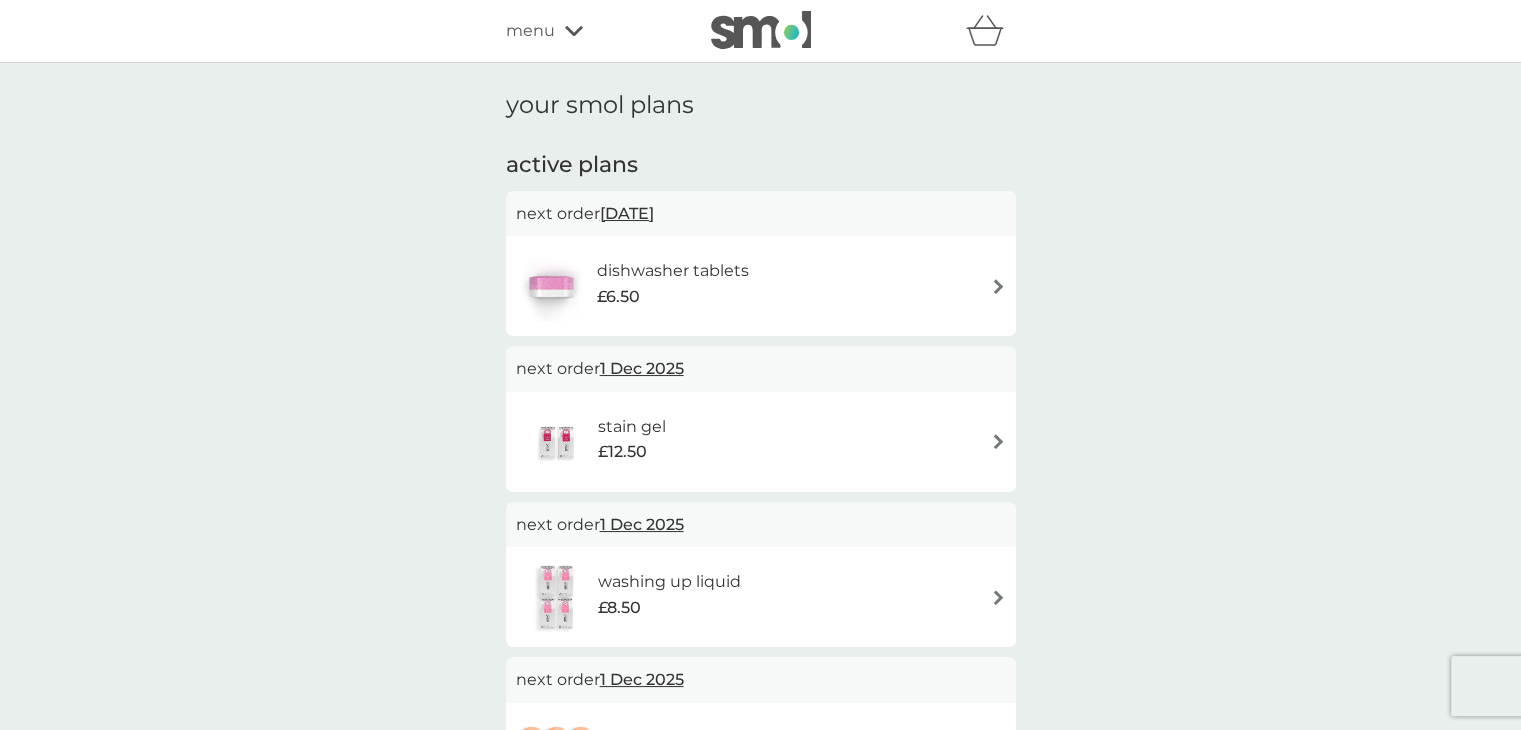 click on "dishwasher tablets £6.50" at bounding box center [761, 286] 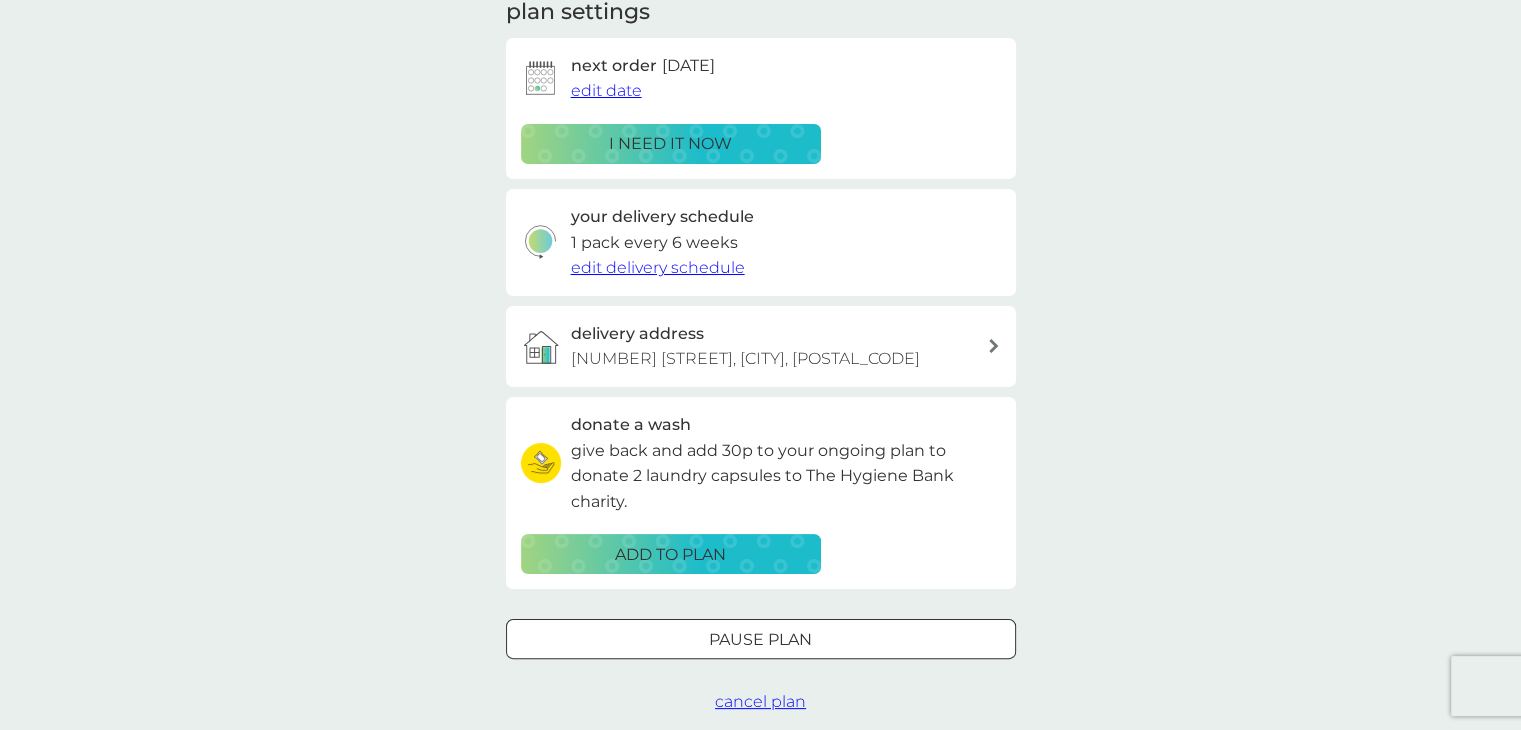 scroll, scrollTop: 400, scrollLeft: 0, axis: vertical 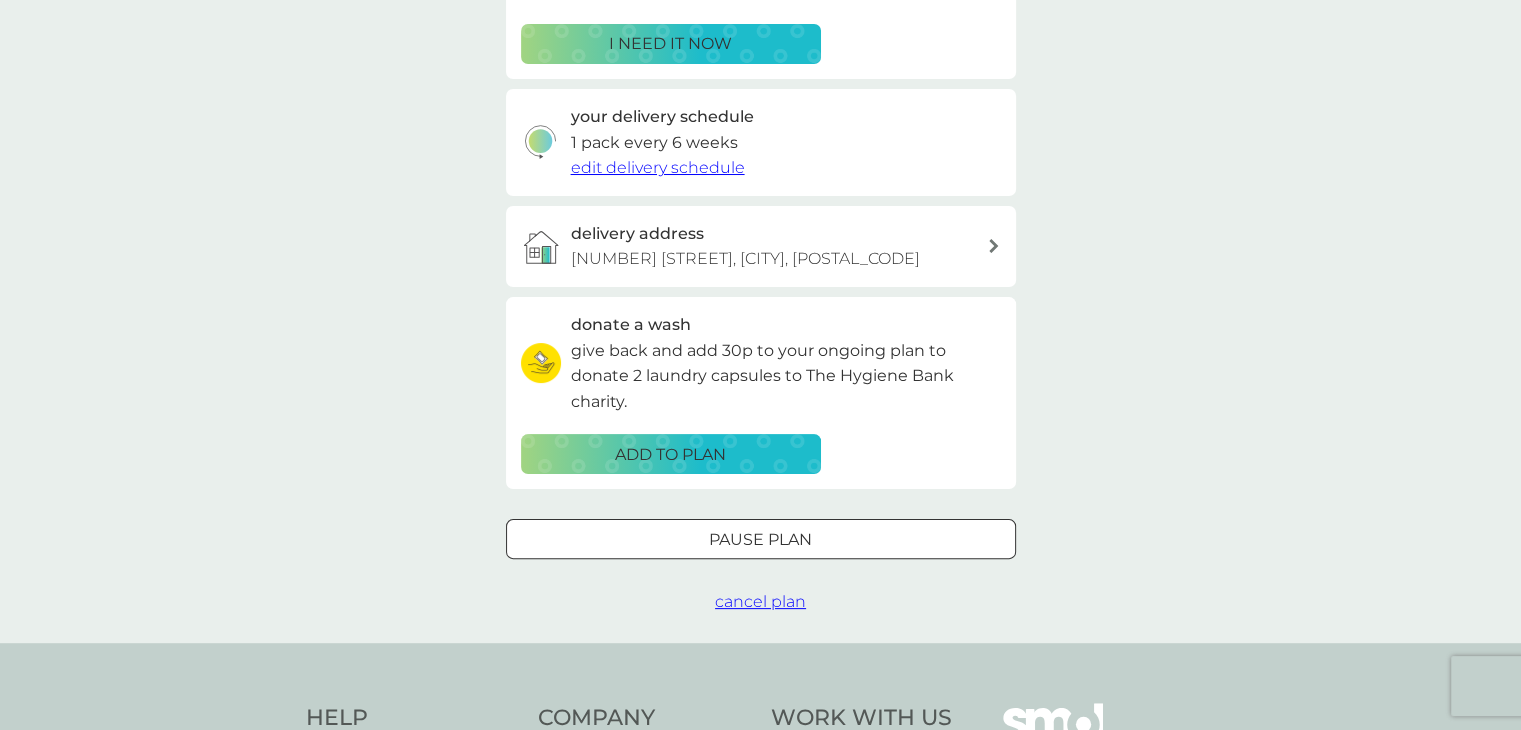 click on "cancel plan" at bounding box center (760, 601) 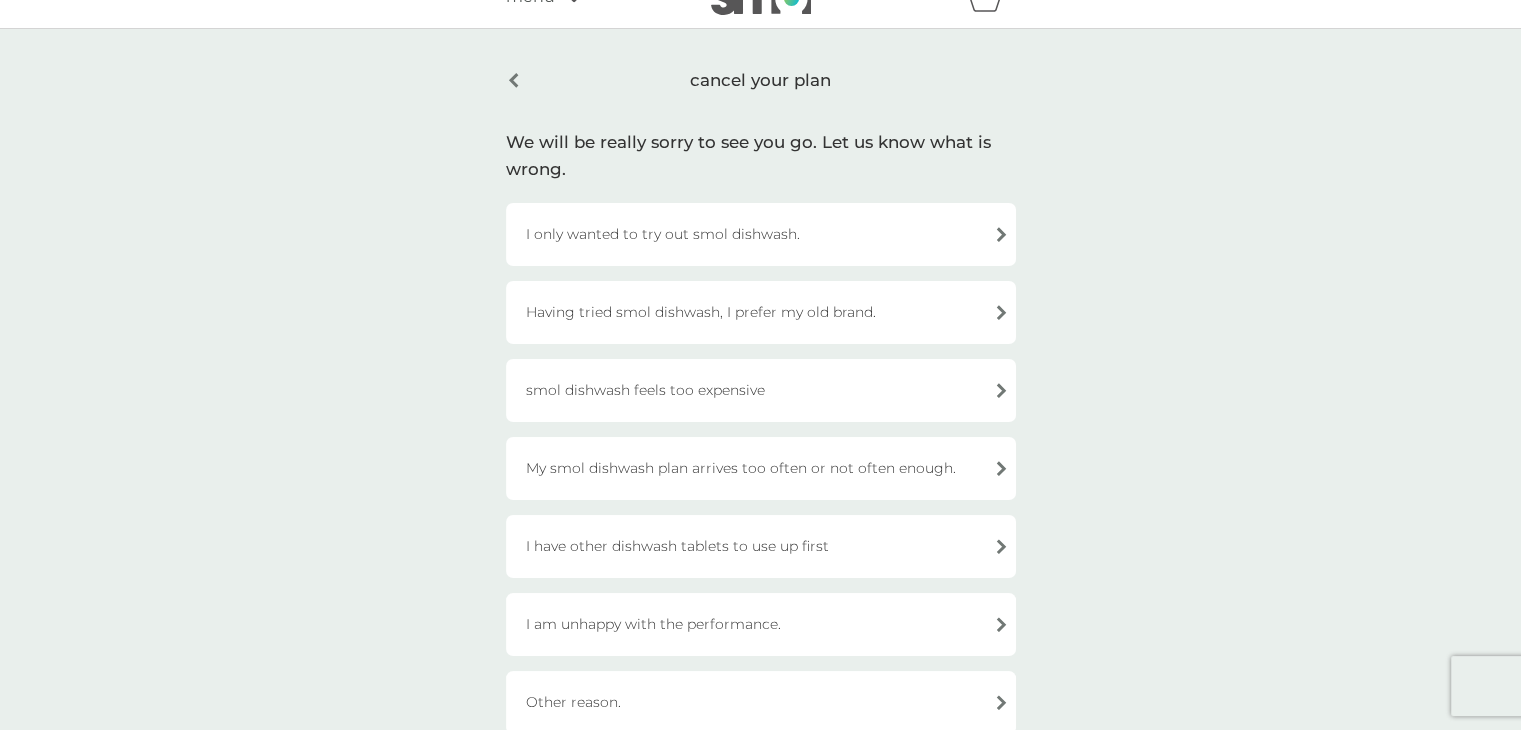 scroll, scrollTop: 0, scrollLeft: 0, axis: both 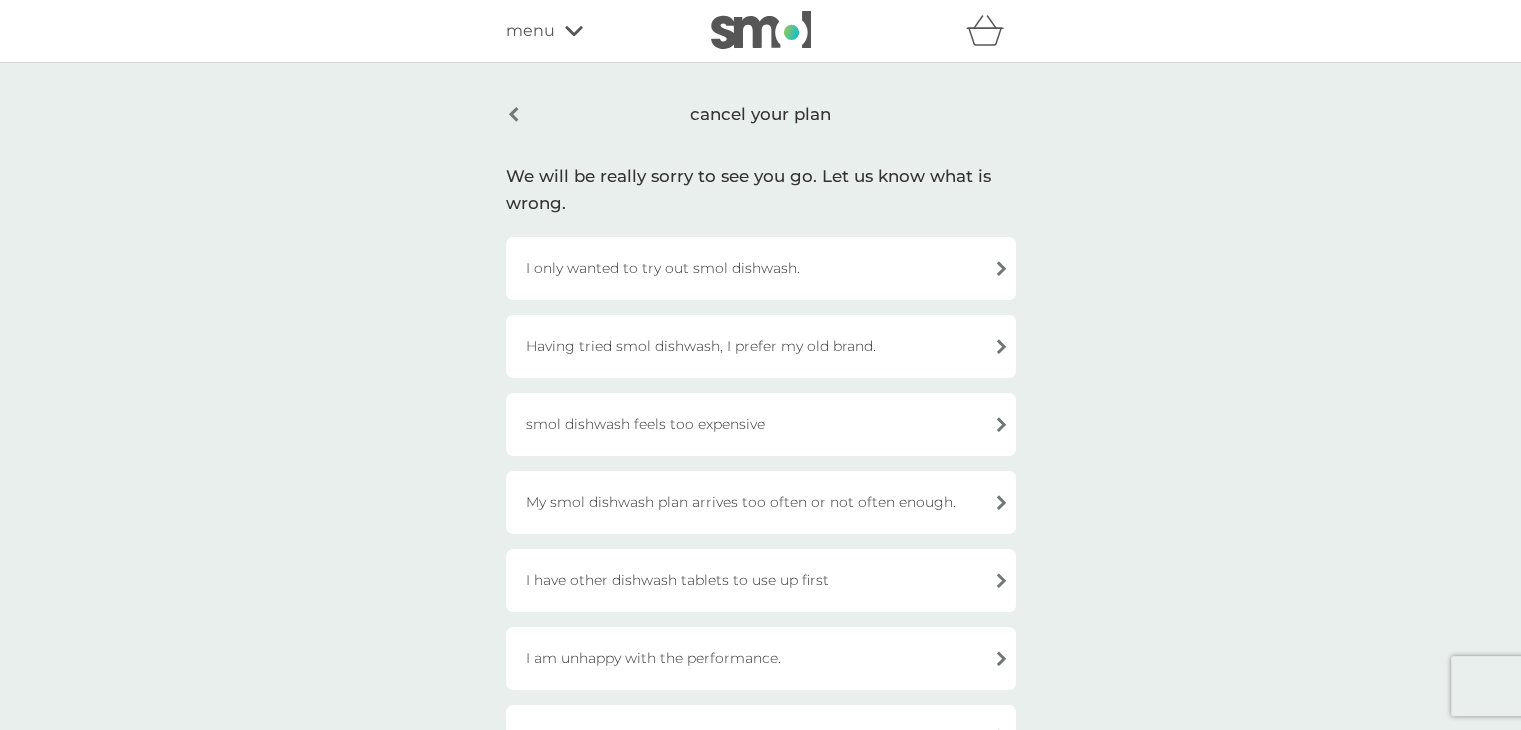click on "Having tried smol dishwash, I prefer my old brand." at bounding box center [761, 346] 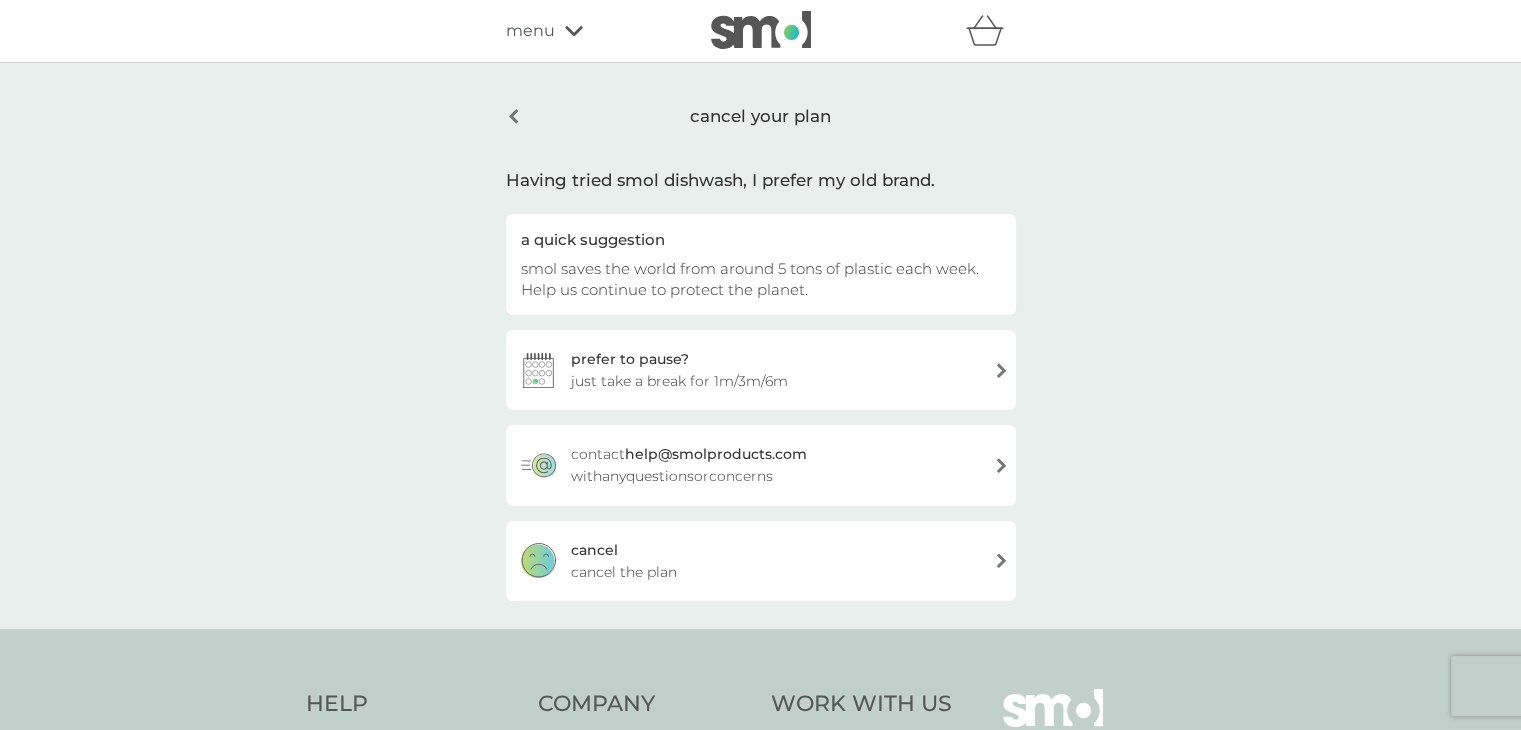 click on "cancel cancel the plan" at bounding box center (761, 561) 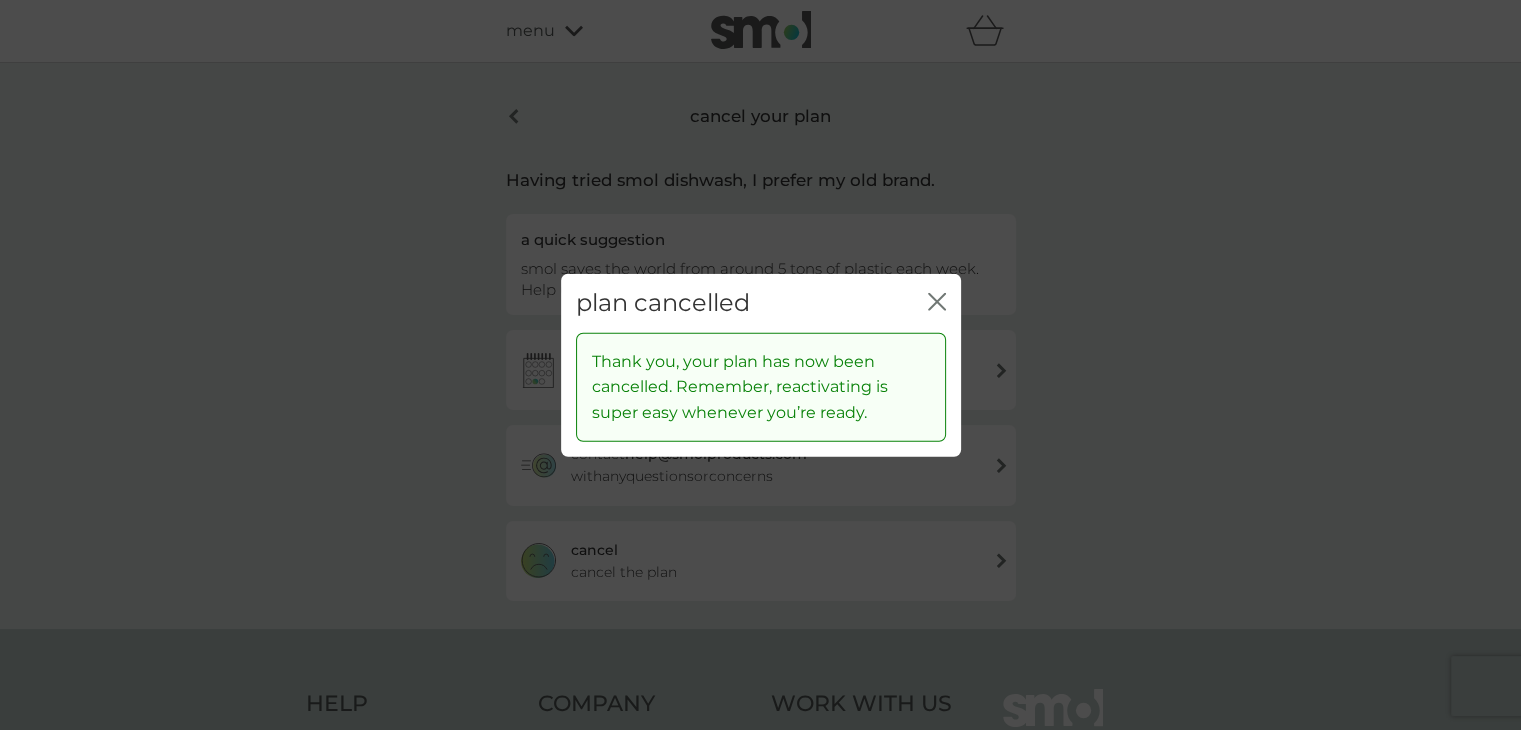 click 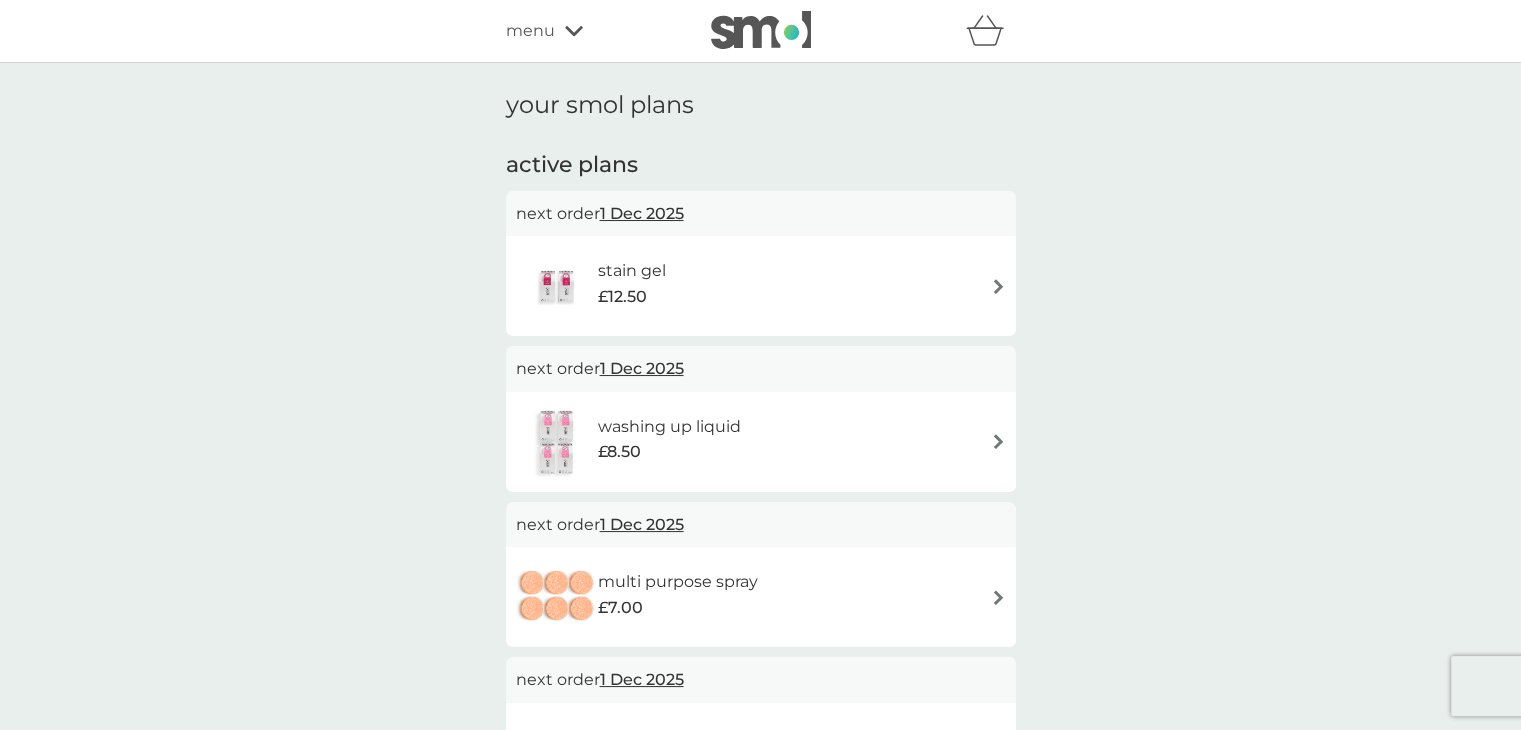 click on "stain gel £12.50" at bounding box center (761, 286) 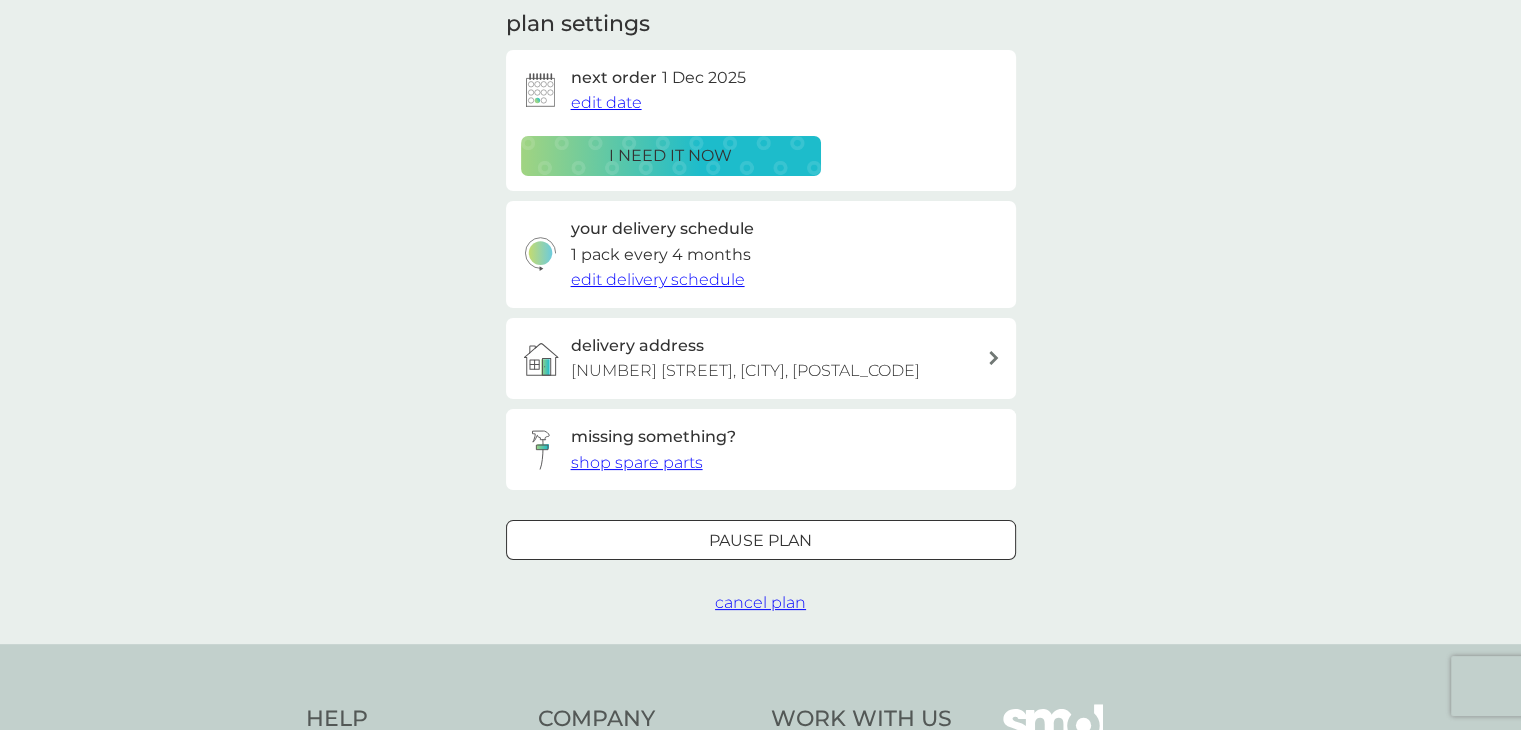 scroll, scrollTop: 300, scrollLeft: 0, axis: vertical 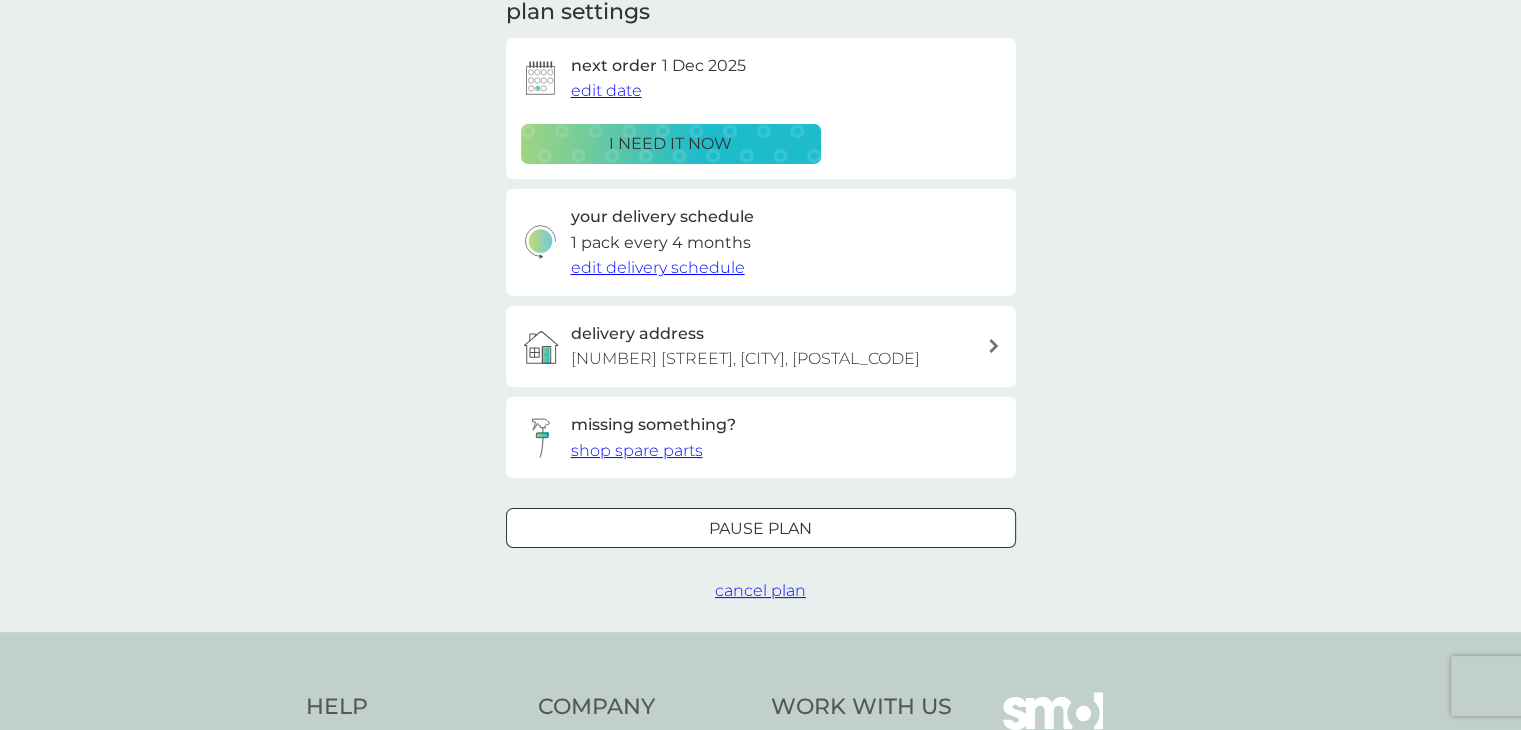 click on "cancel plan" at bounding box center (760, 590) 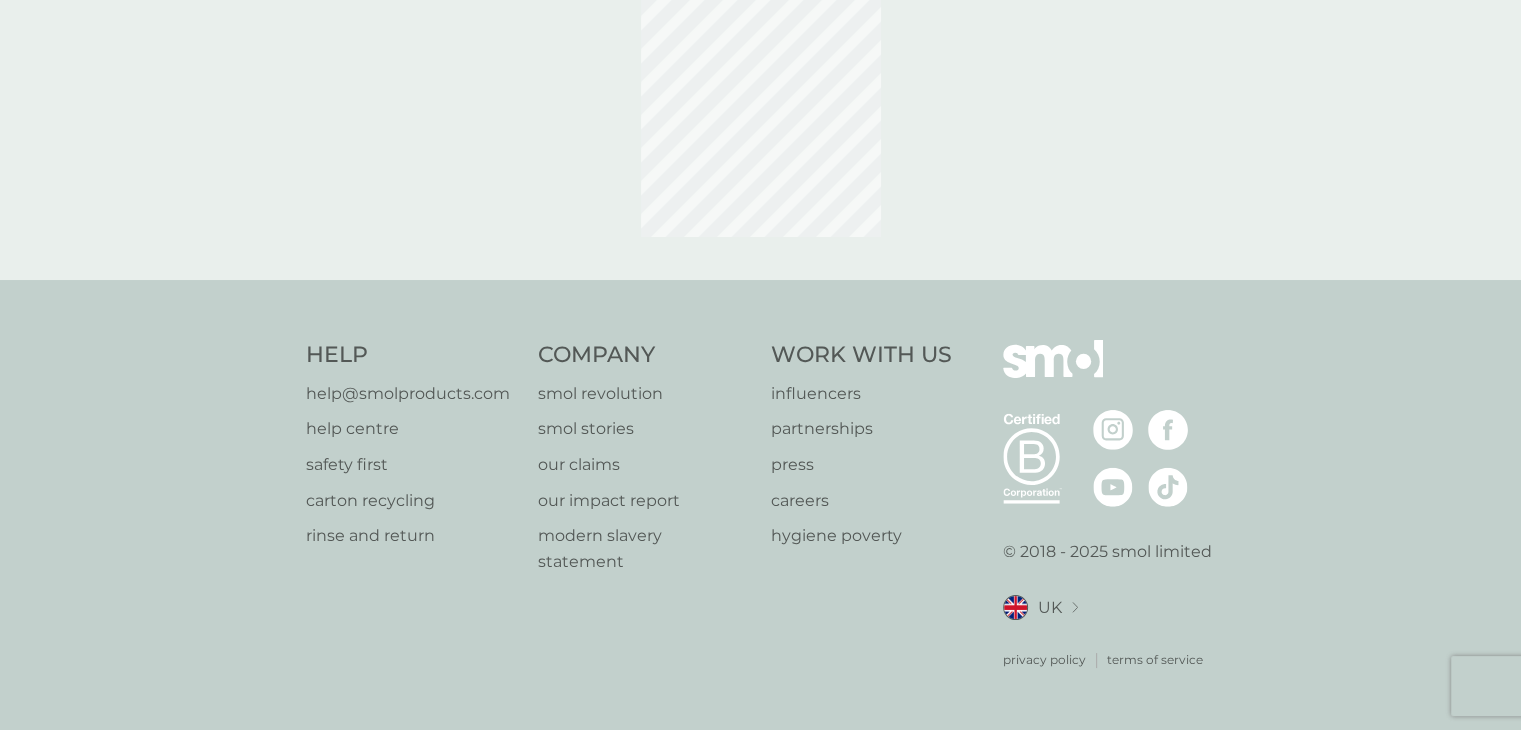 scroll, scrollTop: 0, scrollLeft: 0, axis: both 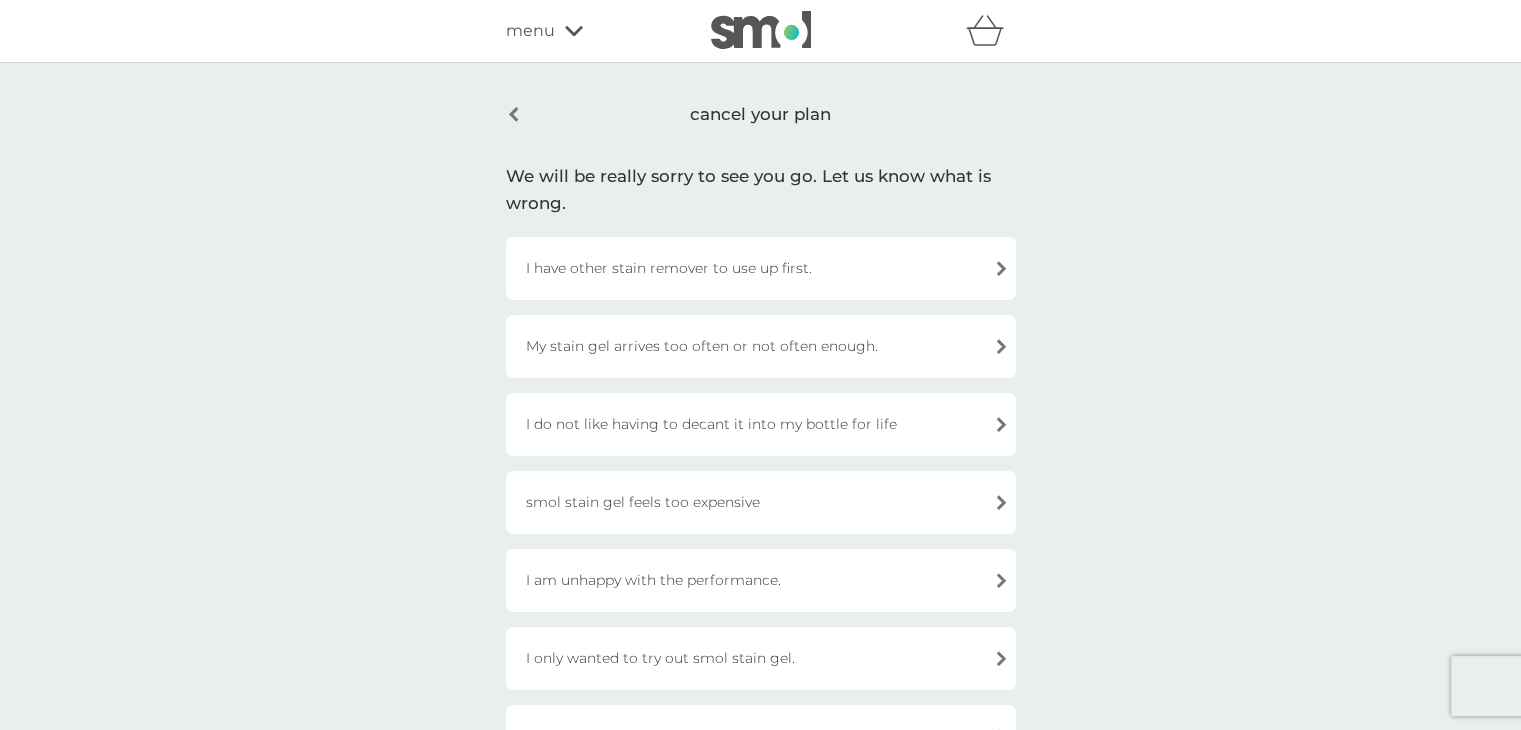 drag, startPoint x: 947, startPoint y: 263, endPoint x: 1036, endPoint y: 294, distance: 94.24436 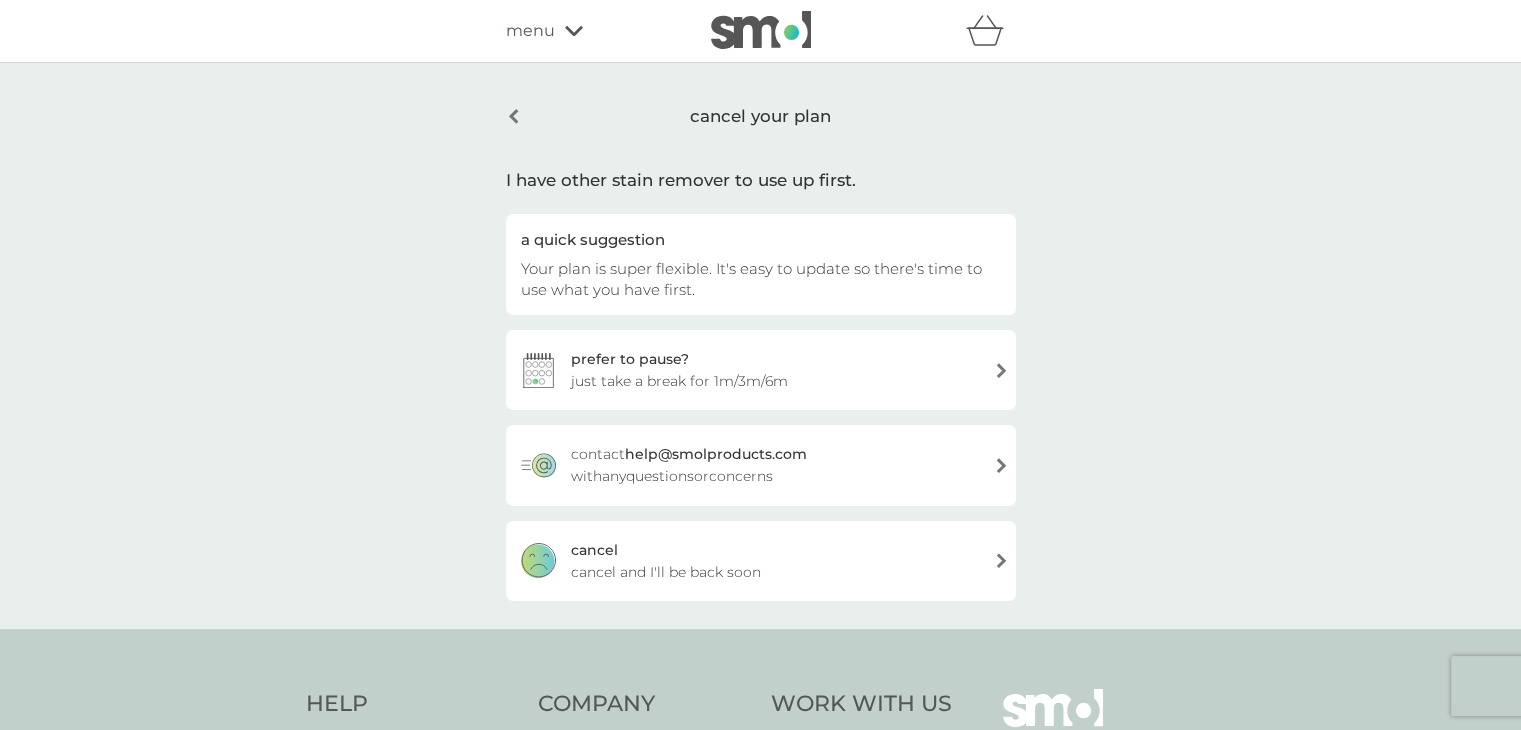 click on "cancel cancel and I'll be back soon" at bounding box center (761, 561) 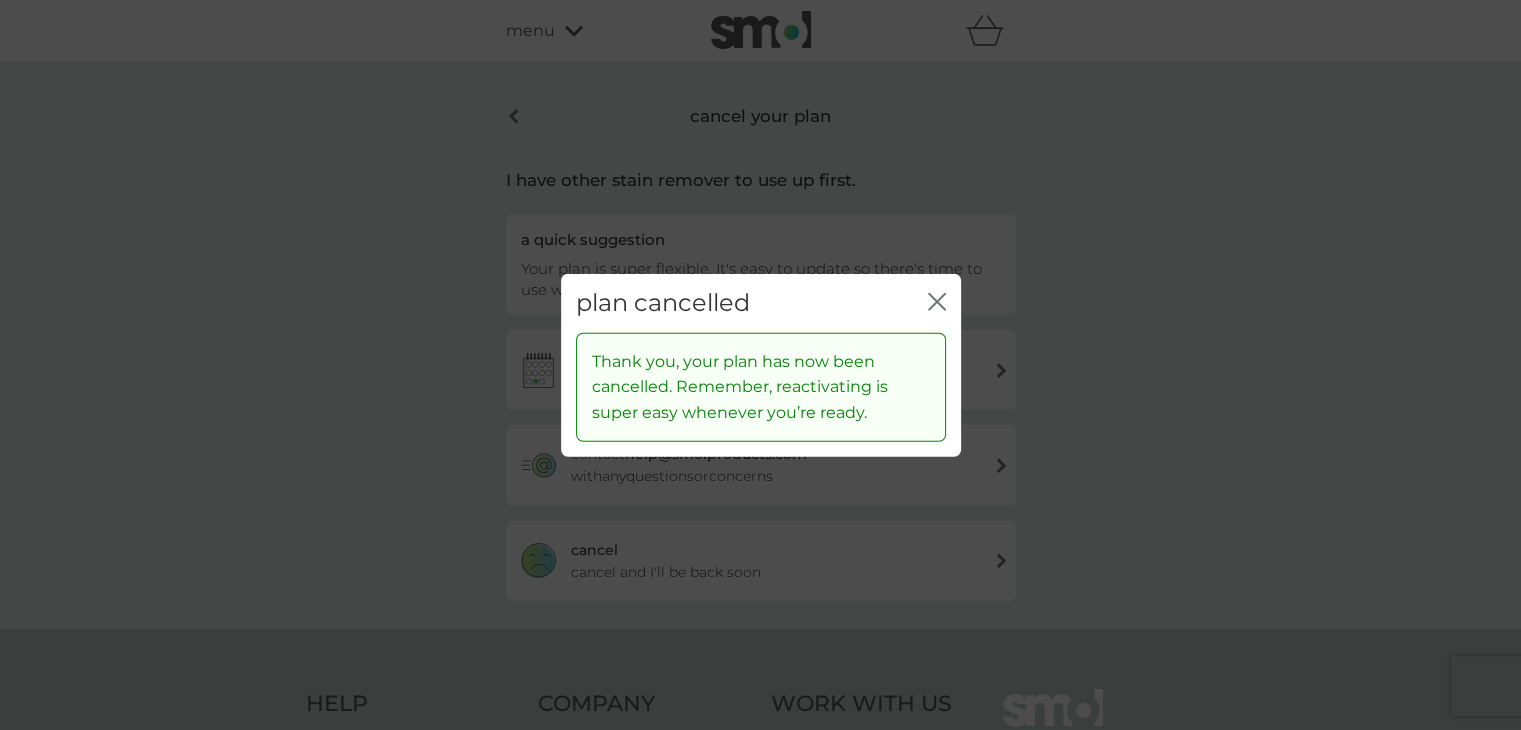 click on "close" 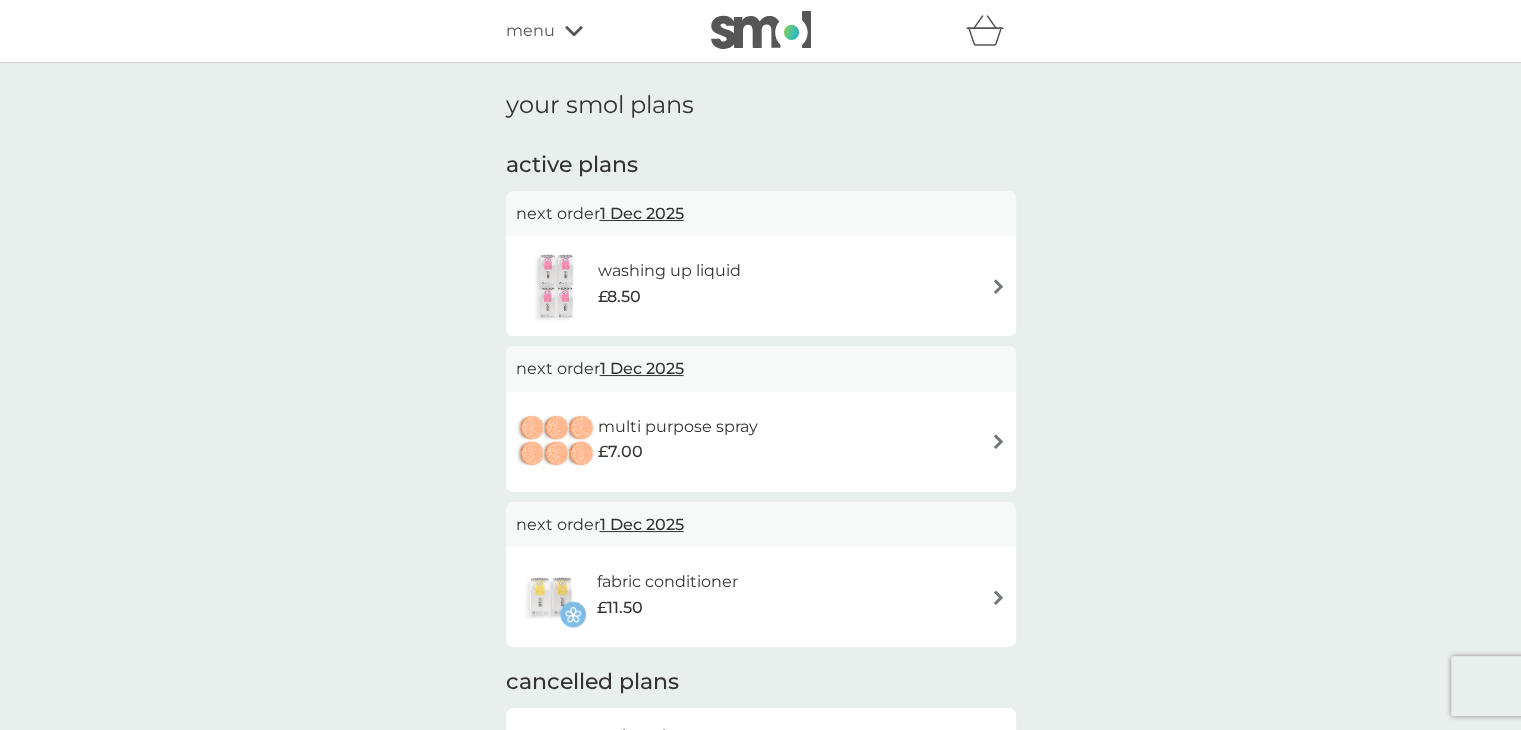 drag, startPoint x: 898, startPoint y: 287, endPoint x: 1252, endPoint y: 327, distance: 356.25272 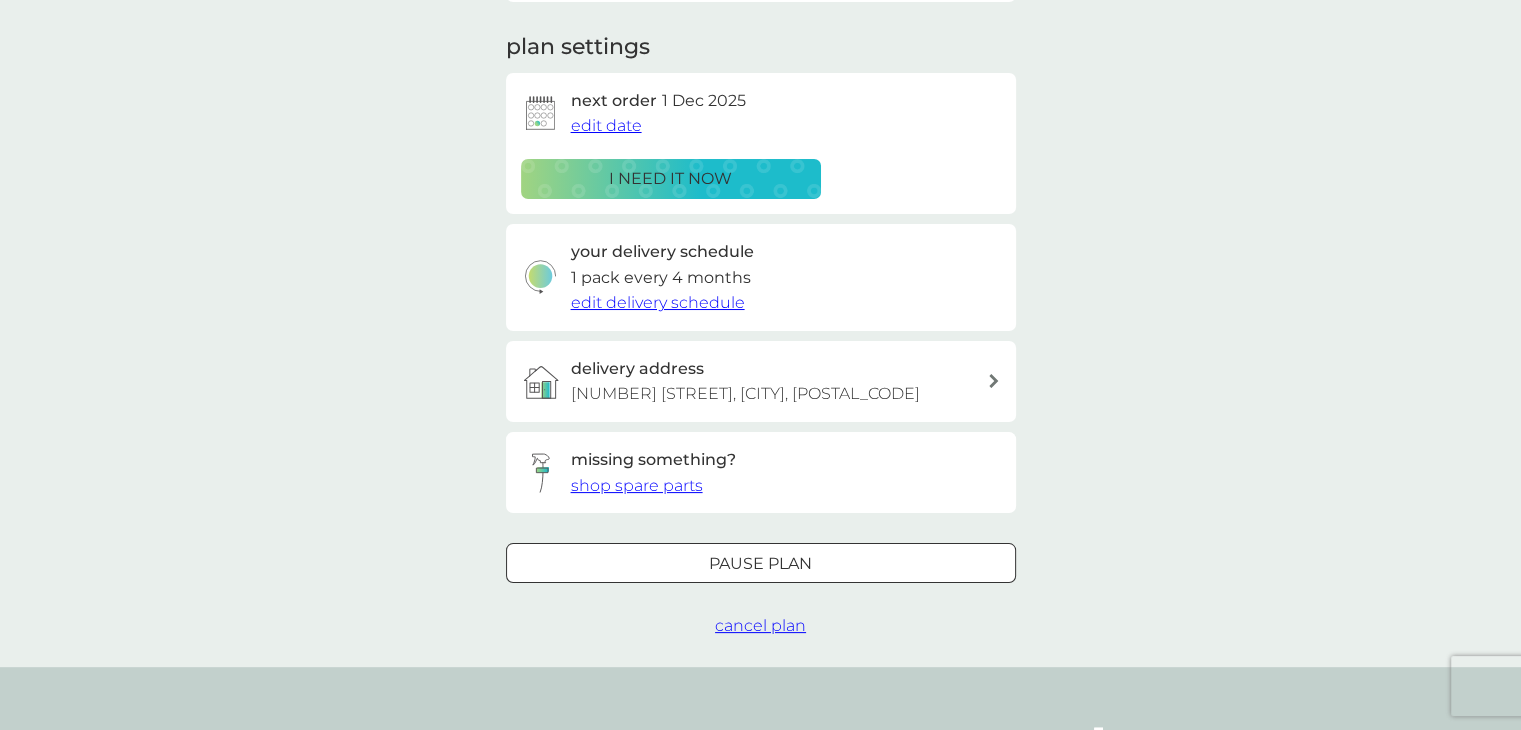 scroll, scrollTop: 300, scrollLeft: 0, axis: vertical 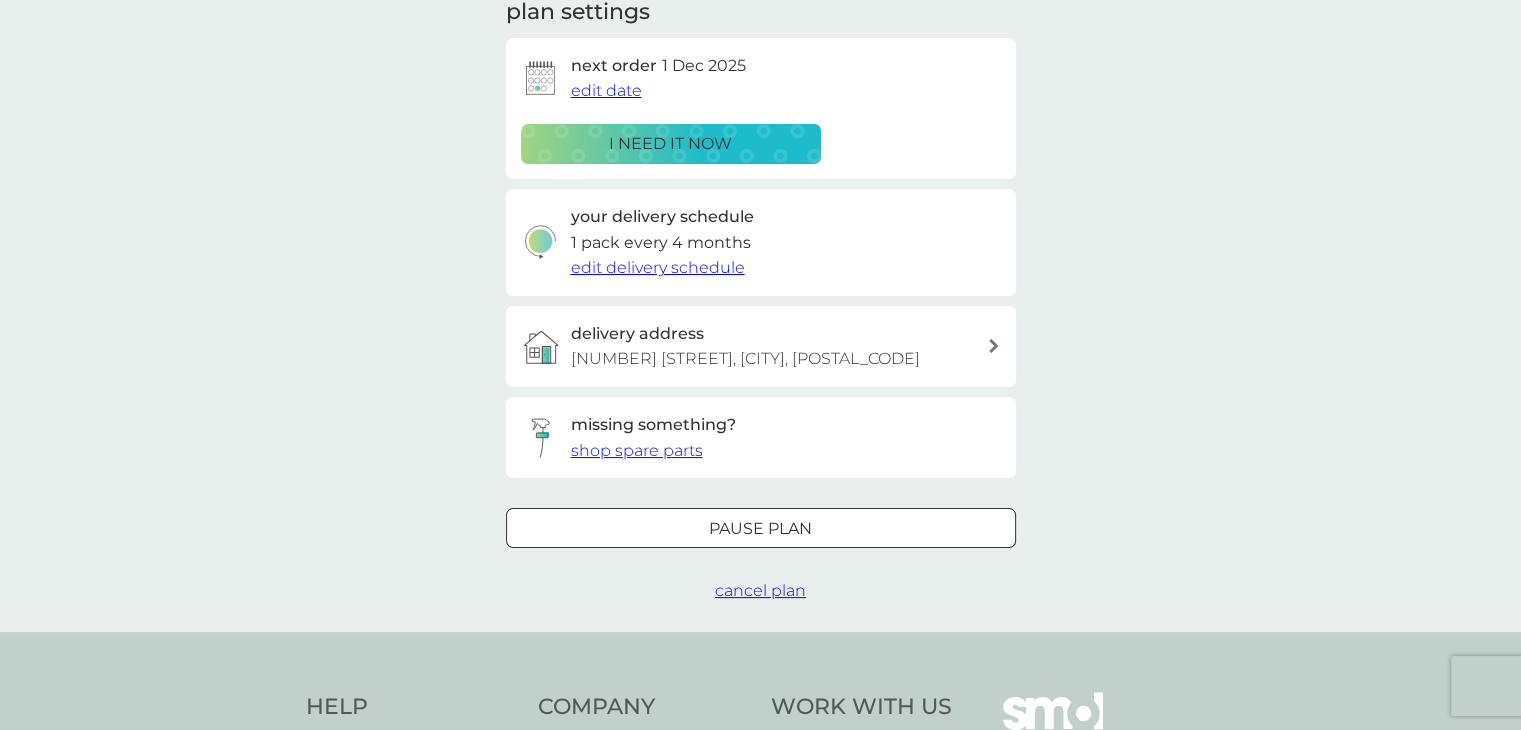 click on "cancel plan" at bounding box center (760, 590) 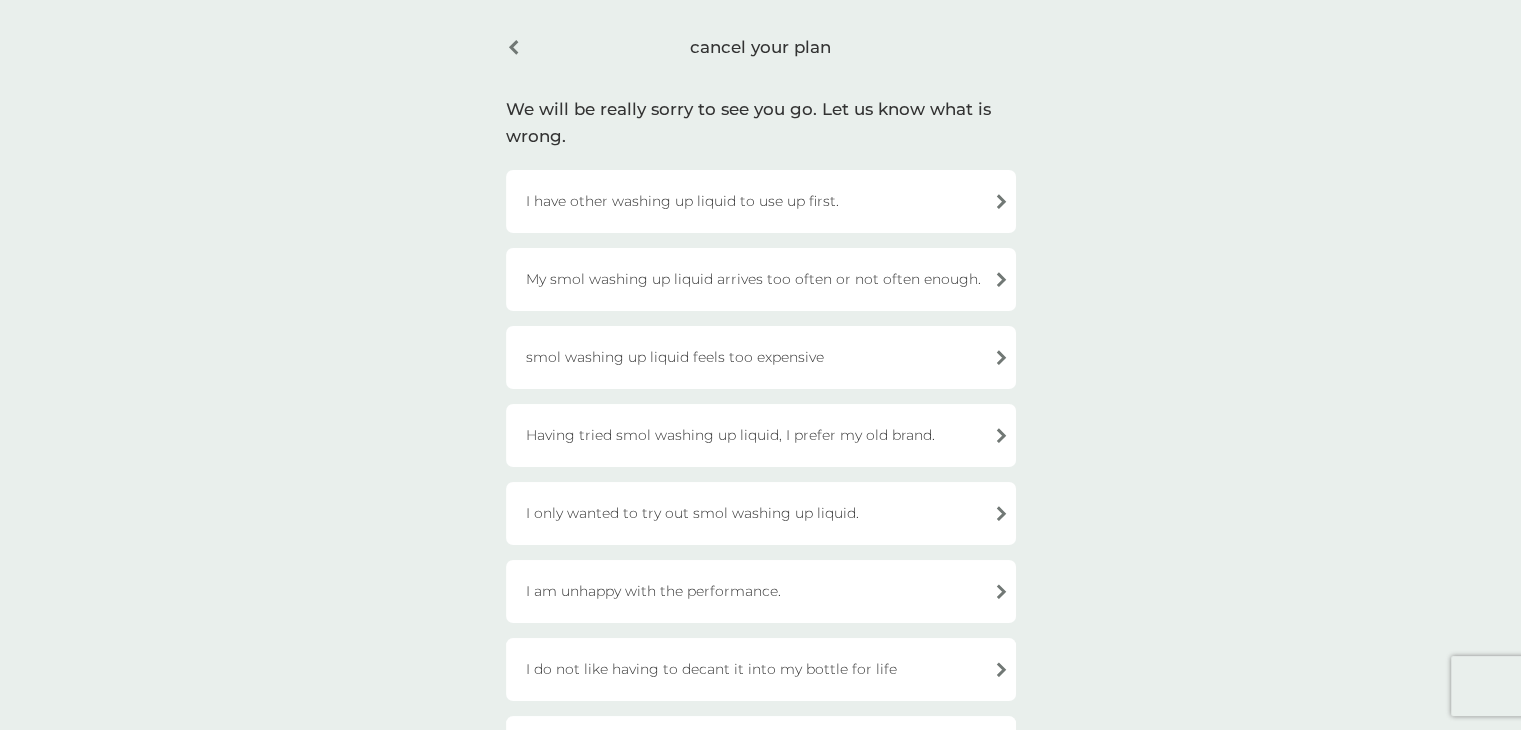 scroll, scrollTop: 100, scrollLeft: 0, axis: vertical 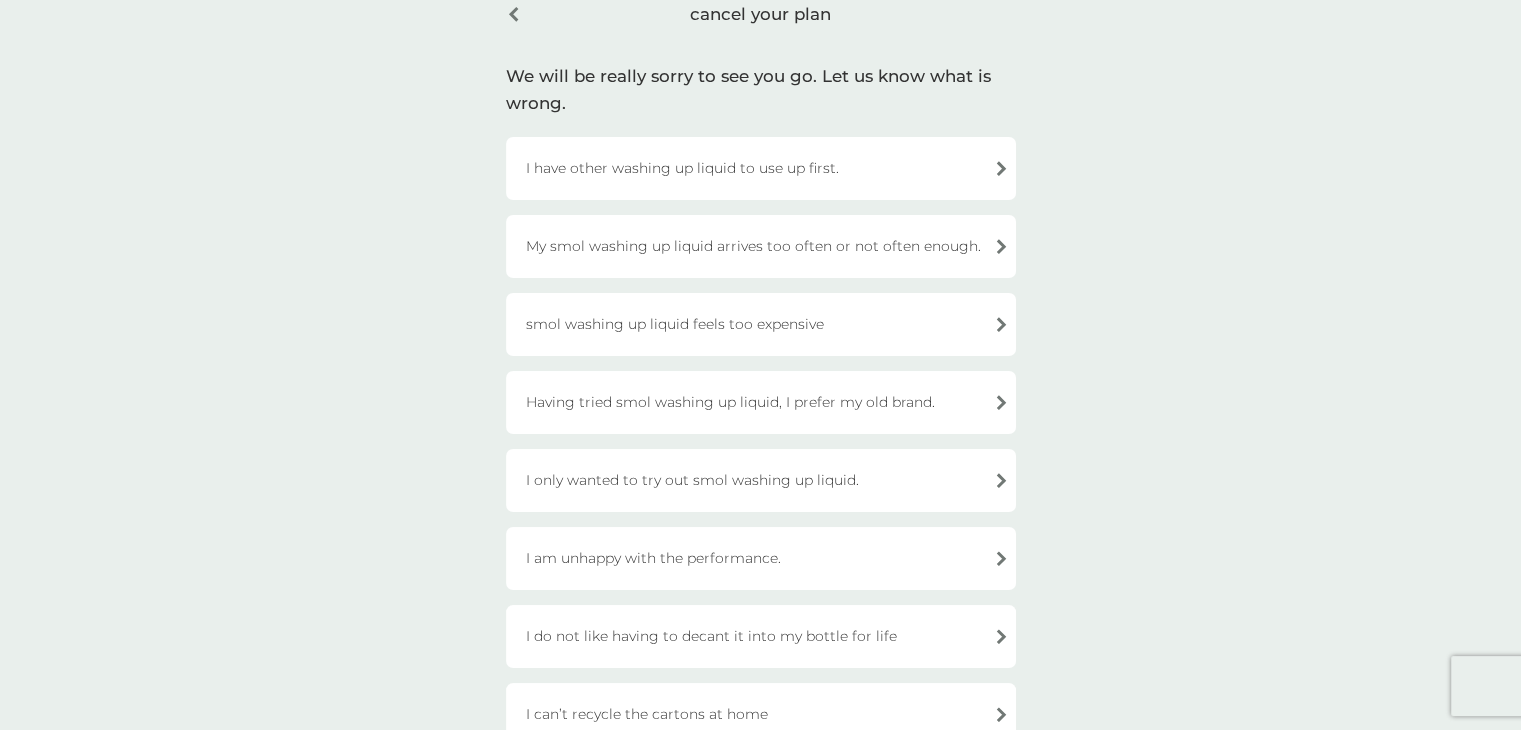 click on "I have other washing up liquid to use up first." at bounding box center (761, 168) 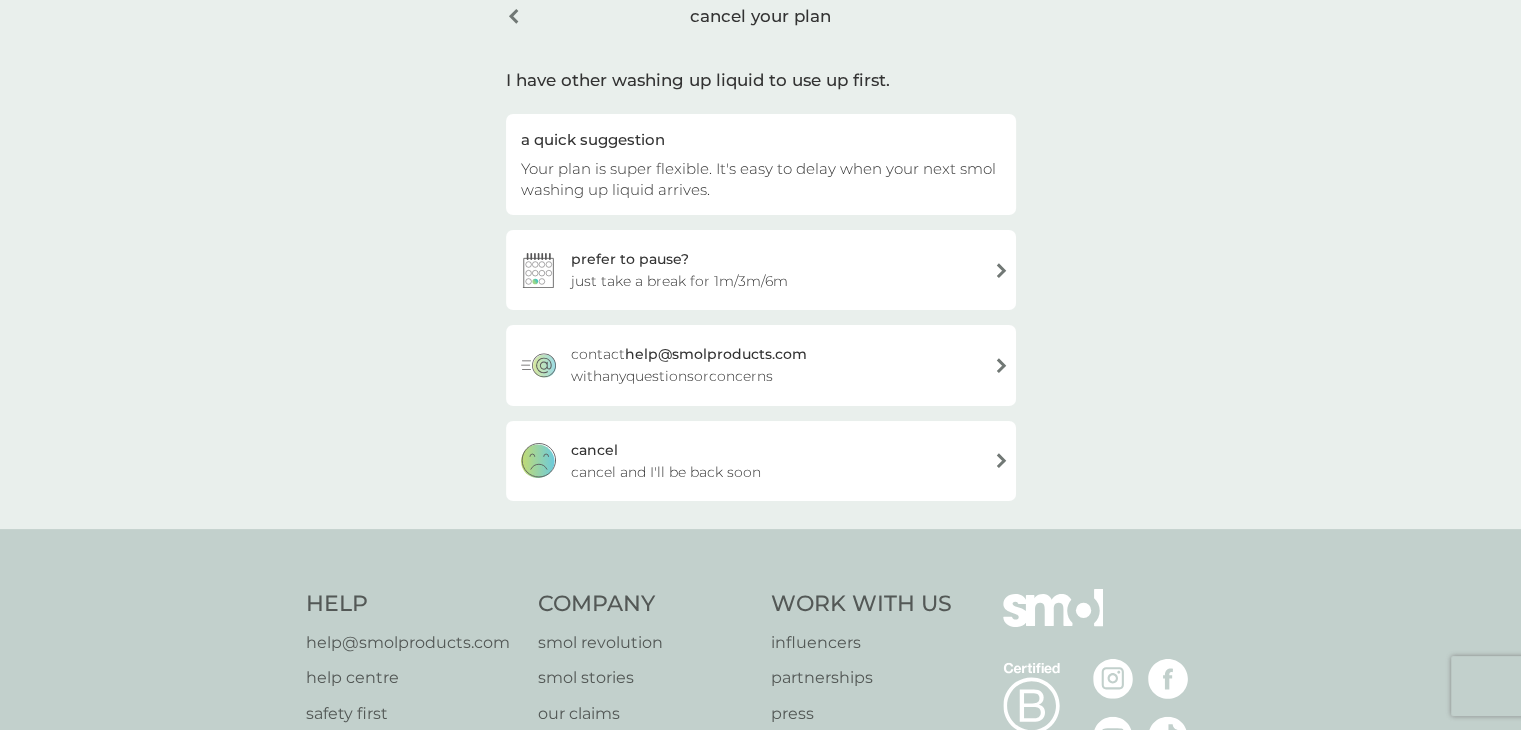 click on "cancel cancel and I'll be back soon" at bounding box center [761, 461] 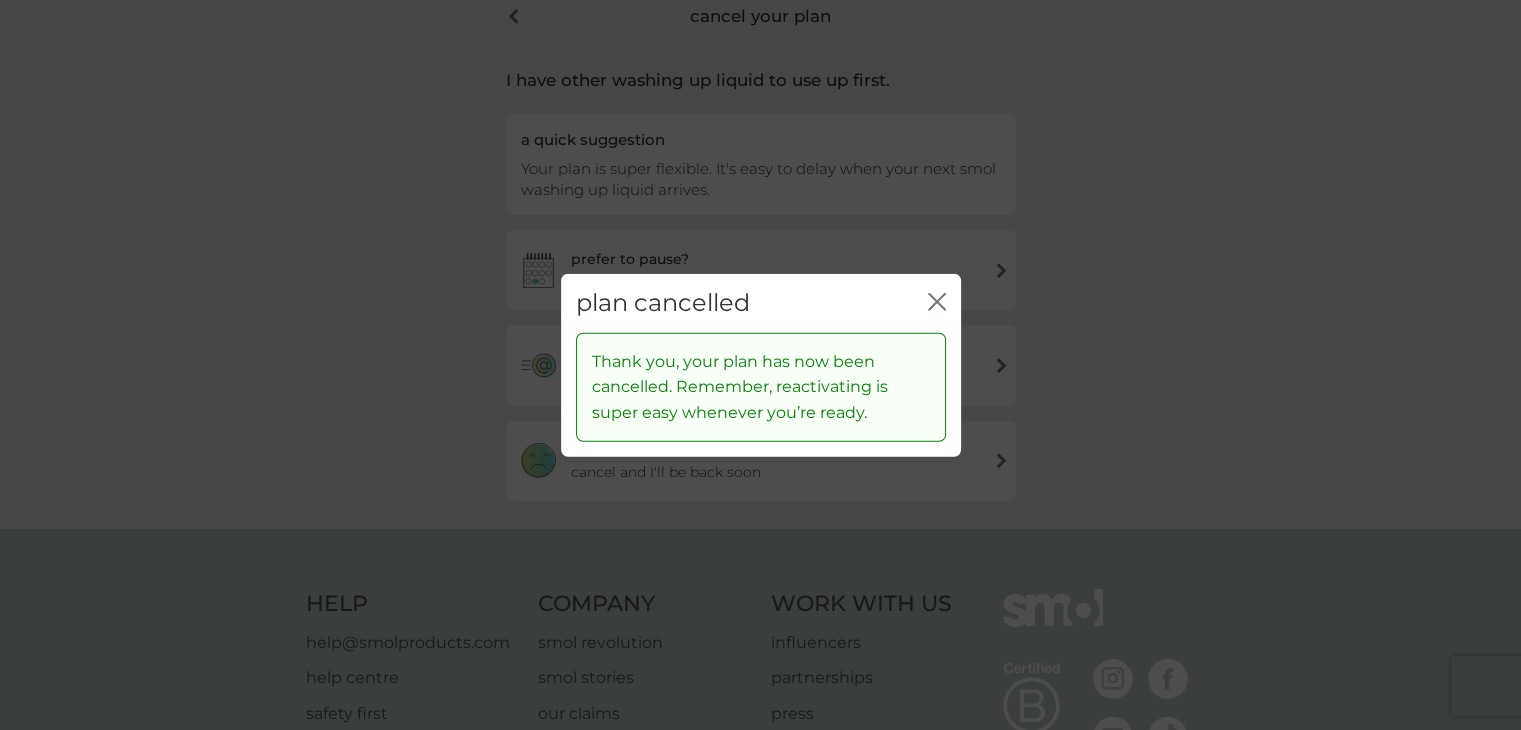 click on "plan cancelled close" at bounding box center [761, 303] 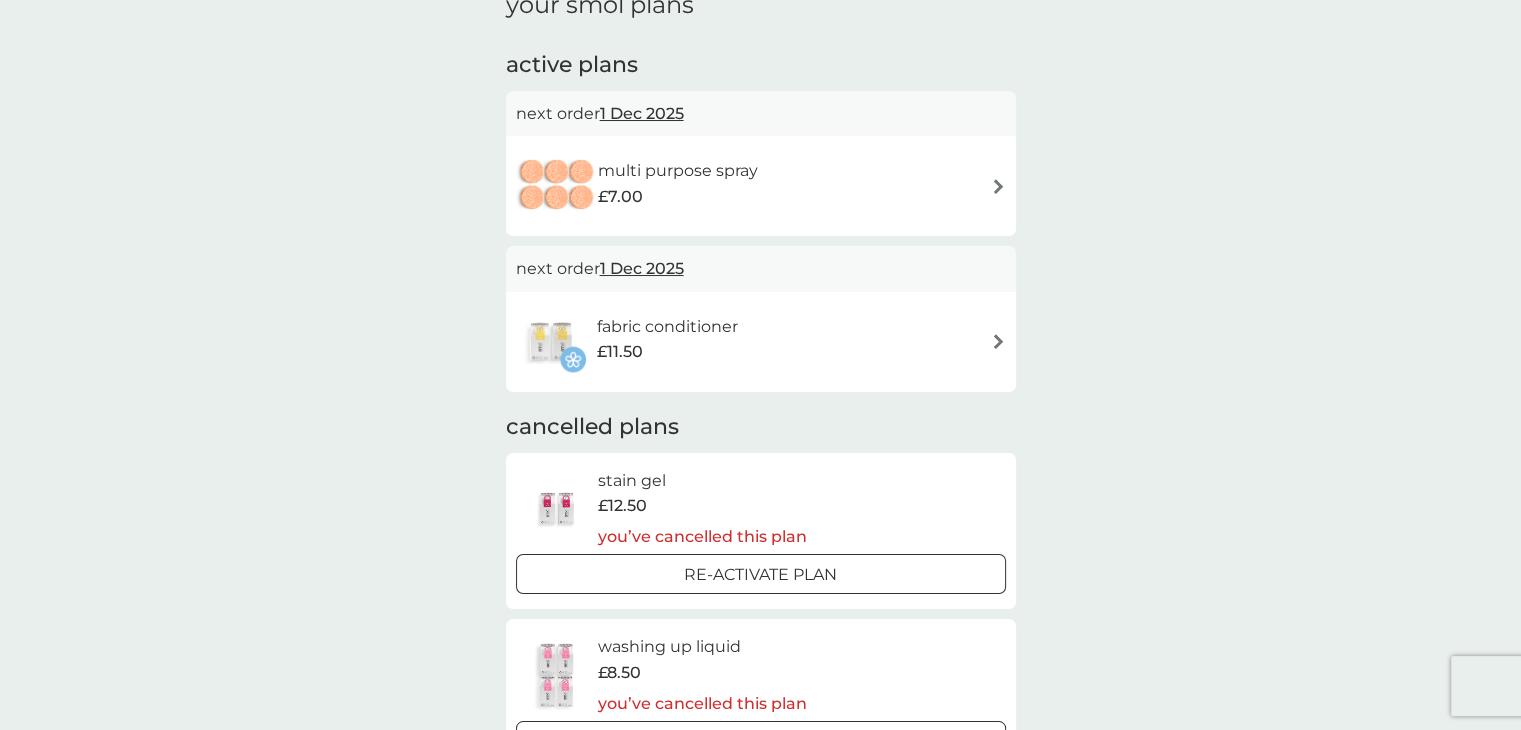 scroll, scrollTop: 0, scrollLeft: 0, axis: both 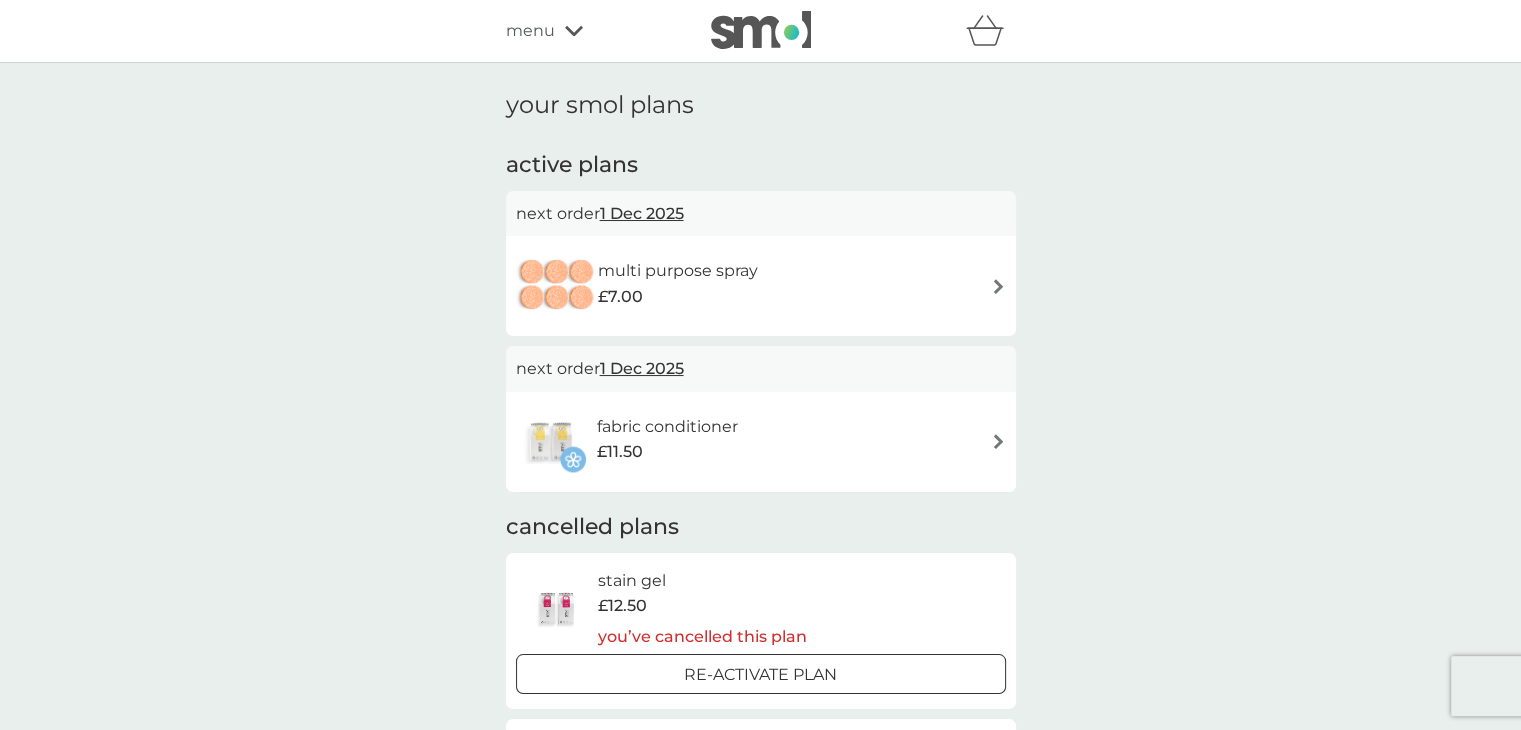 click on "multi purpose spray £7.00" at bounding box center [761, 286] 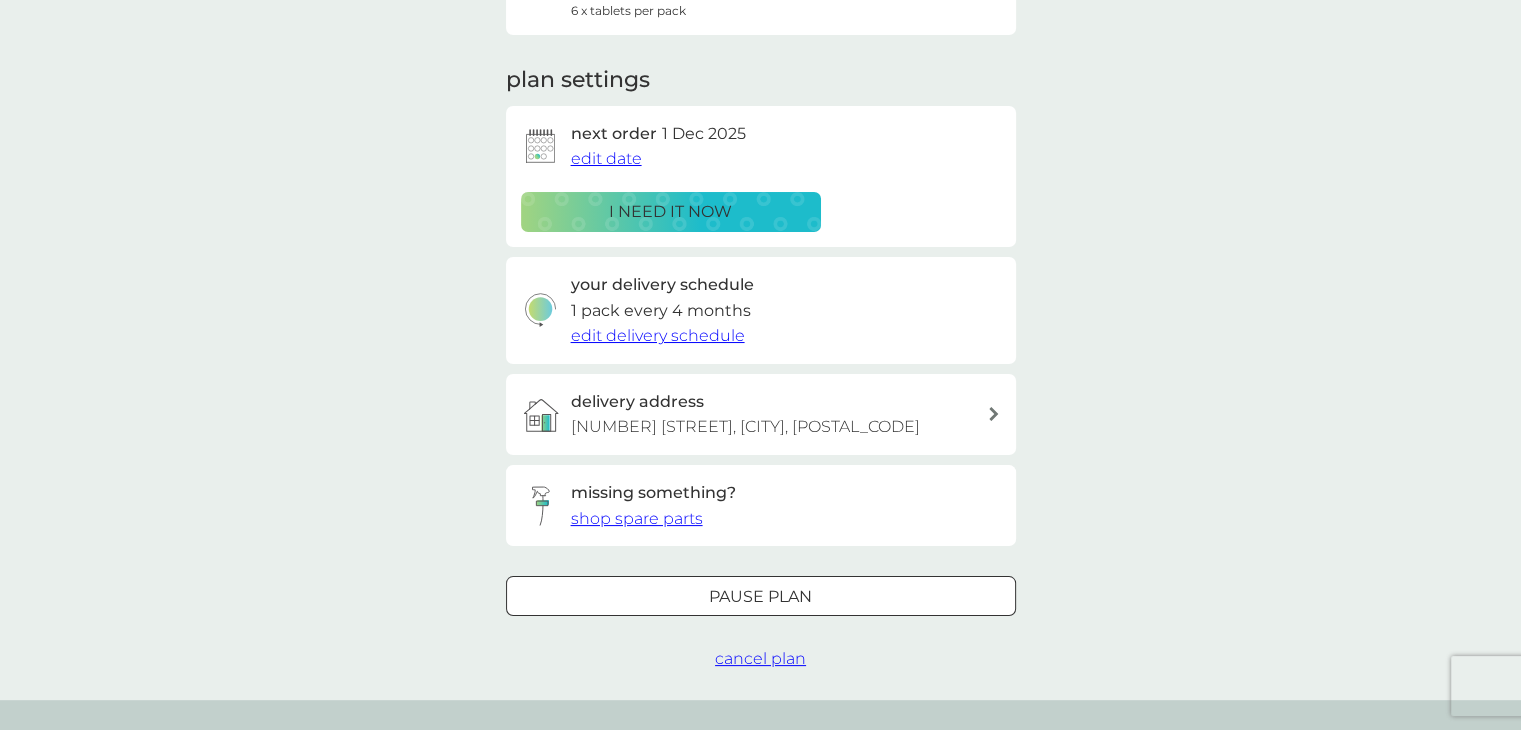 scroll, scrollTop: 300, scrollLeft: 0, axis: vertical 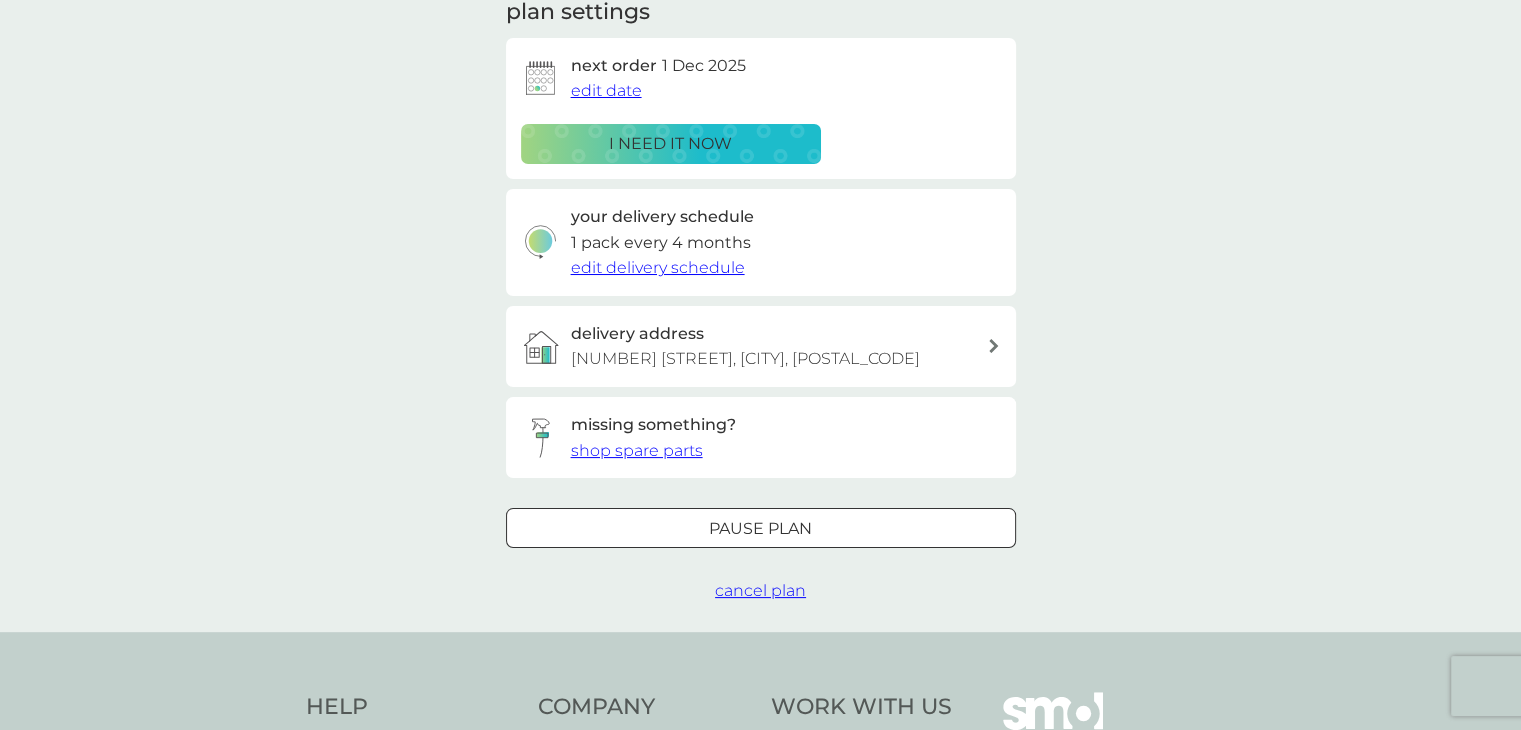 drag, startPoint x: 748, startPoint y: 587, endPoint x: 1044, endPoint y: 551, distance: 298.18115 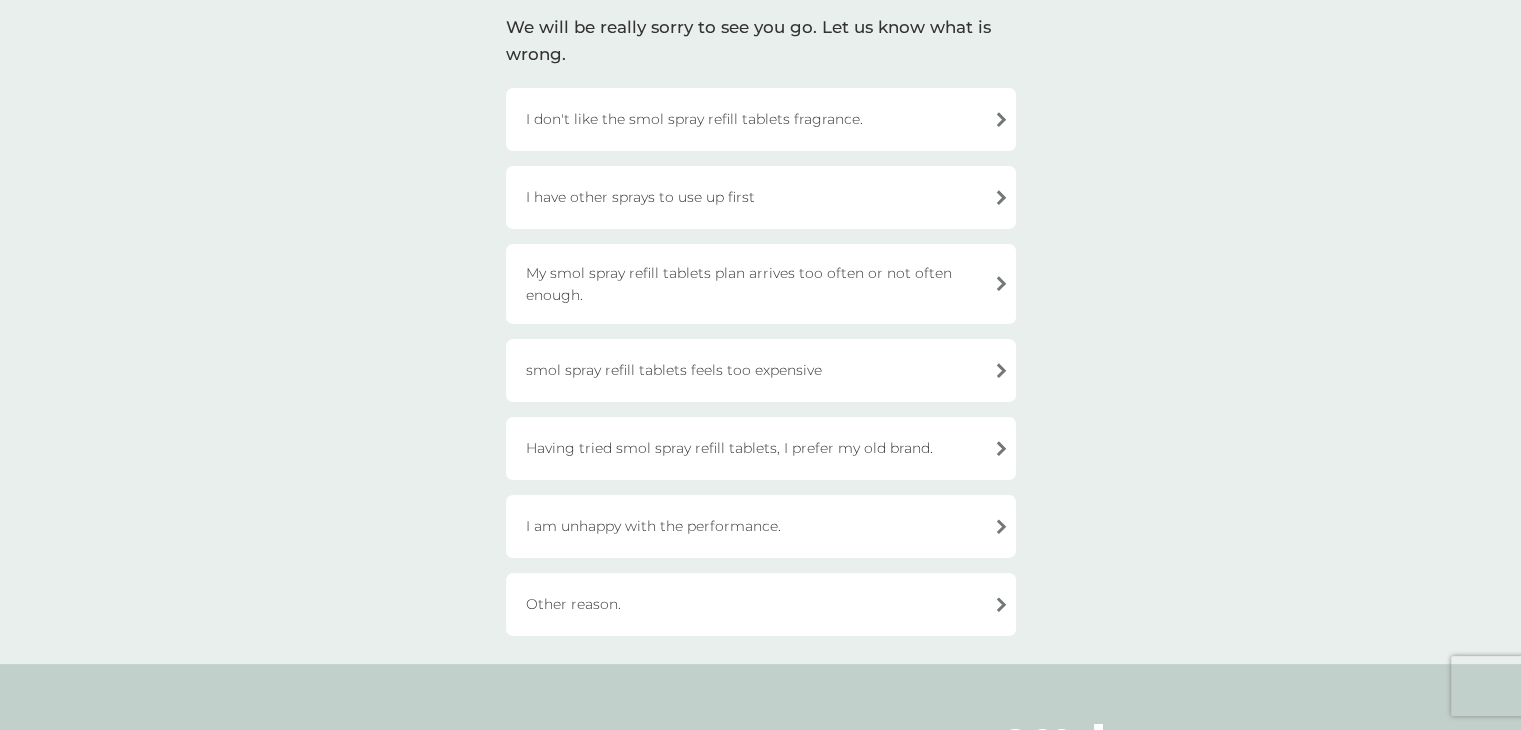 scroll, scrollTop: 200, scrollLeft: 0, axis: vertical 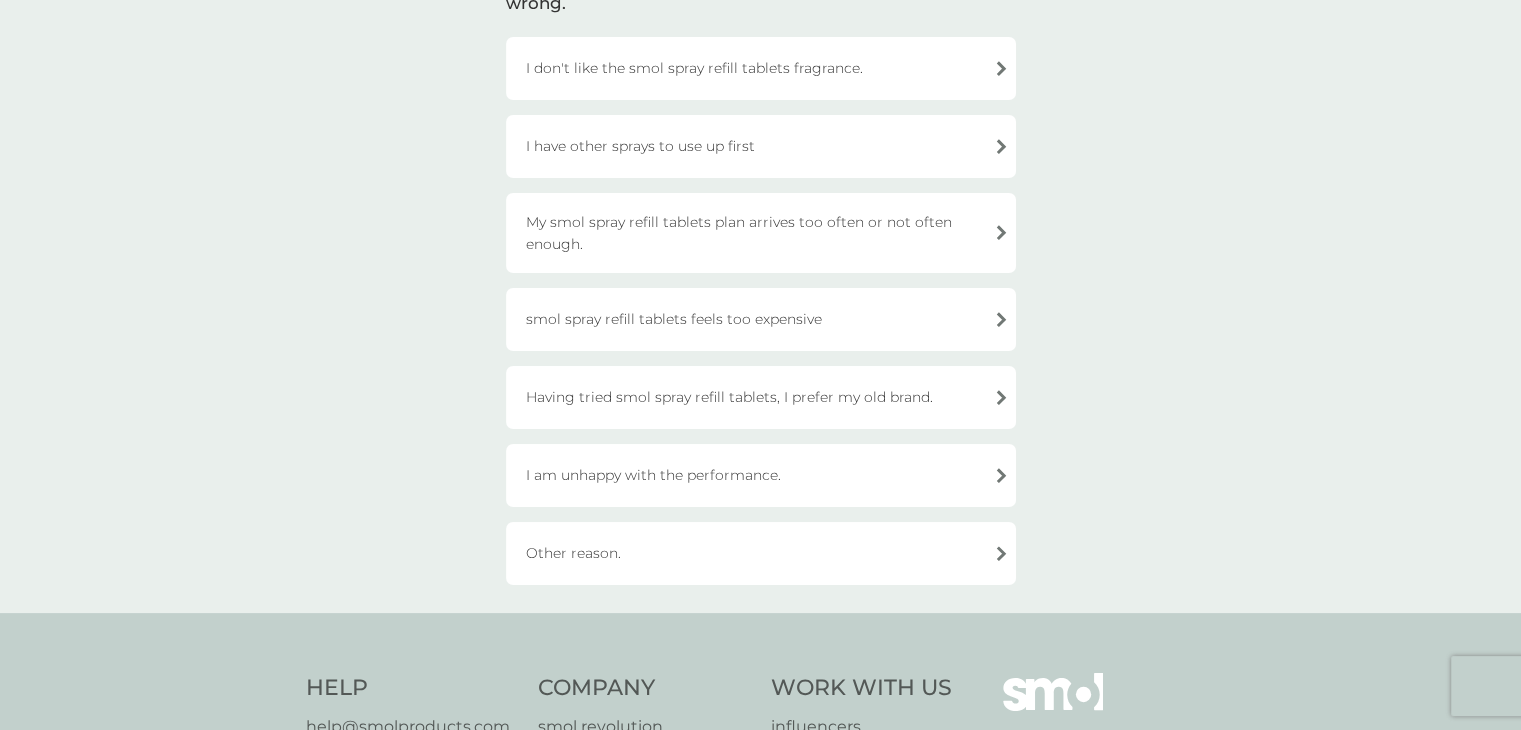 click on "I am unhappy with the performance." at bounding box center (761, 475) 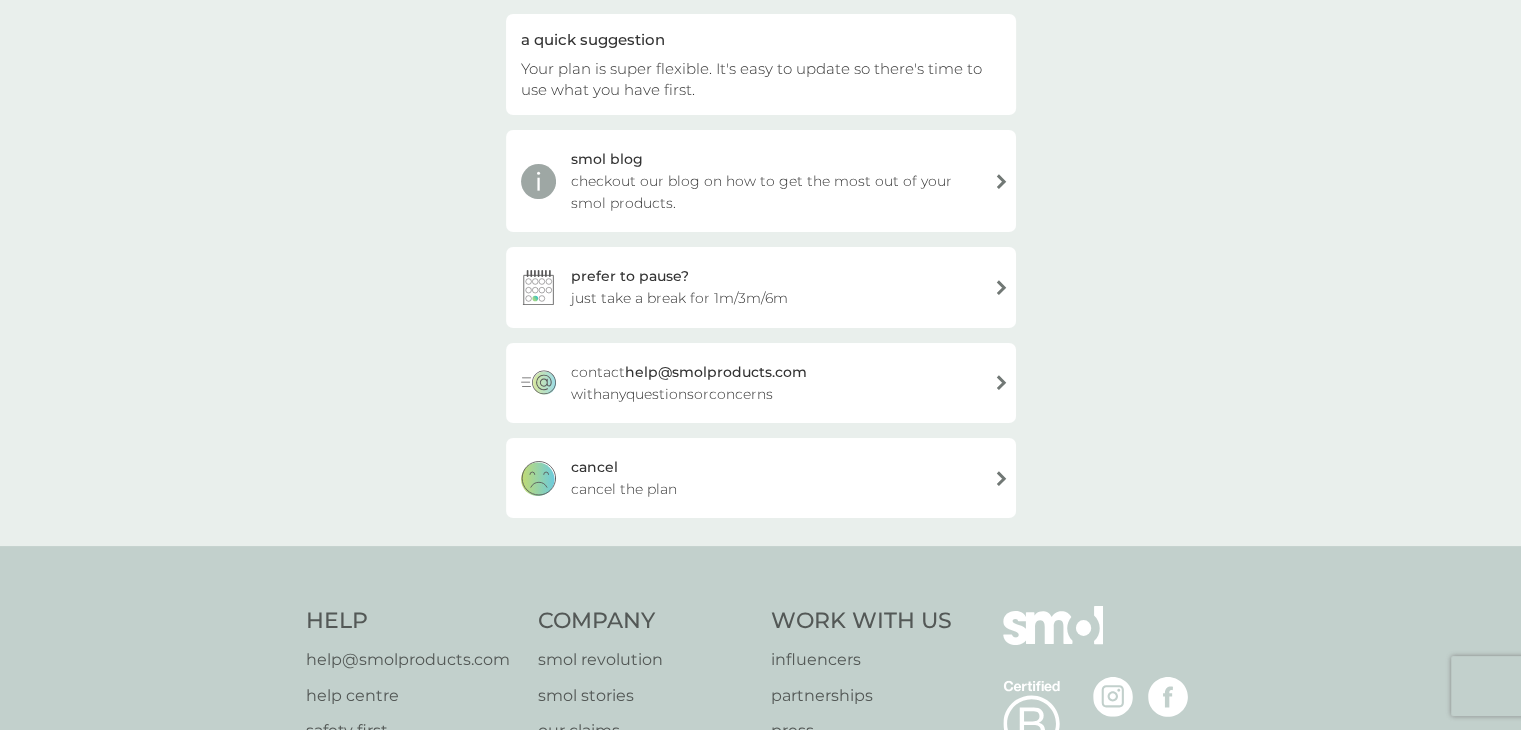 click on "cancel cancel the plan" at bounding box center [761, 478] 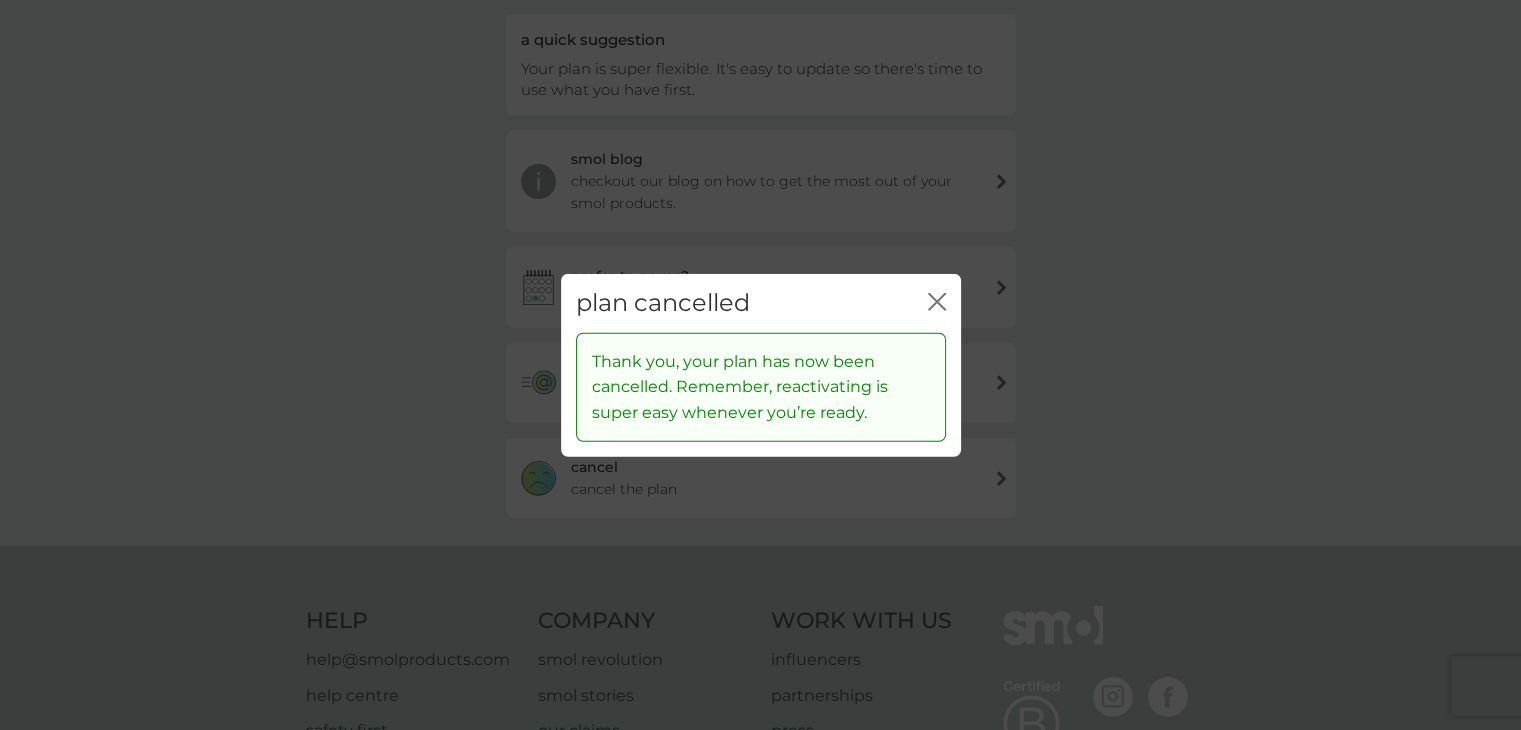 click 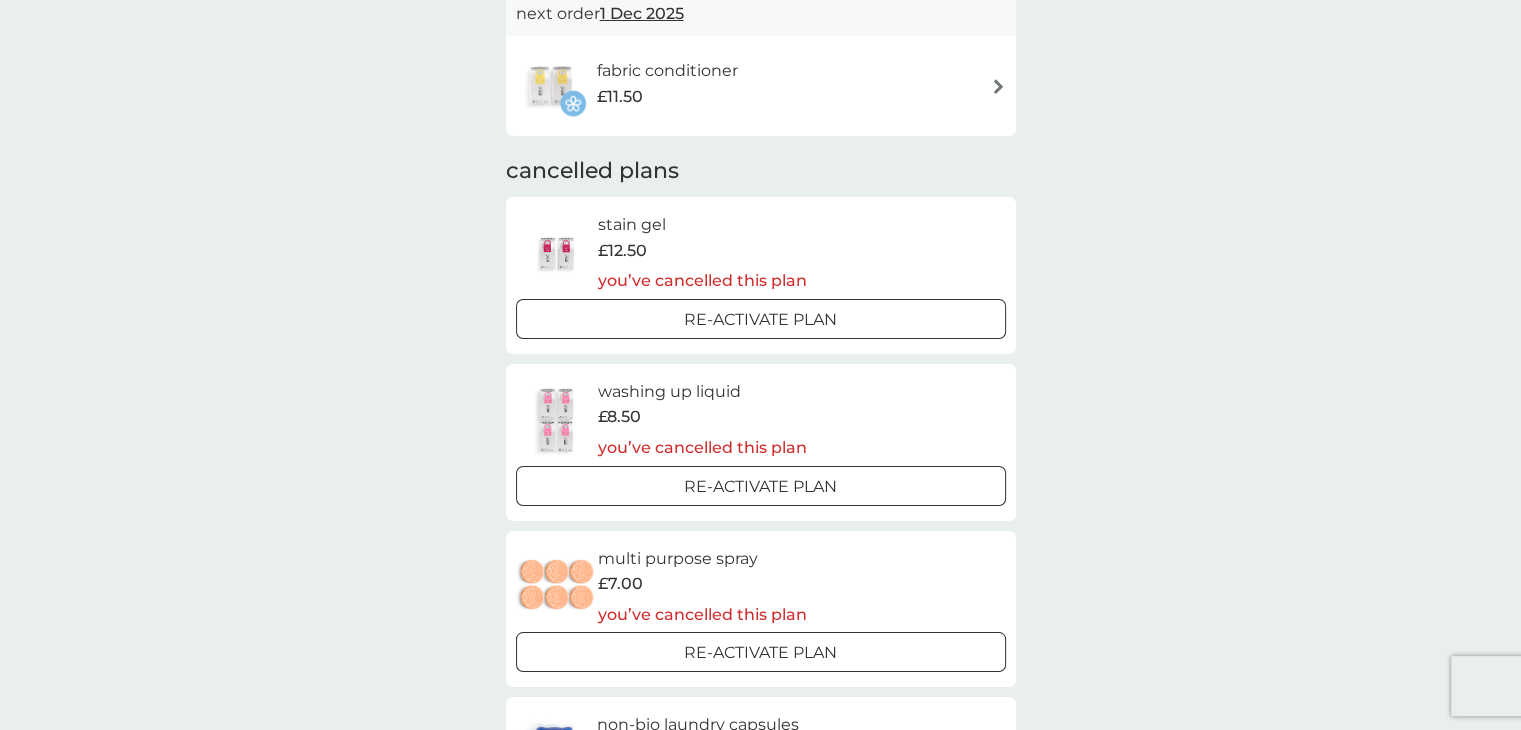 scroll, scrollTop: 0, scrollLeft: 0, axis: both 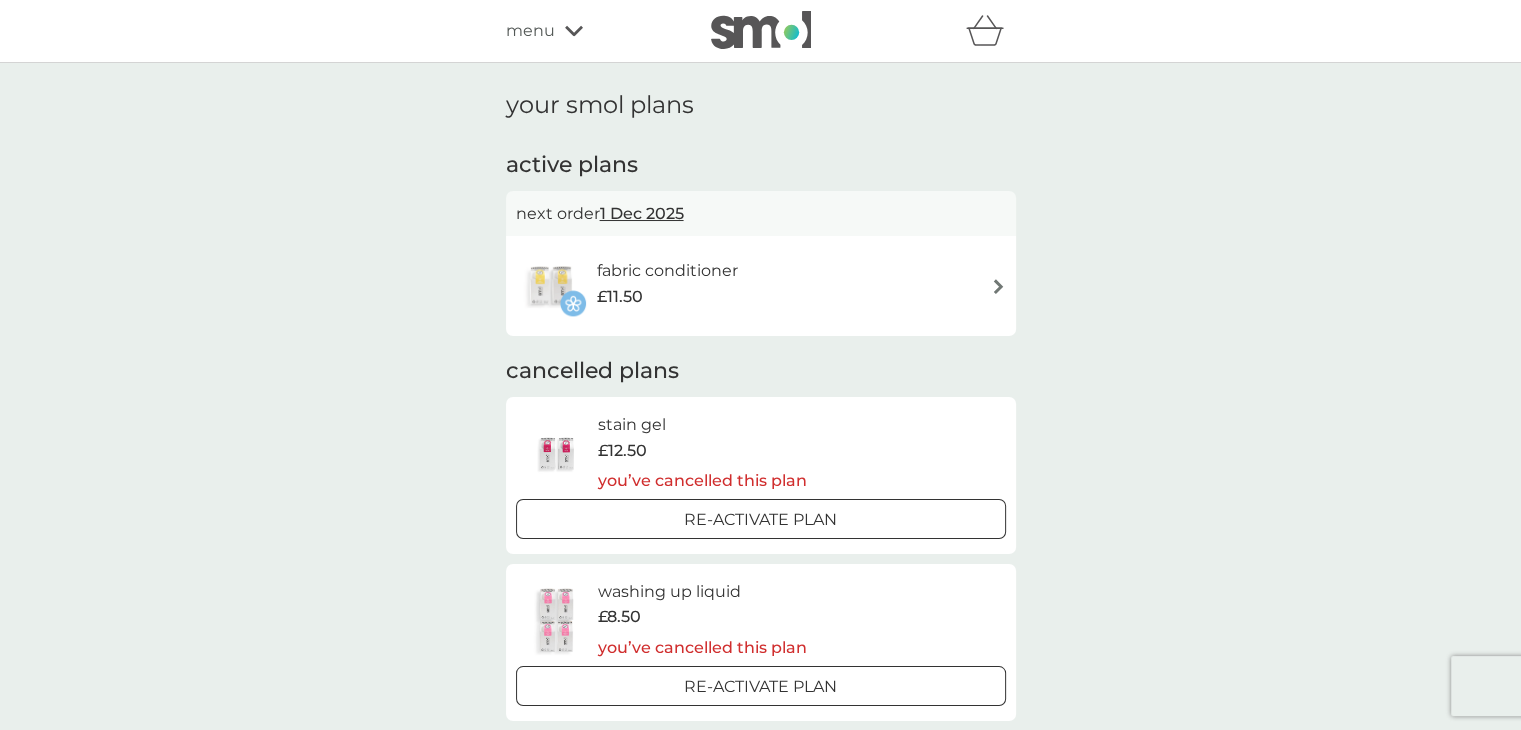 click on "fabric conditioner" at bounding box center (667, 271) 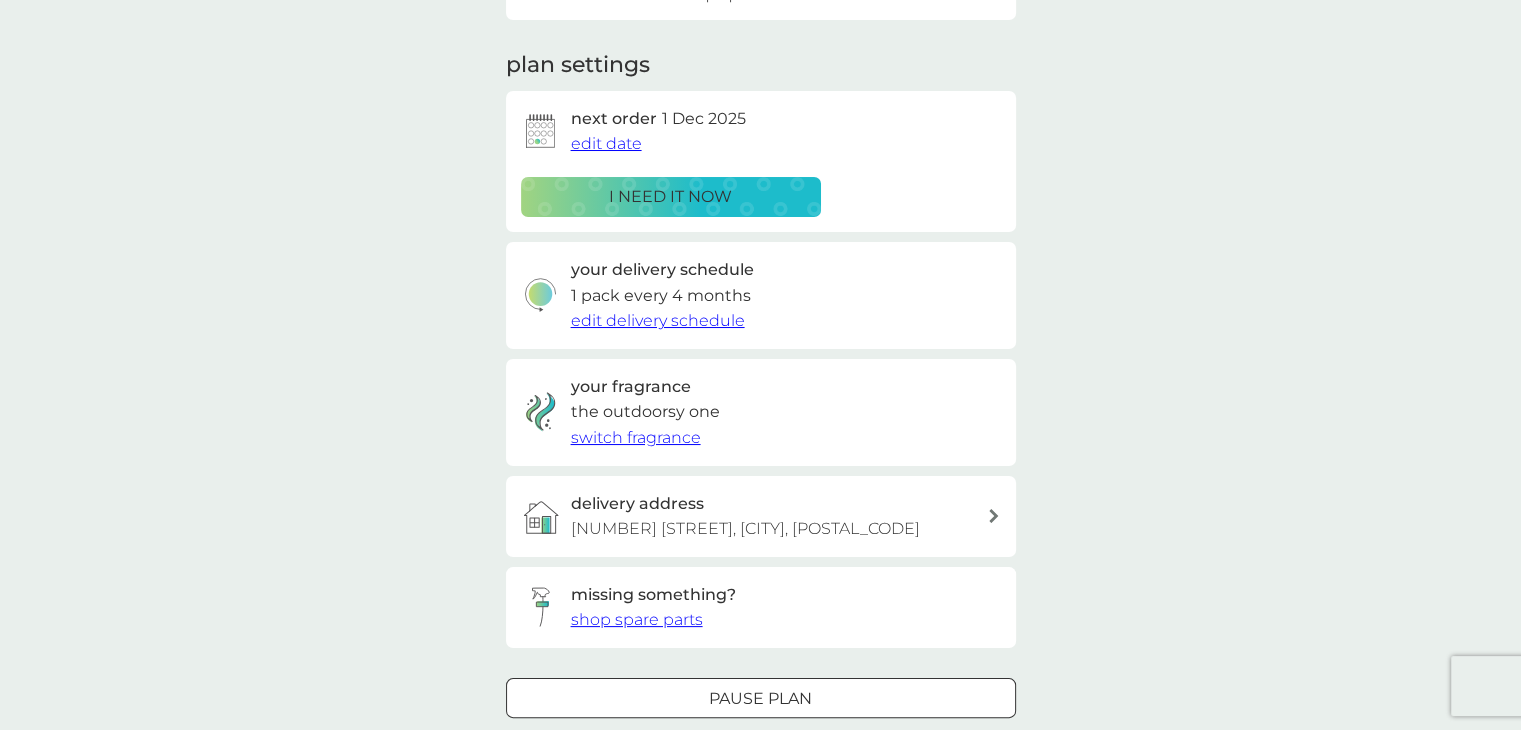 scroll, scrollTop: 300, scrollLeft: 0, axis: vertical 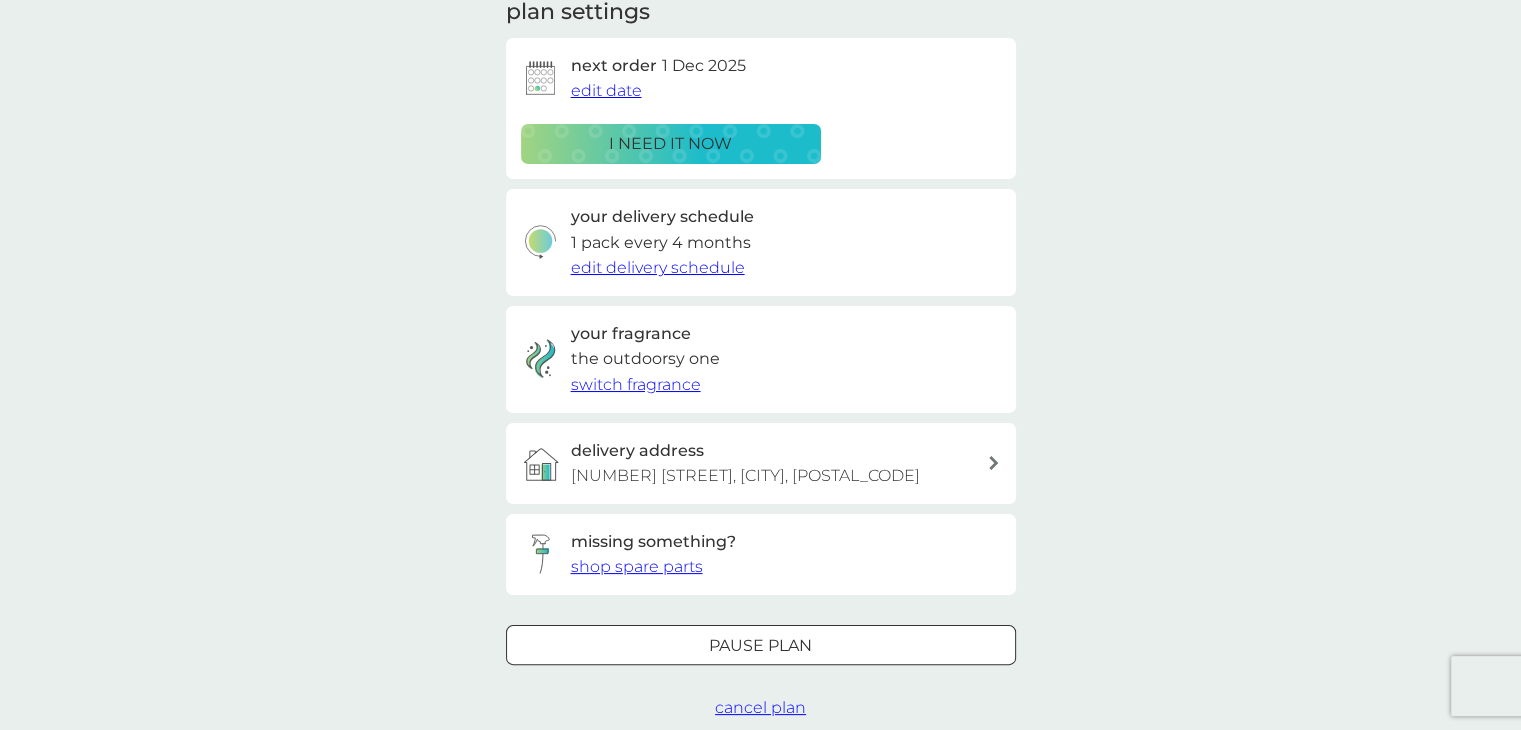 click on "cancel plan" at bounding box center (760, 707) 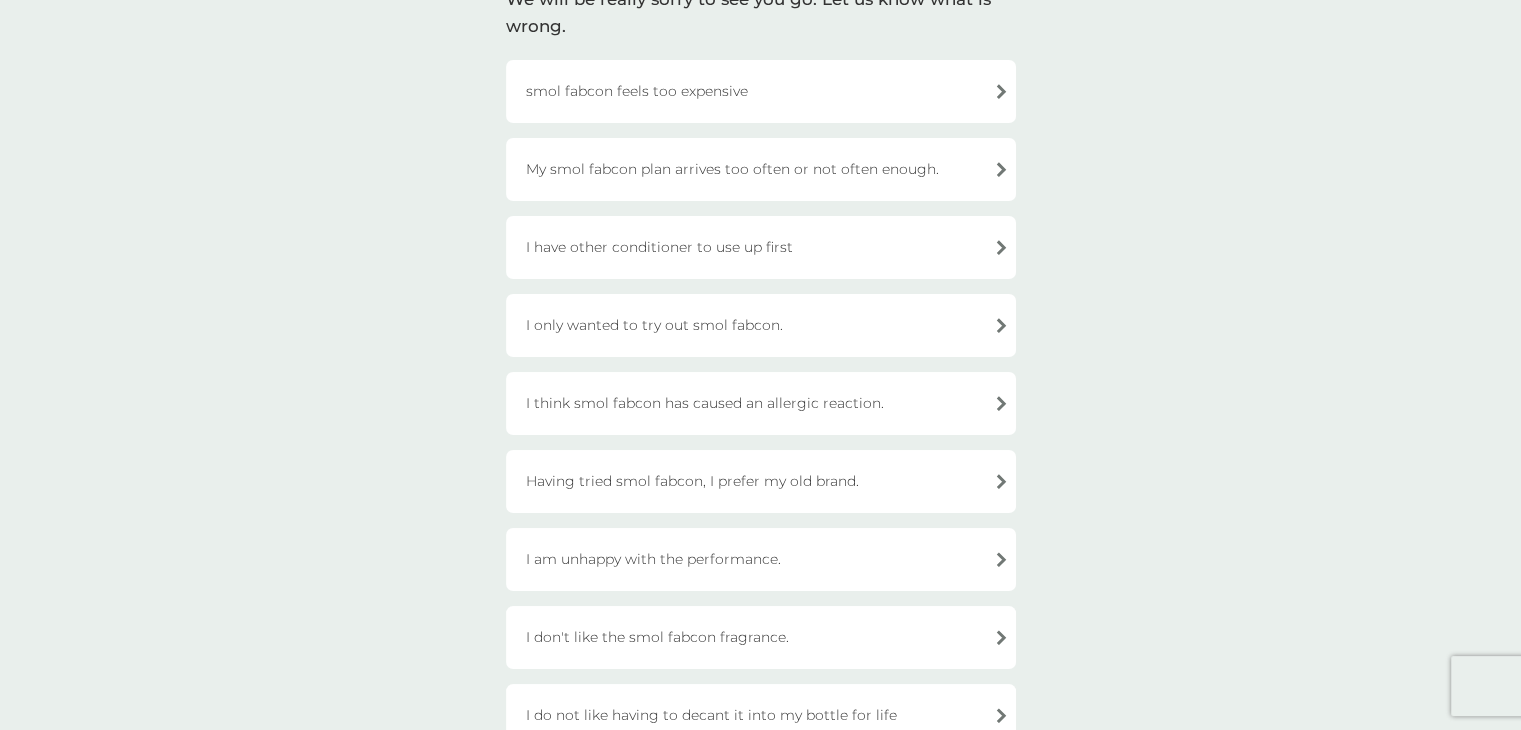 scroll, scrollTop: 200, scrollLeft: 0, axis: vertical 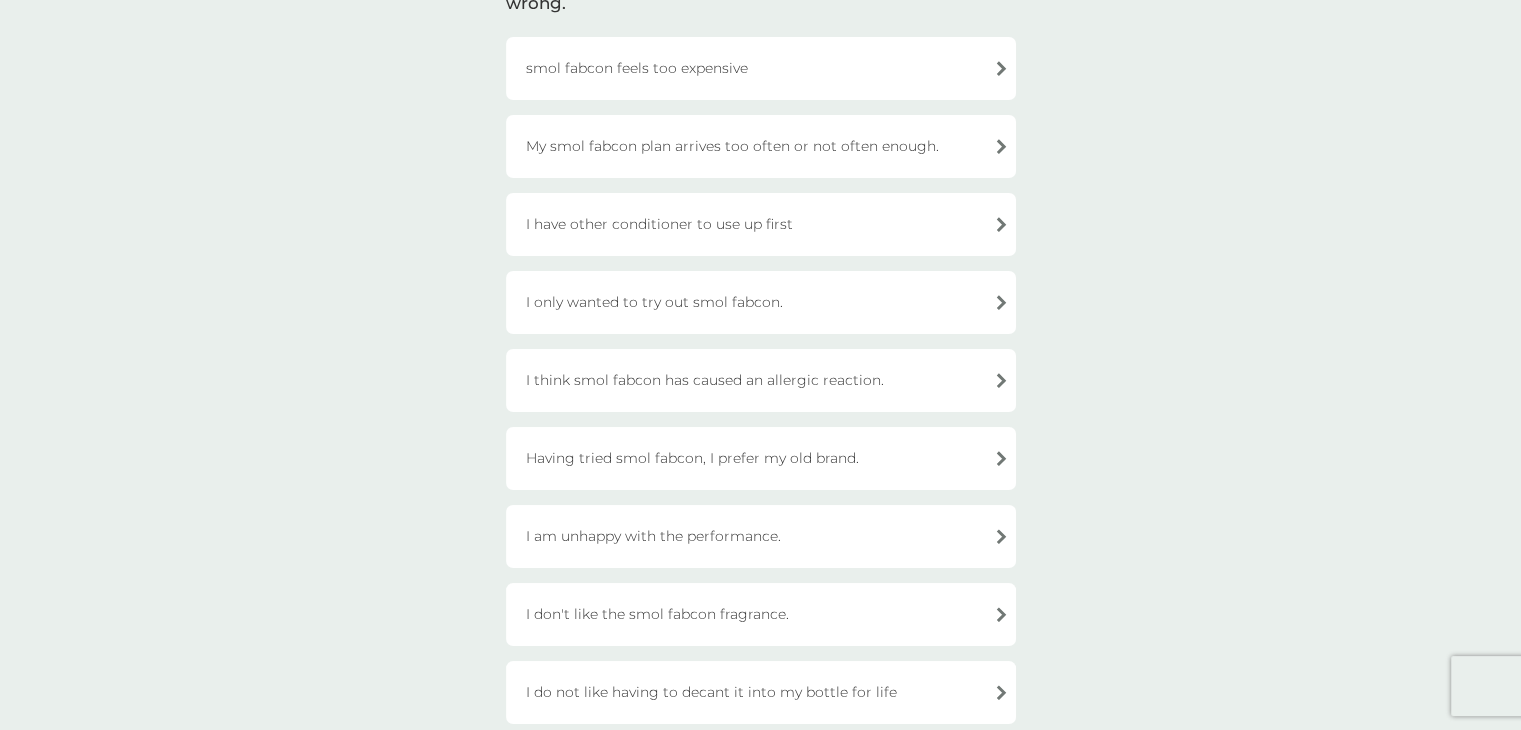 click on "Having tried smol fabcon, I prefer my old brand." at bounding box center [761, 458] 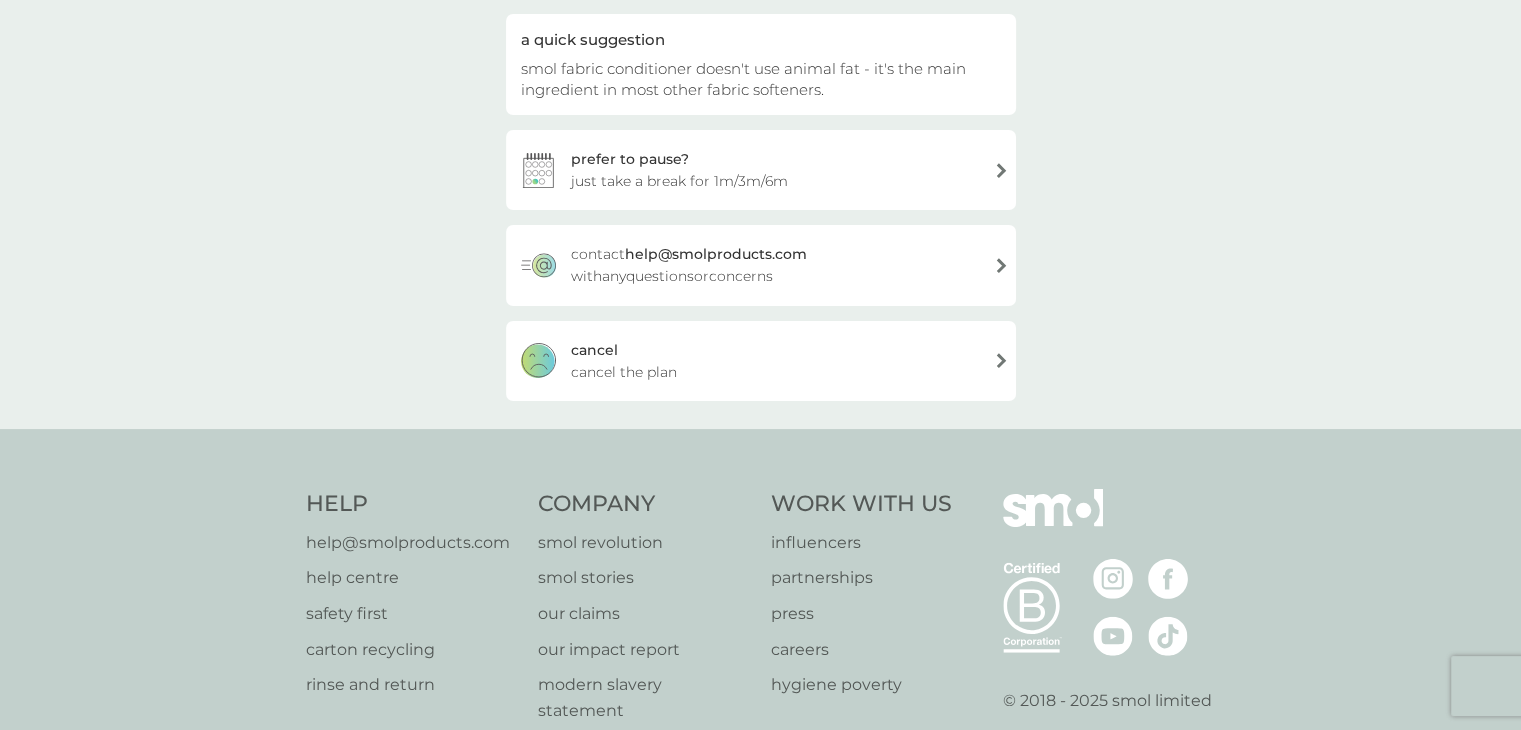 click on "cancel cancel the plan" at bounding box center [761, 361] 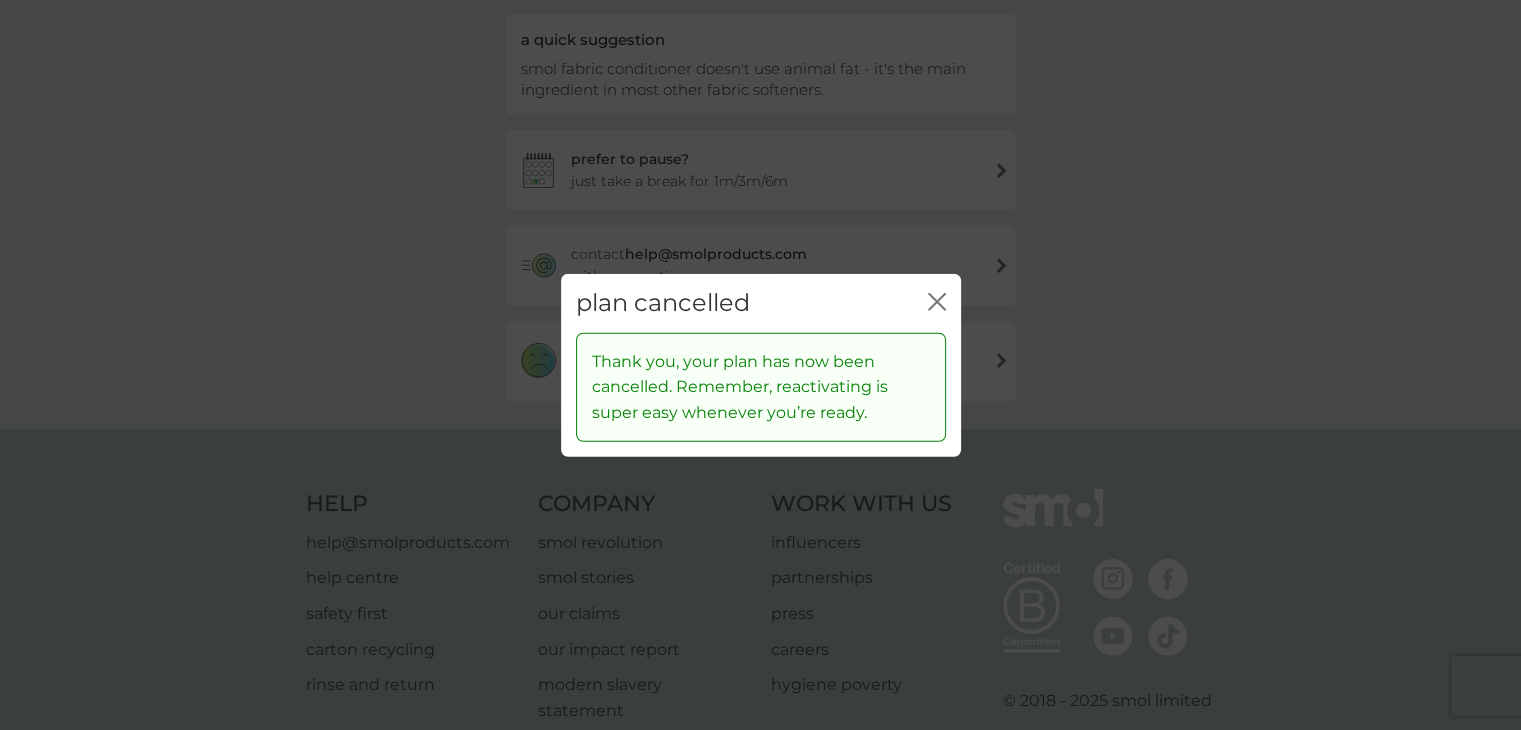 click 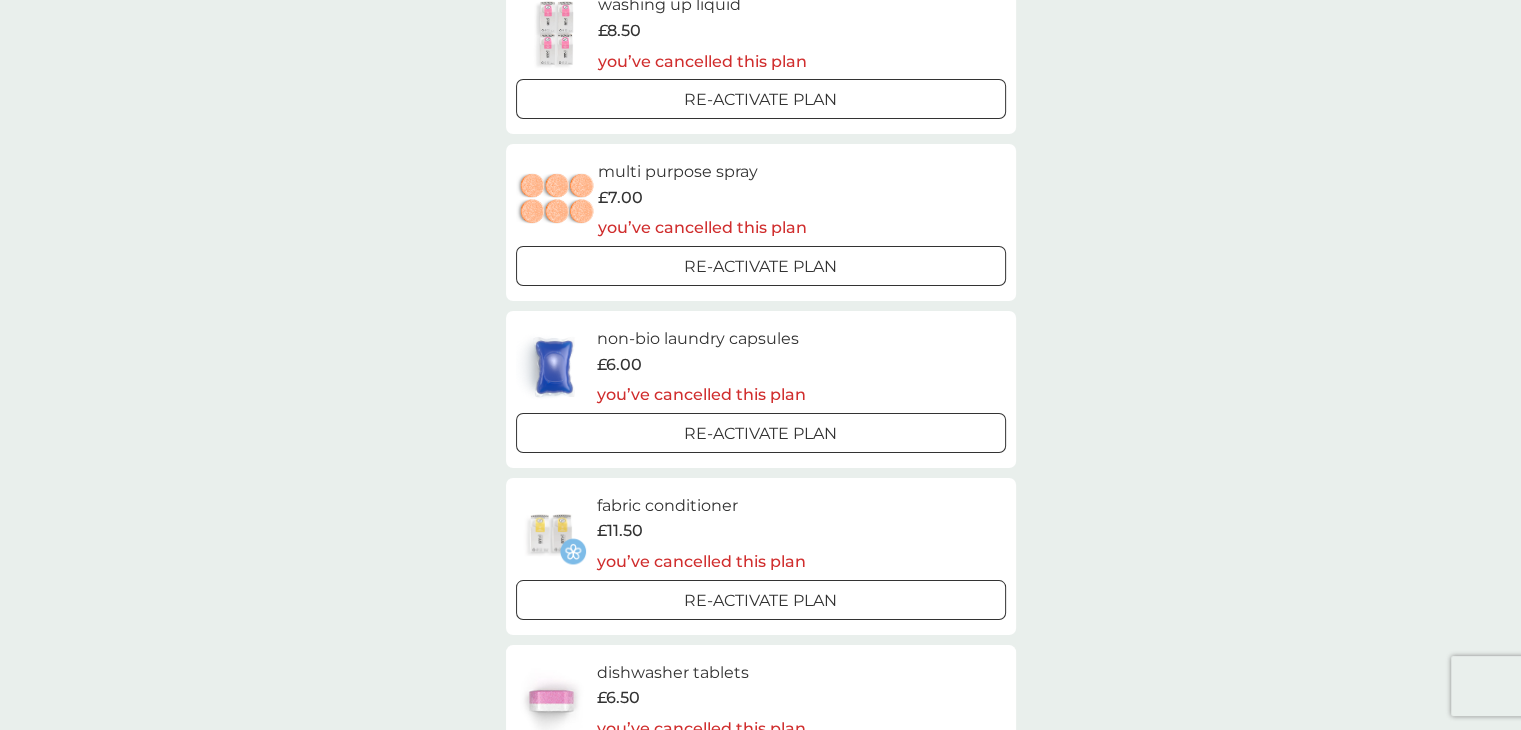 scroll, scrollTop: 0, scrollLeft: 0, axis: both 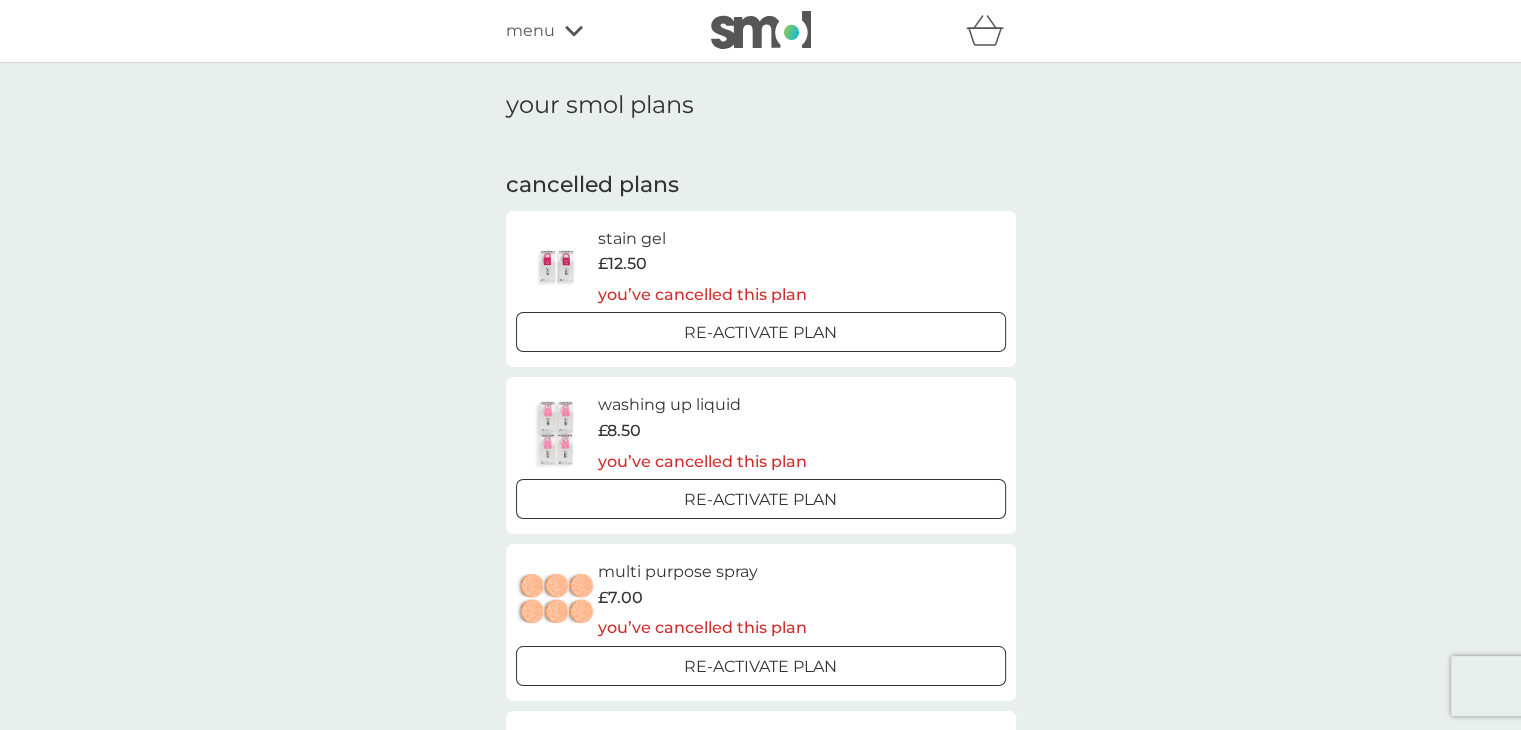 click 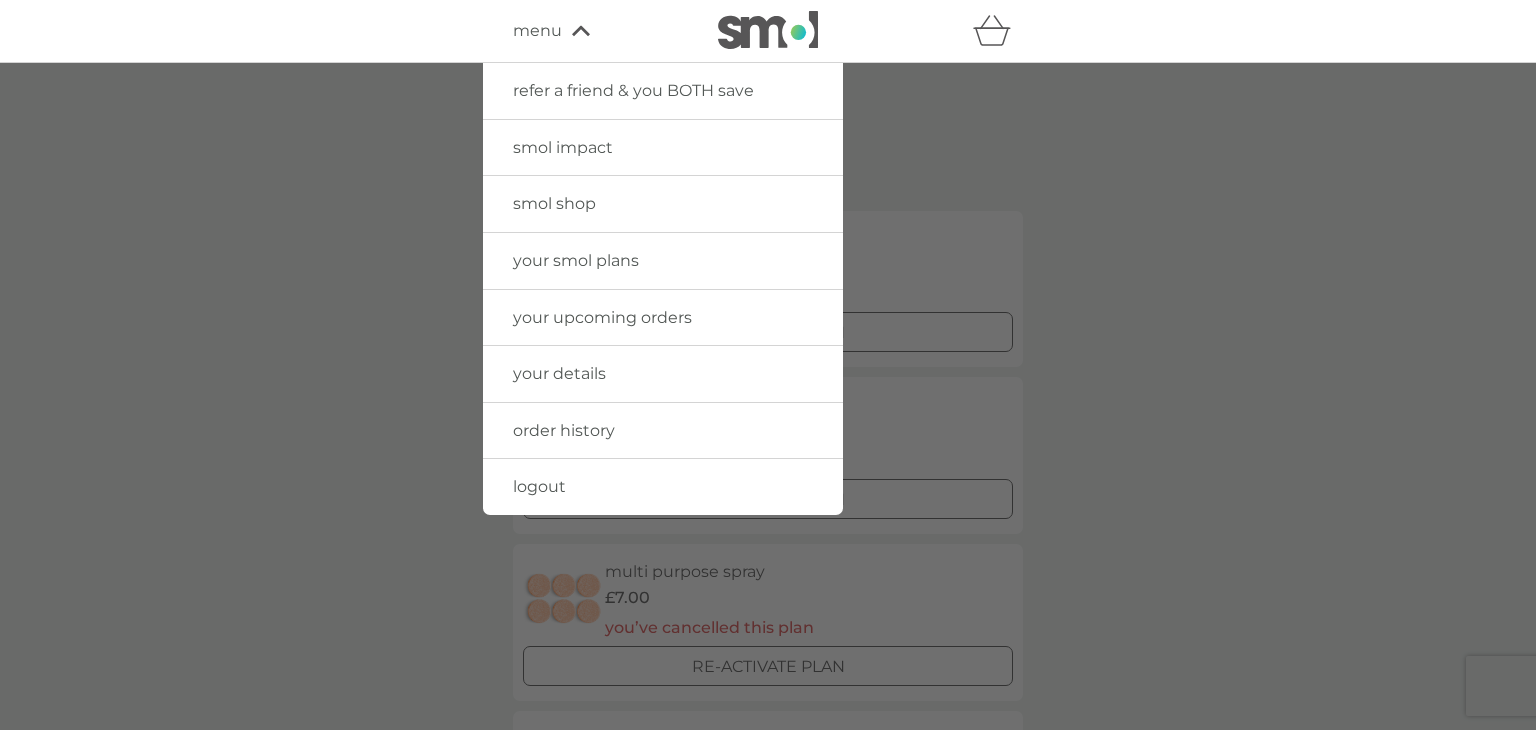 click on "your details" at bounding box center (559, 373) 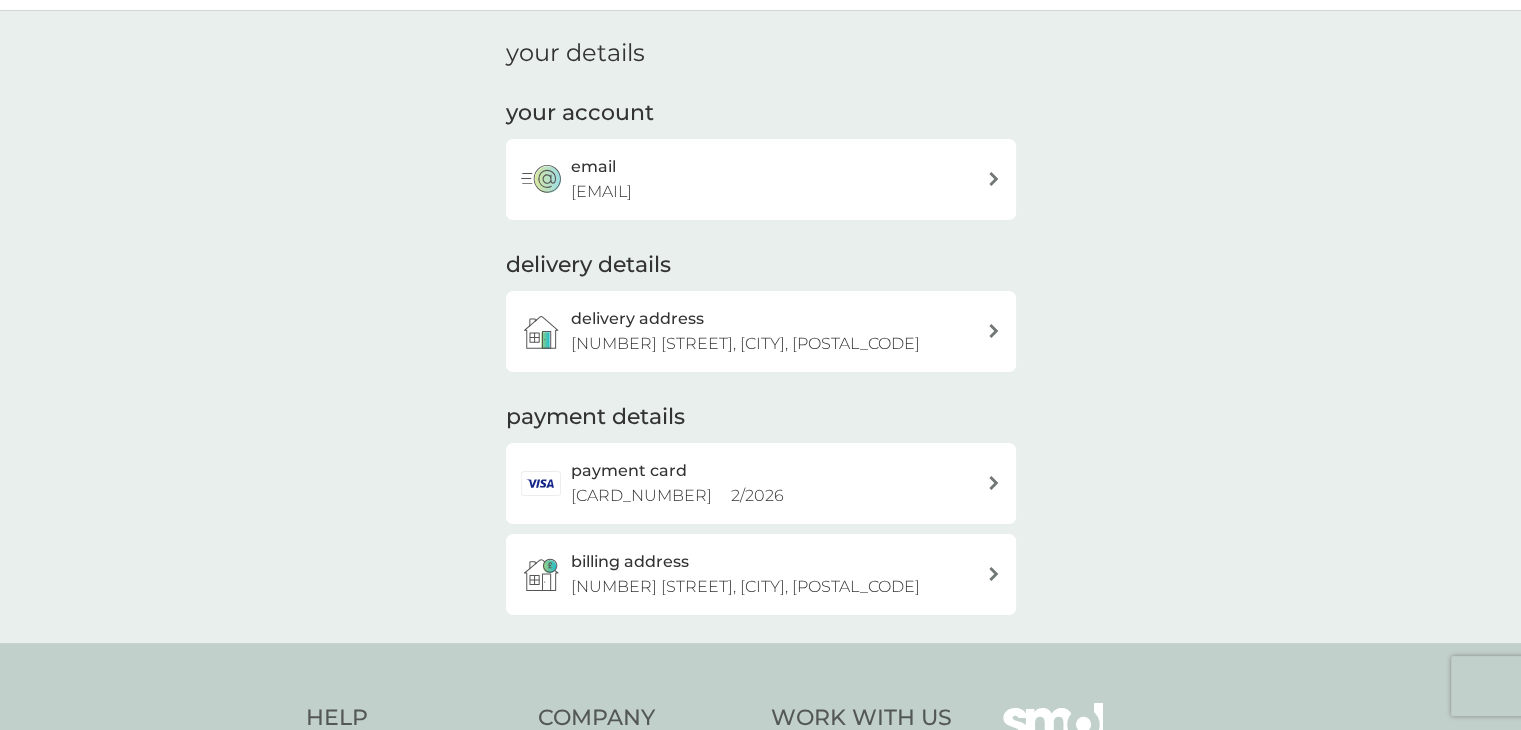 scroll, scrollTop: 0, scrollLeft: 0, axis: both 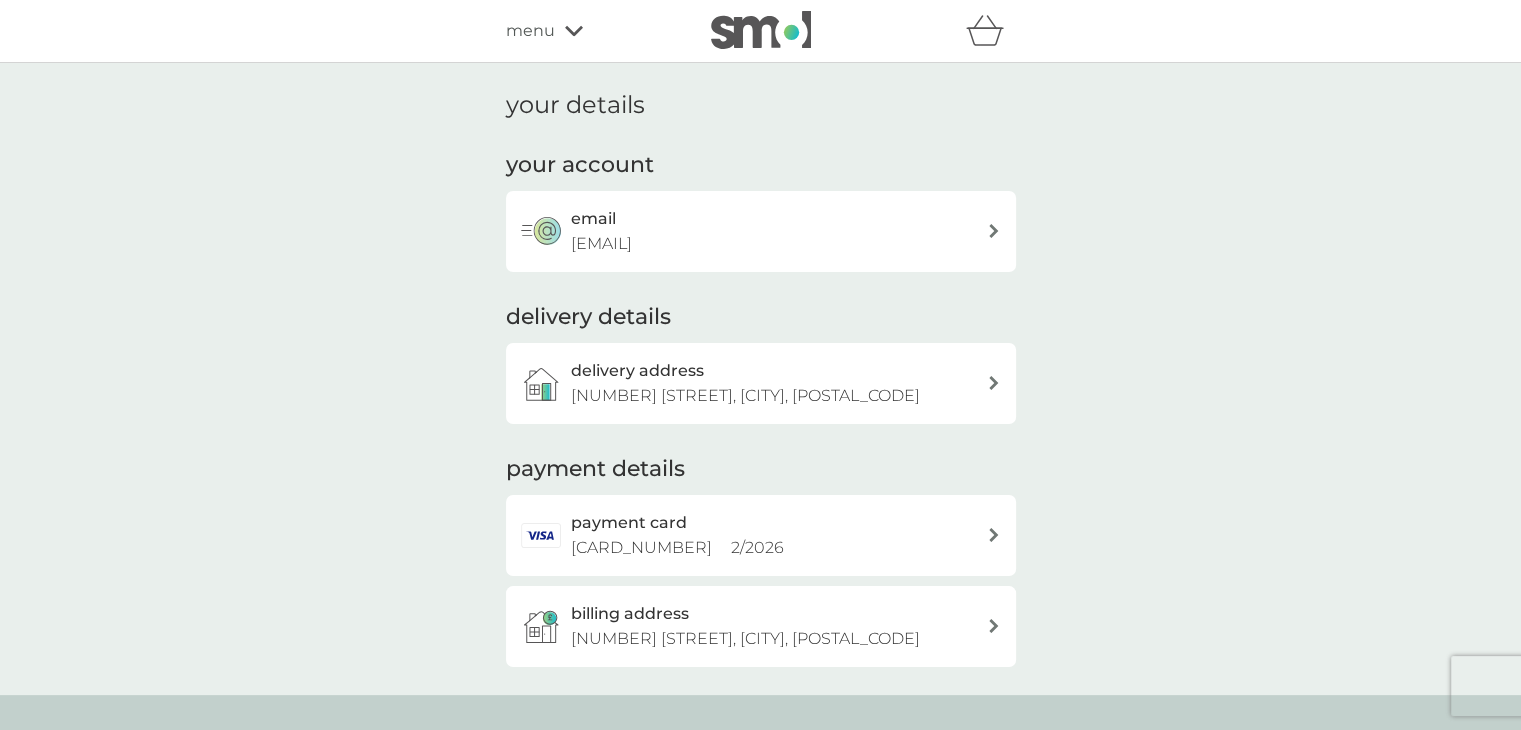 click on "payment card 5880   2 / 2026" at bounding box center (779, 535) 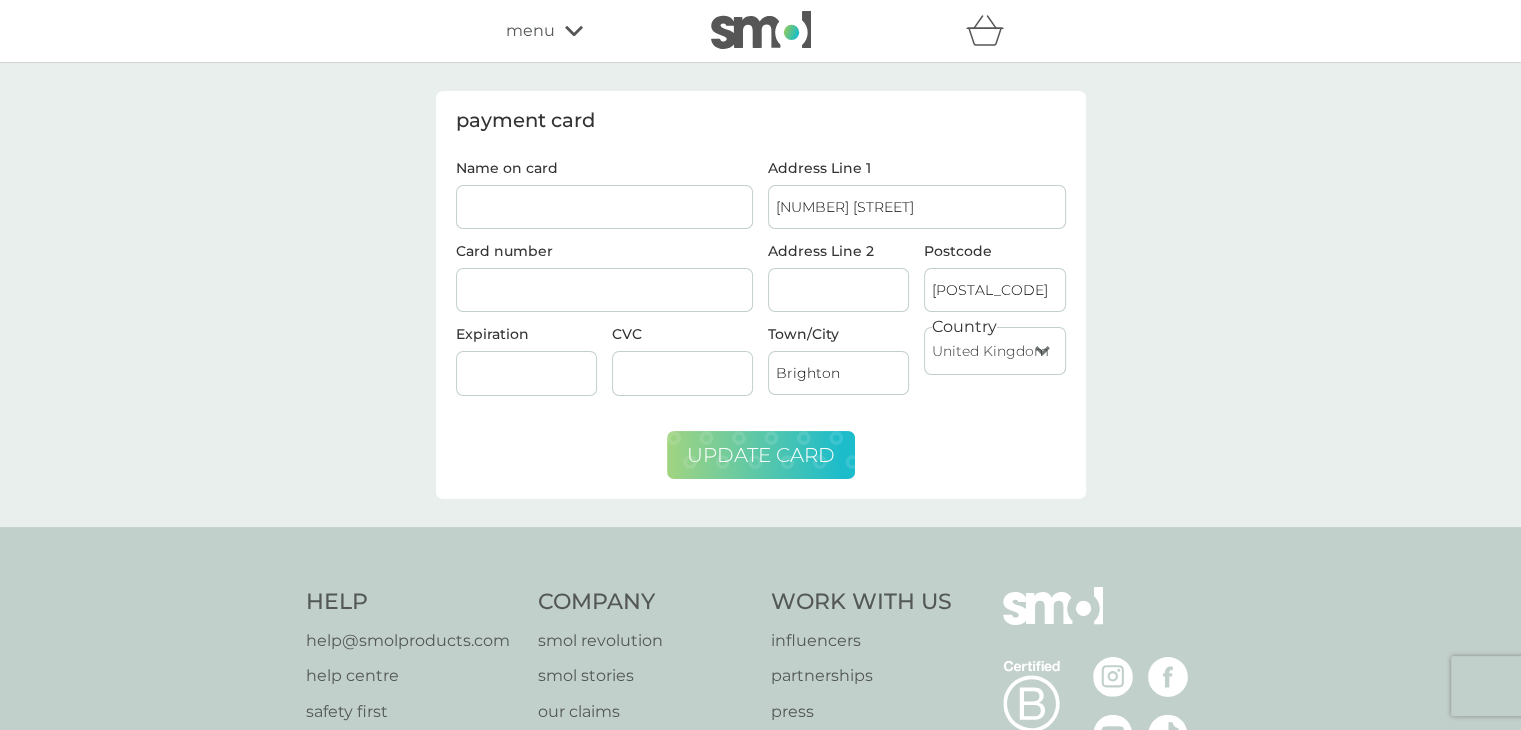 click on "update card" at bounding box center (761, 455) 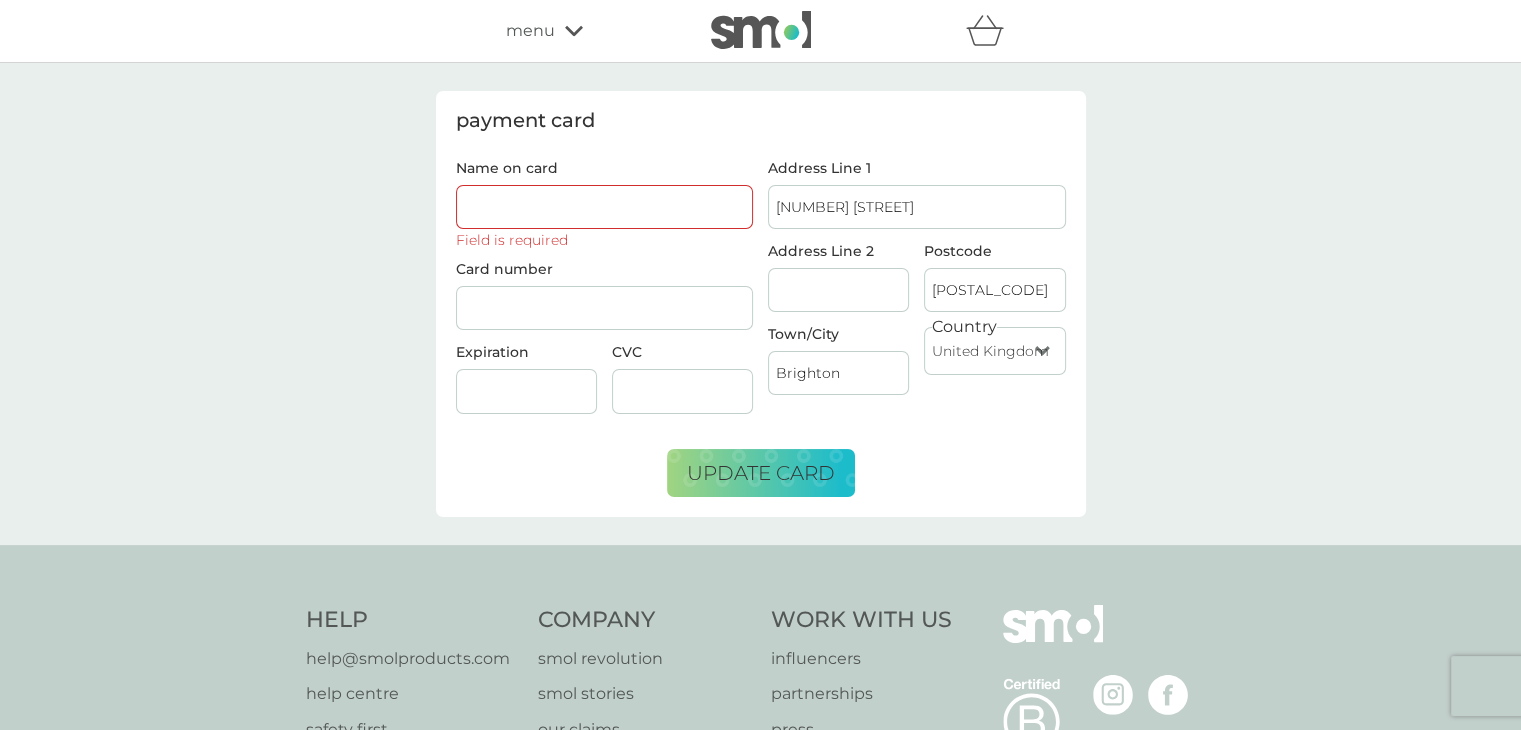 click on "menu" at bounding box center [591, 31] 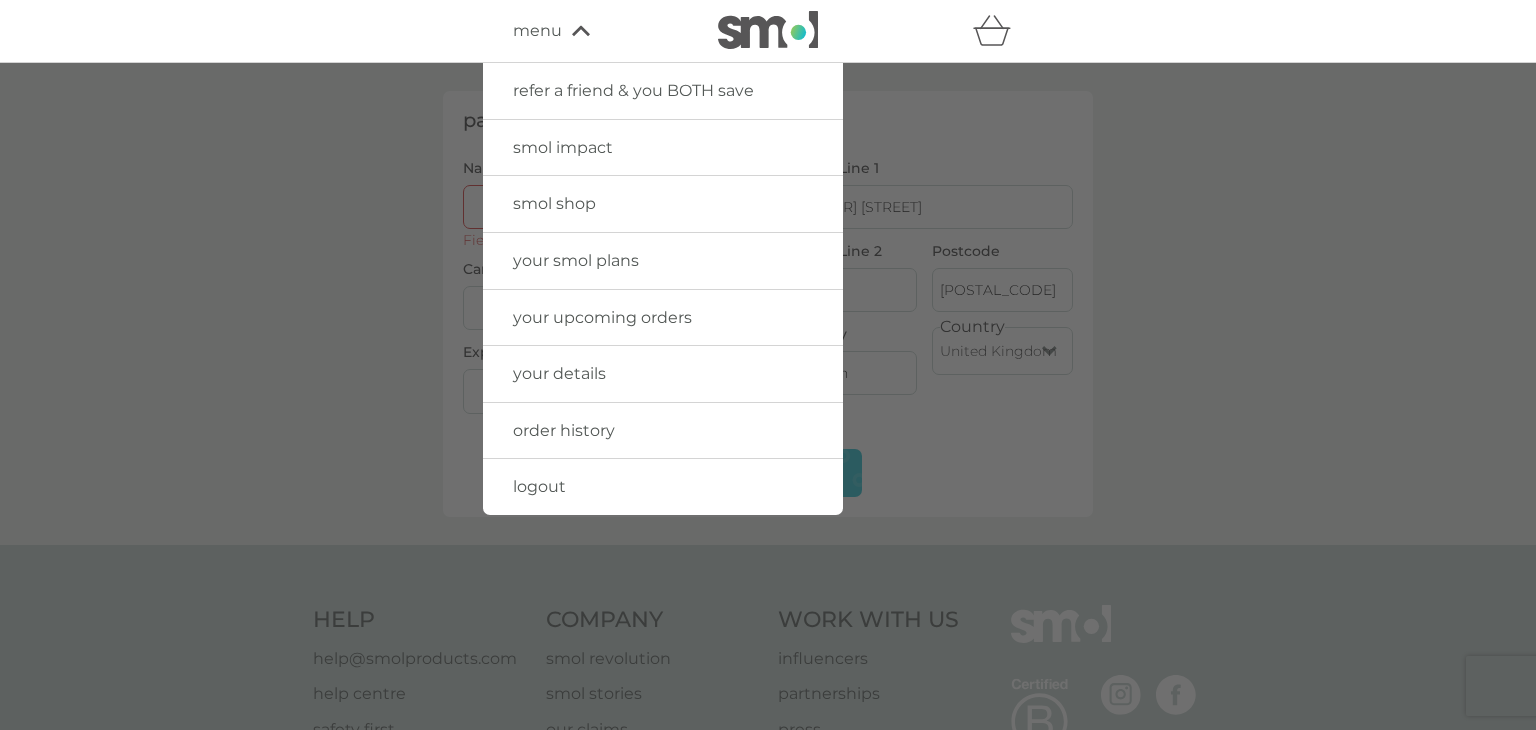 click on "smol shop" at bounding box center (554, 203) 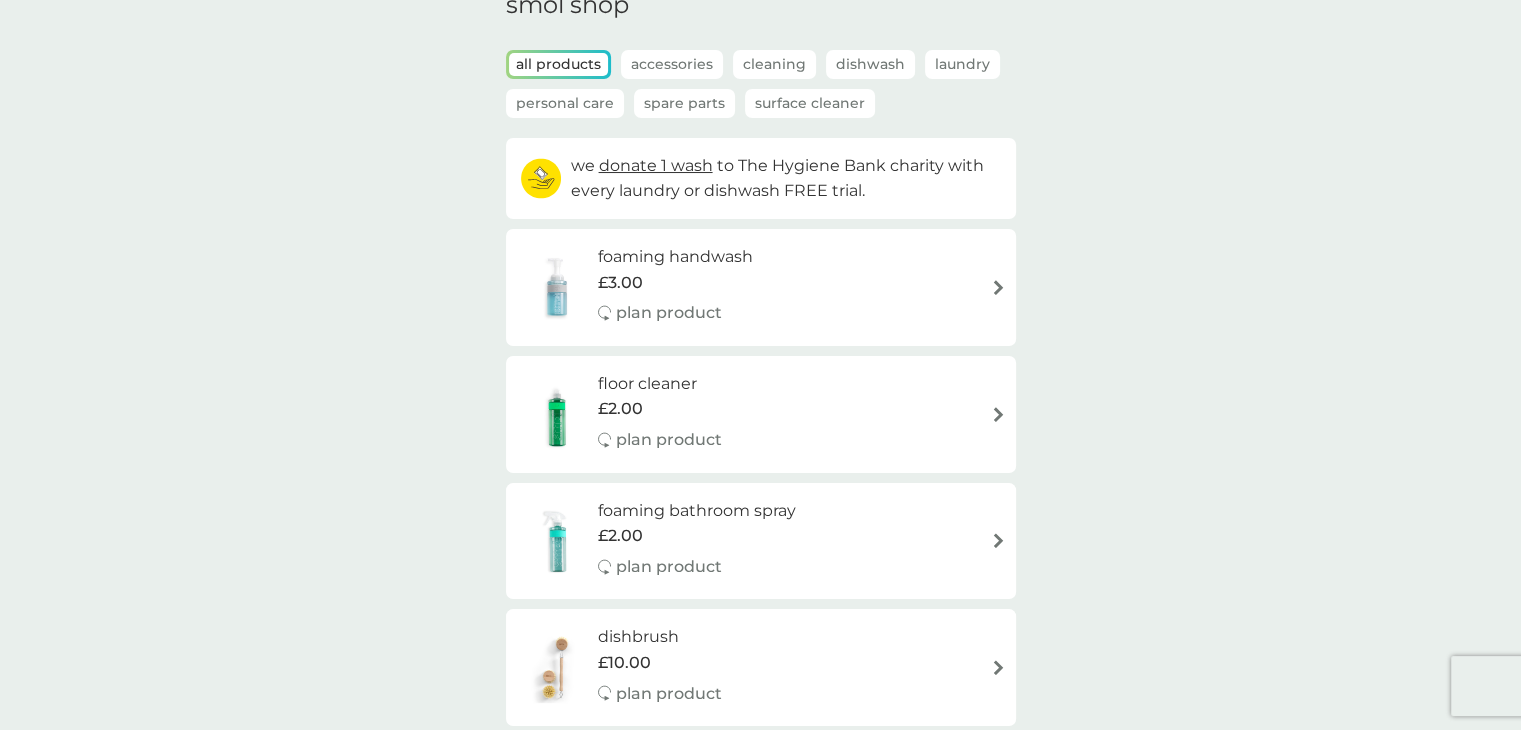 scroll, scrollTop: 0, scrollLeft: 0, axis: both 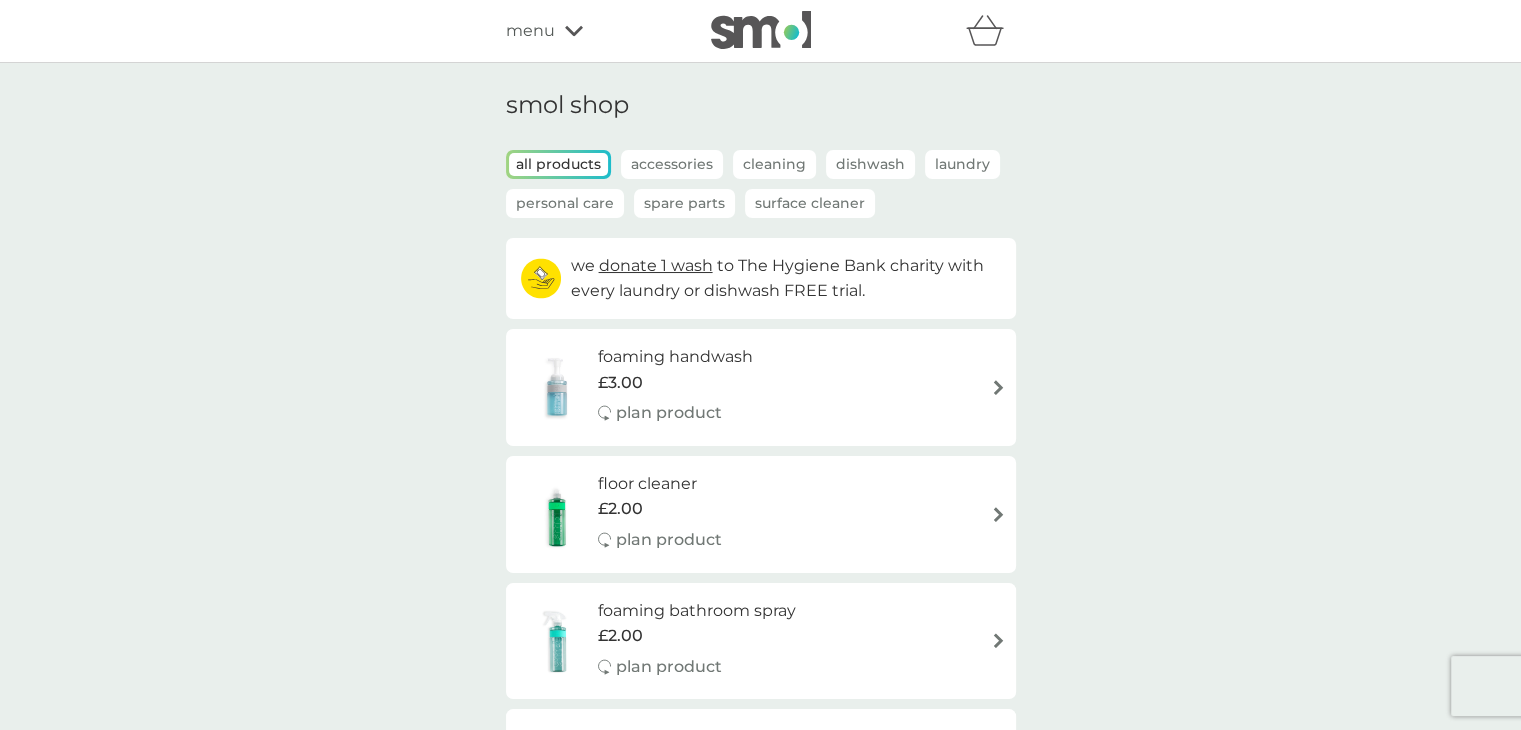click 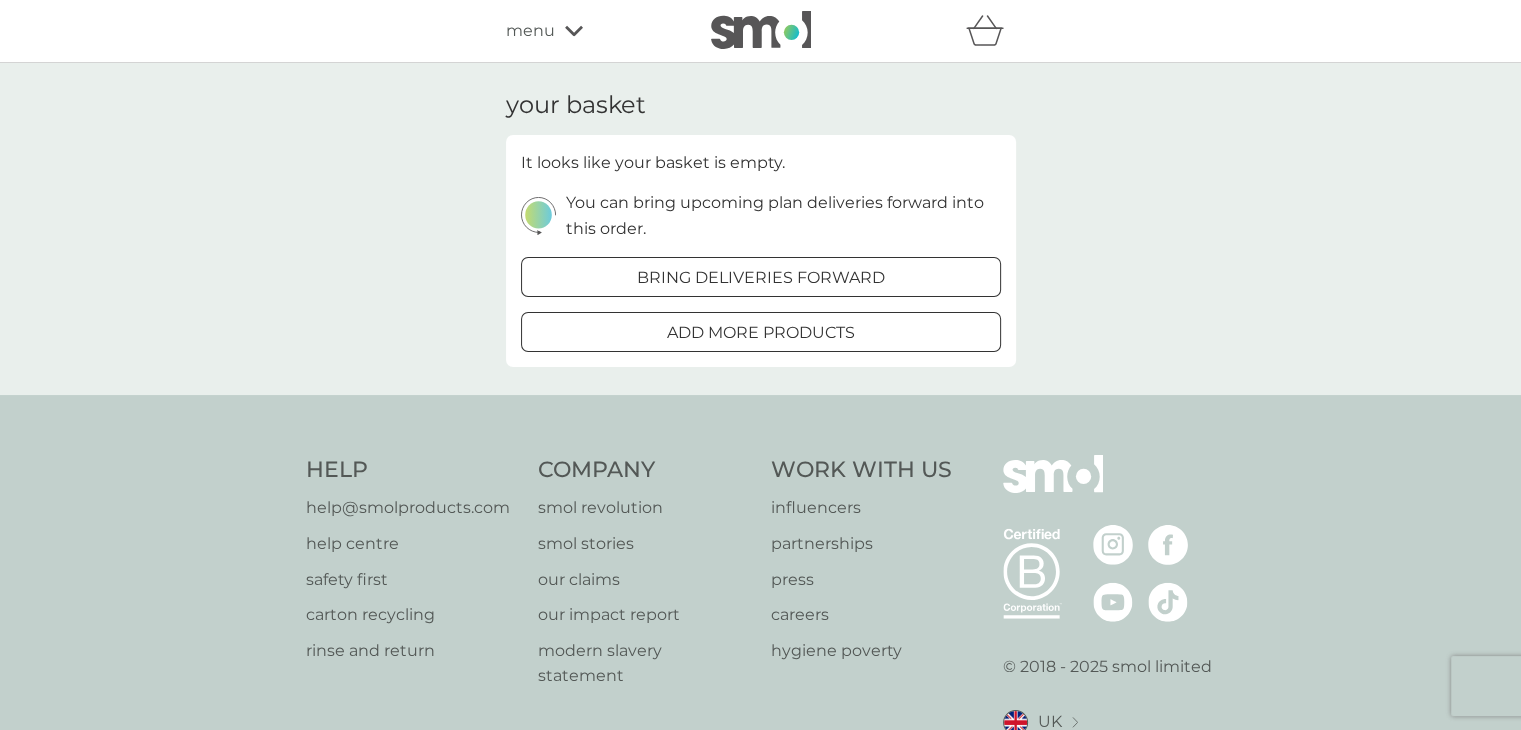click on "menu" at bounding box center (530, 31) 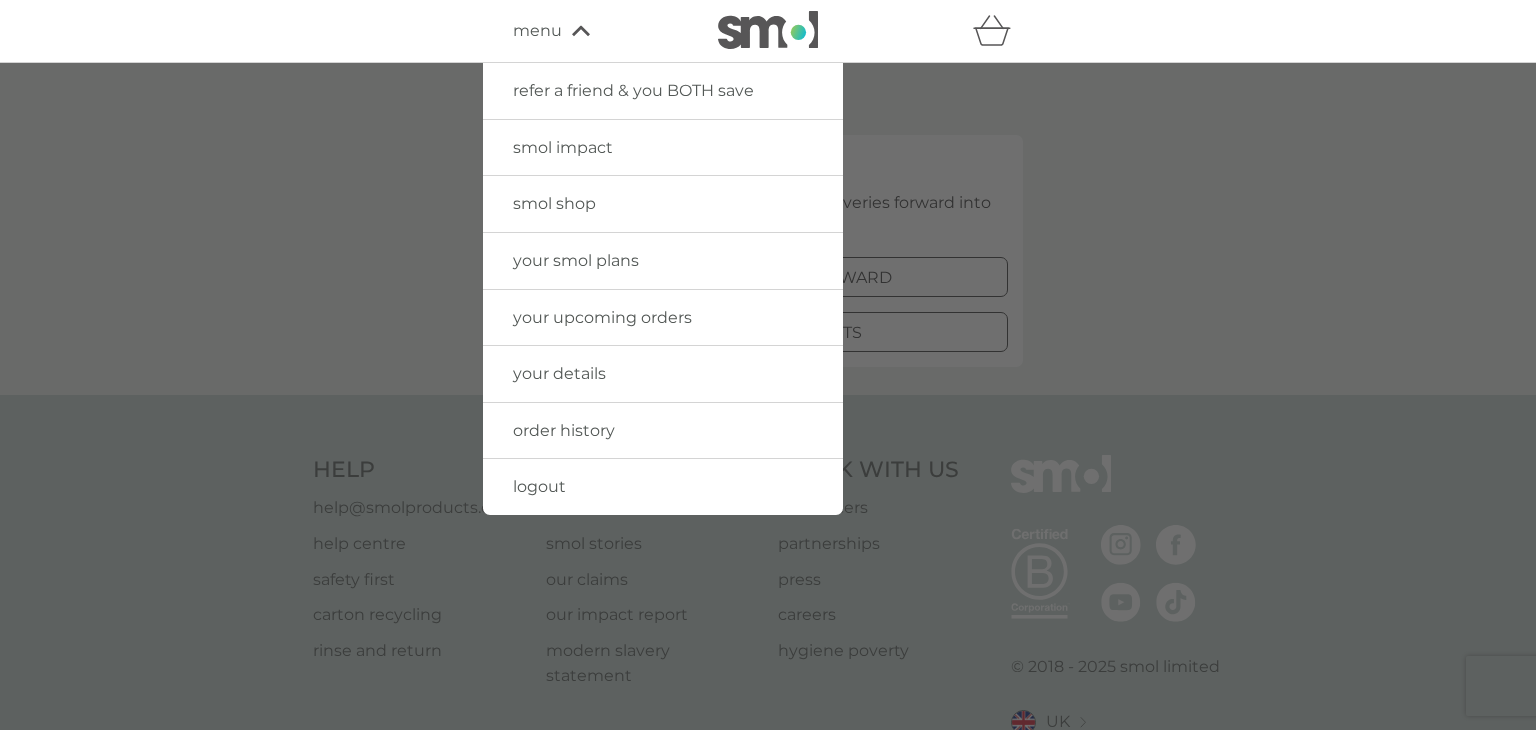 click on "your details" at bounding box center [559, 373] 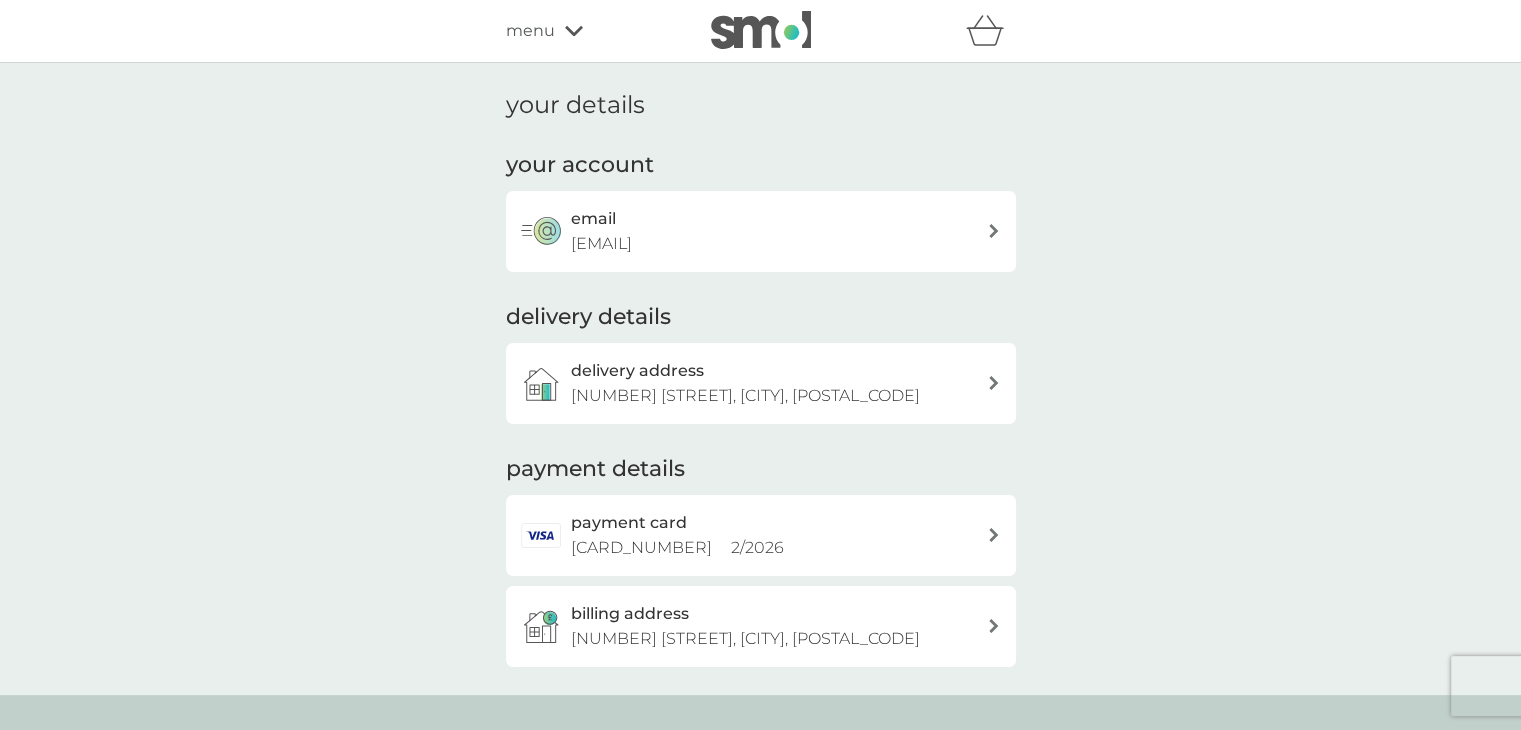 click on "email goatocola@gmail.com" at bounding box center [779, 231] 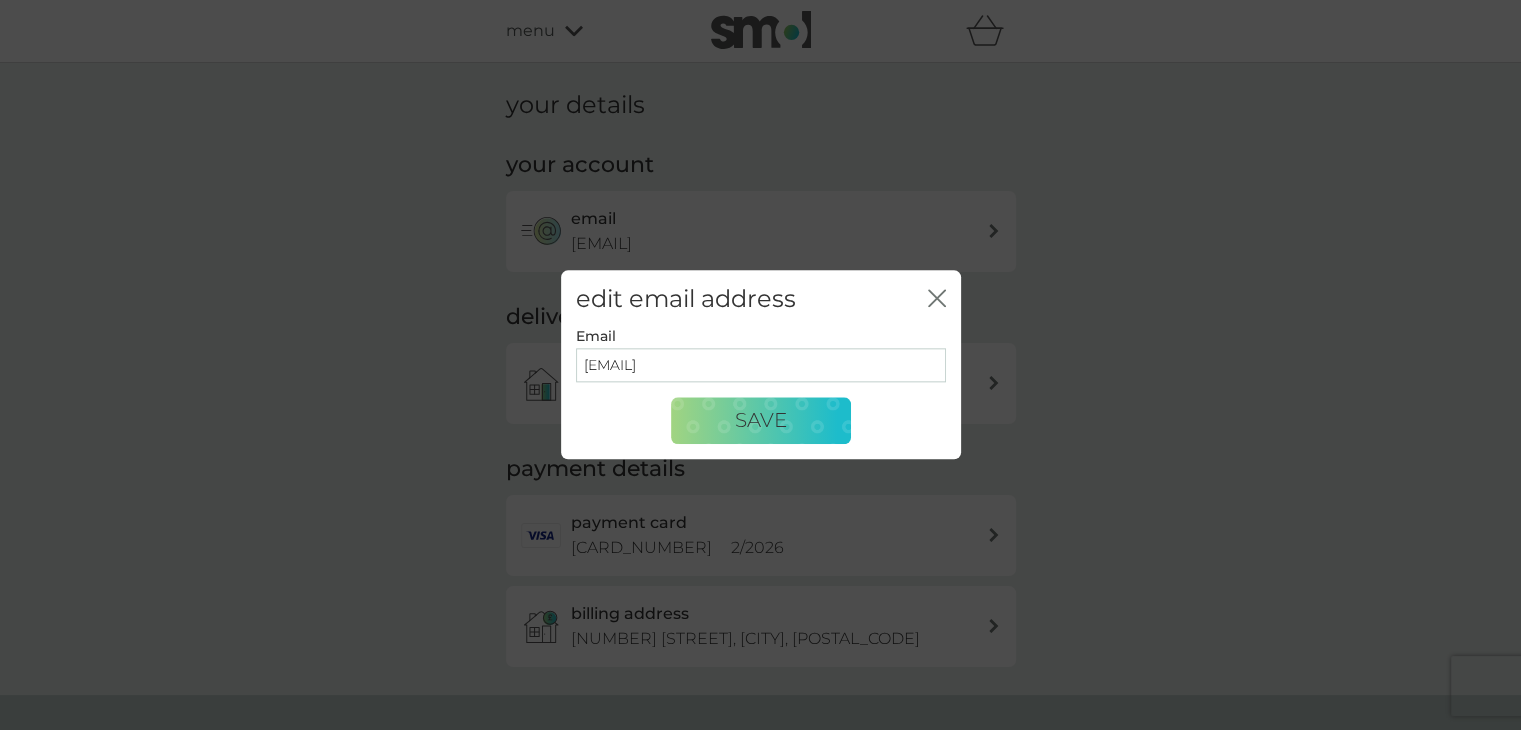 click 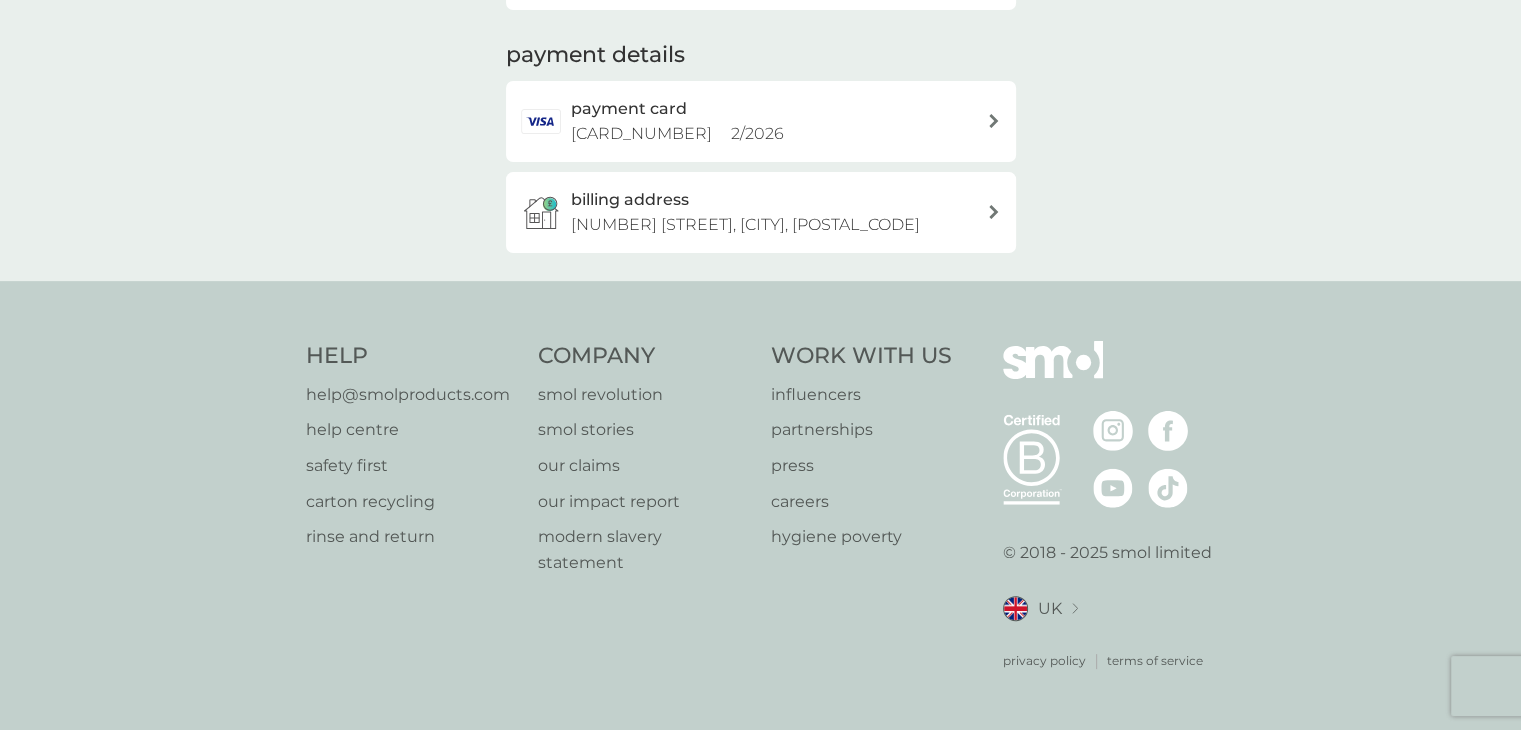 scroll, scrollTop: 415, scrollLeft: 0, axis: vertical 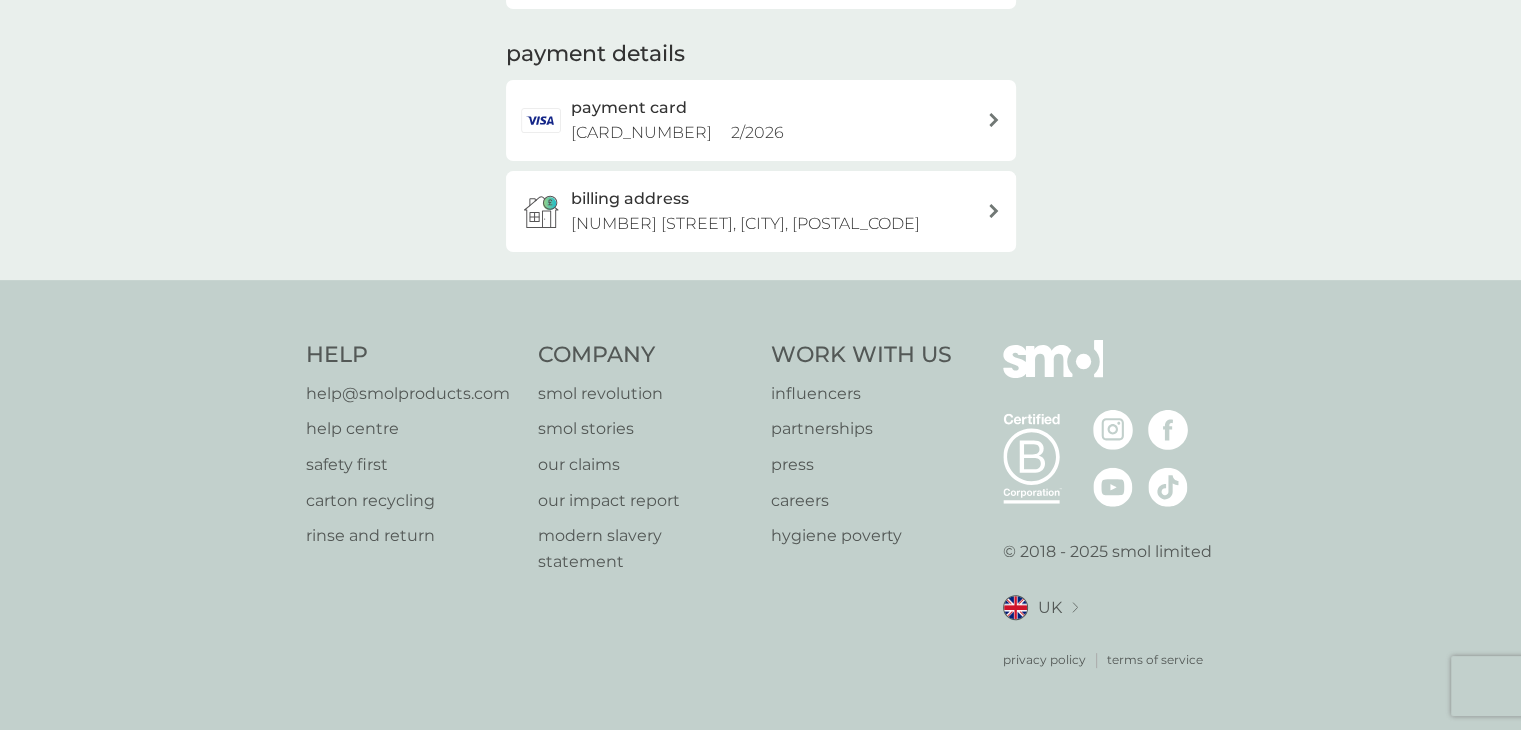 click on "help centre" at bounding box center [408, 429] 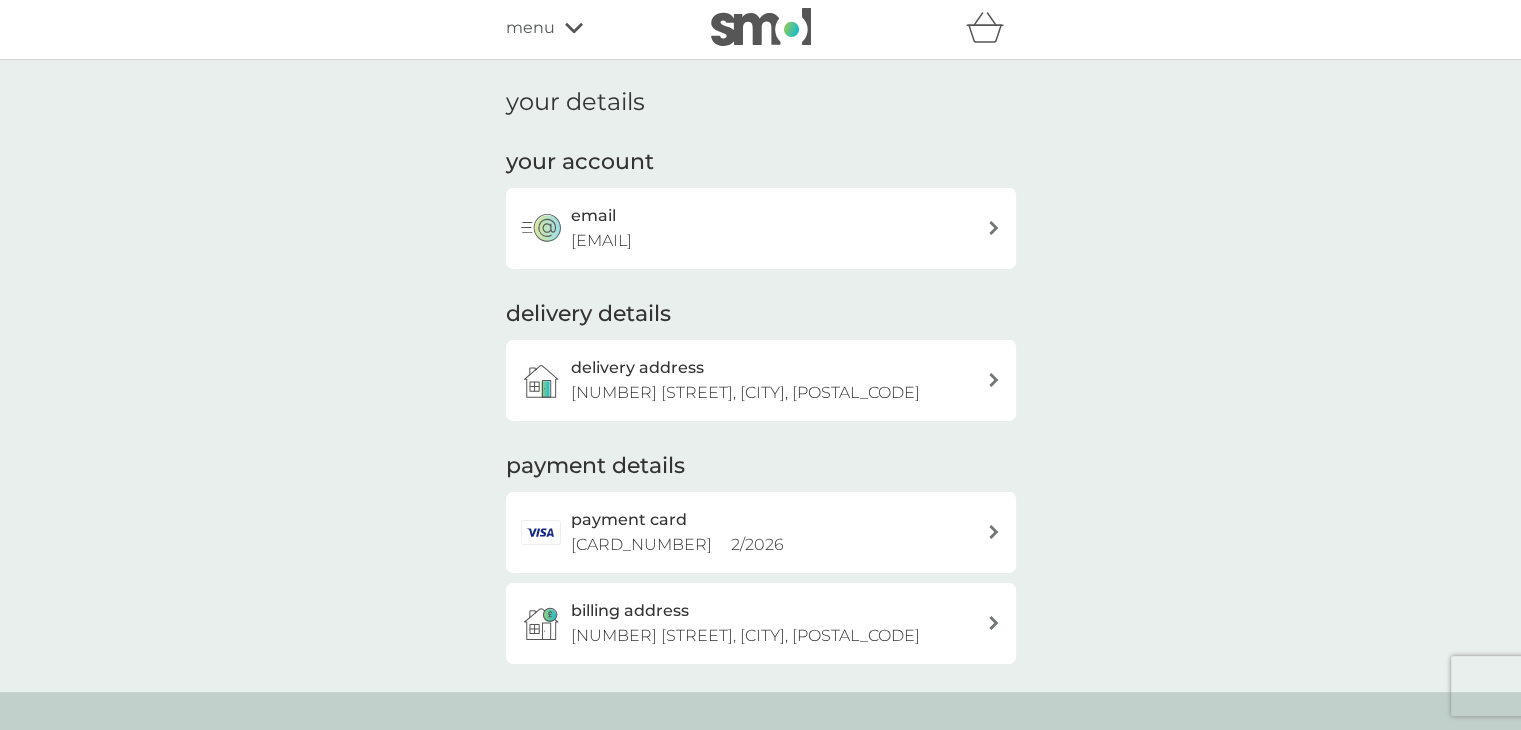 scroll, scrollTop: 0, scrollLeft: 0, axis: both 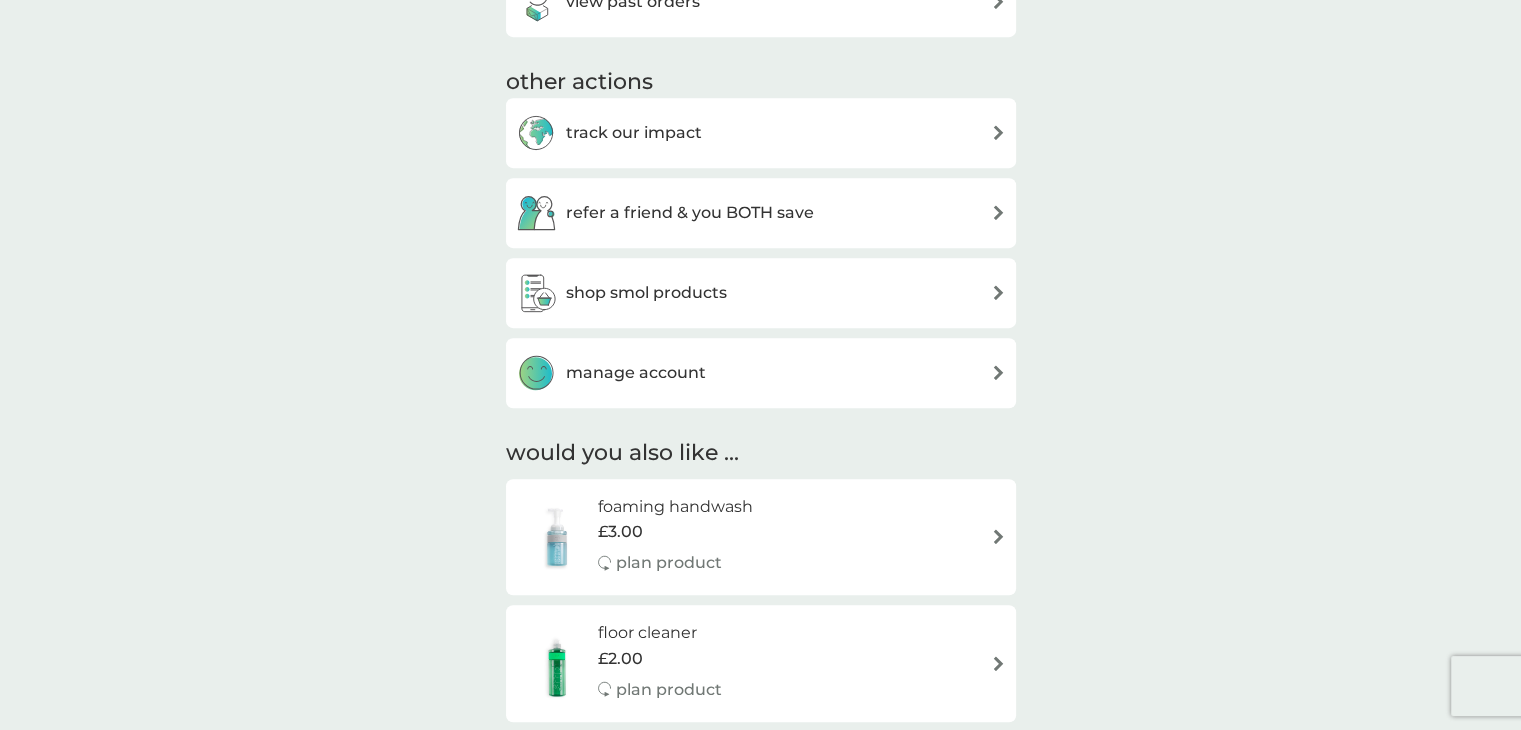 click on "manage account" at bounding box center [761, 373] 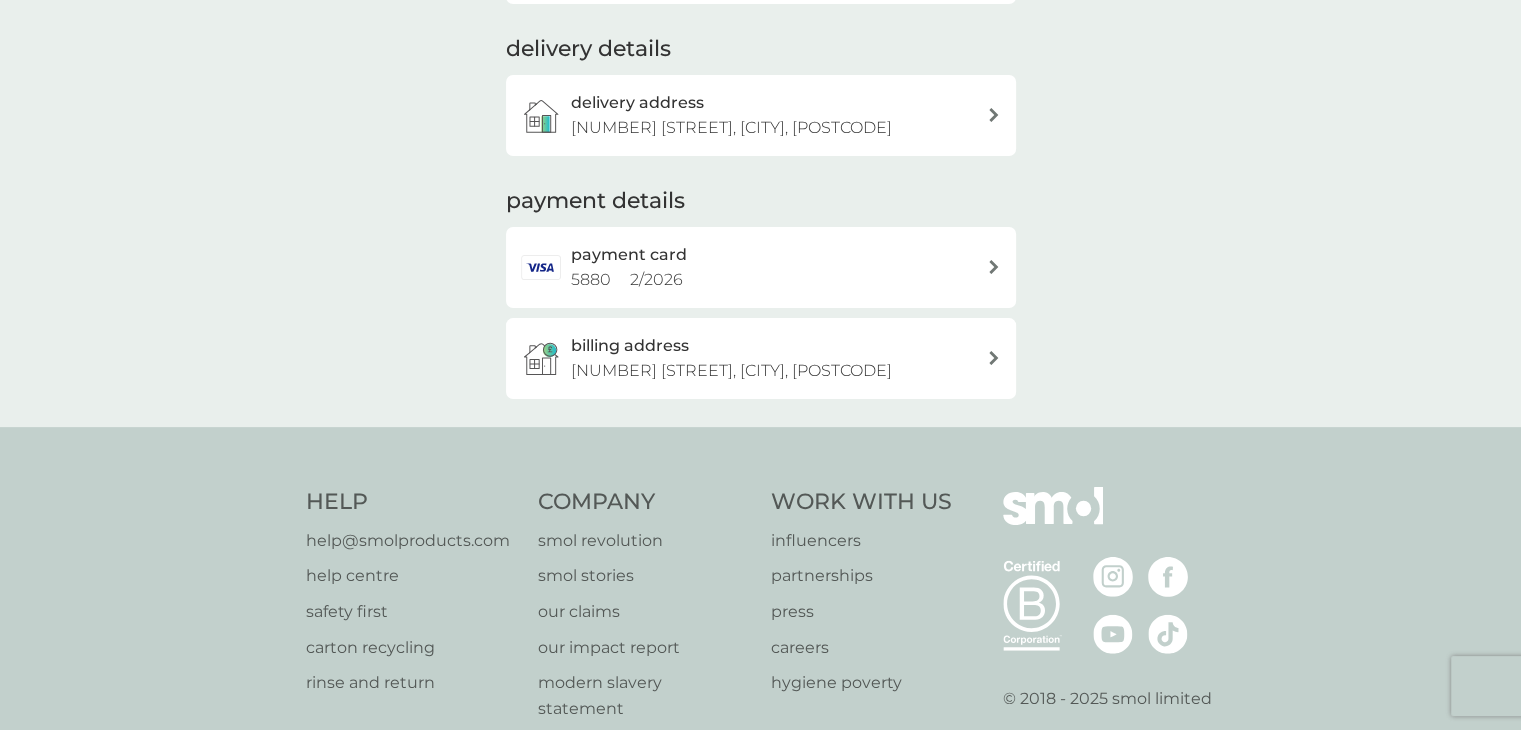 scroll, scrollTop: 0, scrollLeft: 0, axis: both 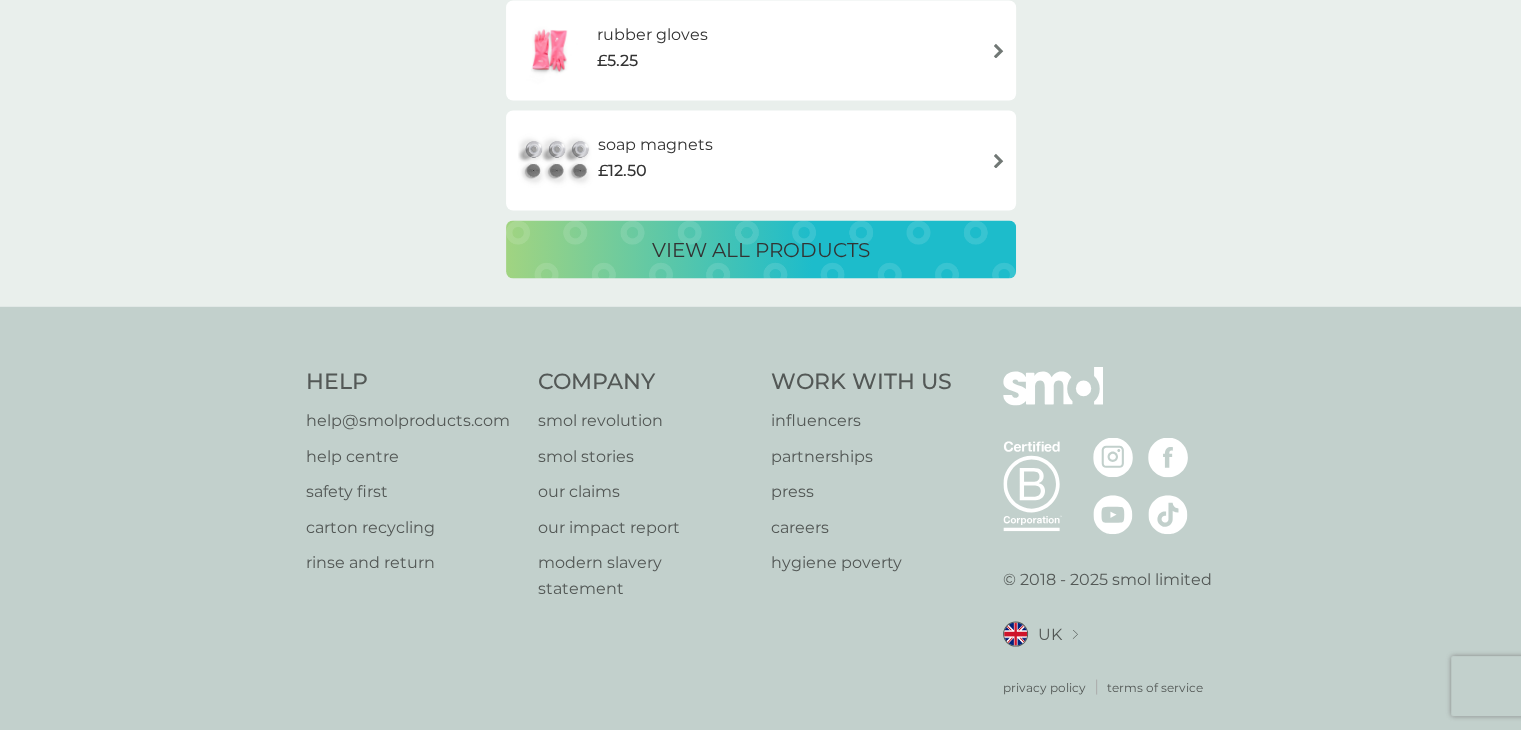 click on "help@smolproducts.com" at bounding box center [408, 420] 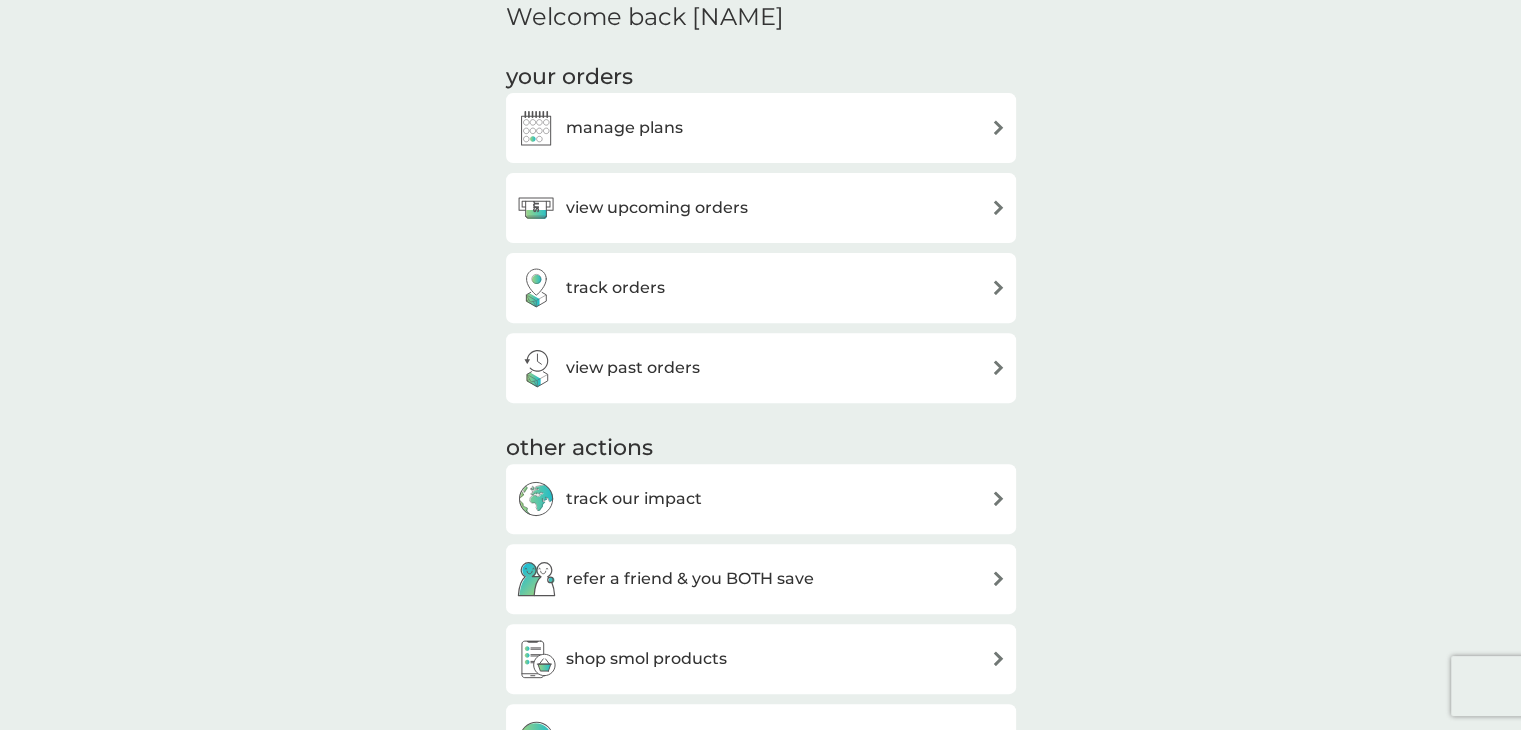 scroll, scrollTop: 600, scrollLeft: 0, axis: vertical 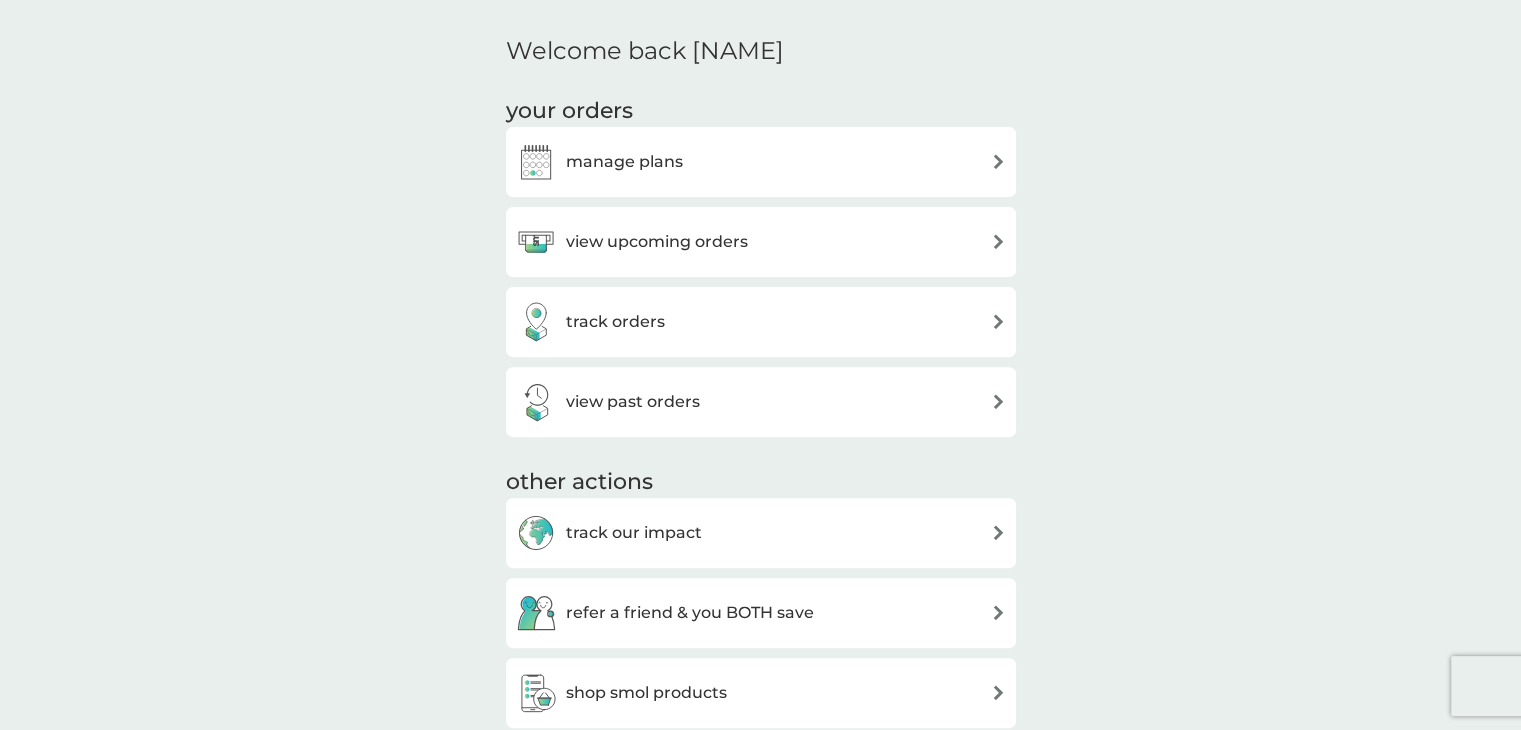 click on "view upcoming orders" at bounding box center [657, 242] 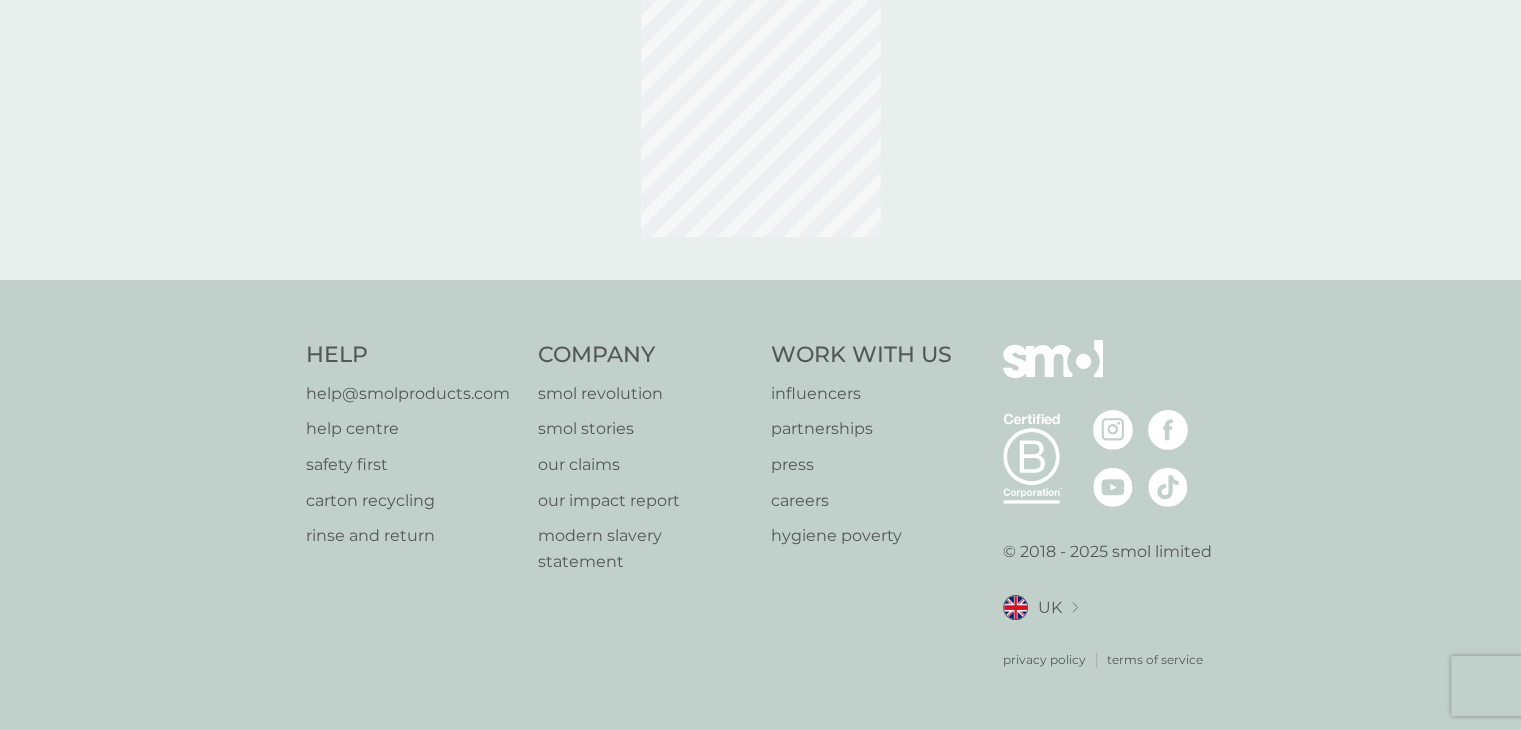scroll, scrollTop: 0, scrollLeft: 0, axis: both 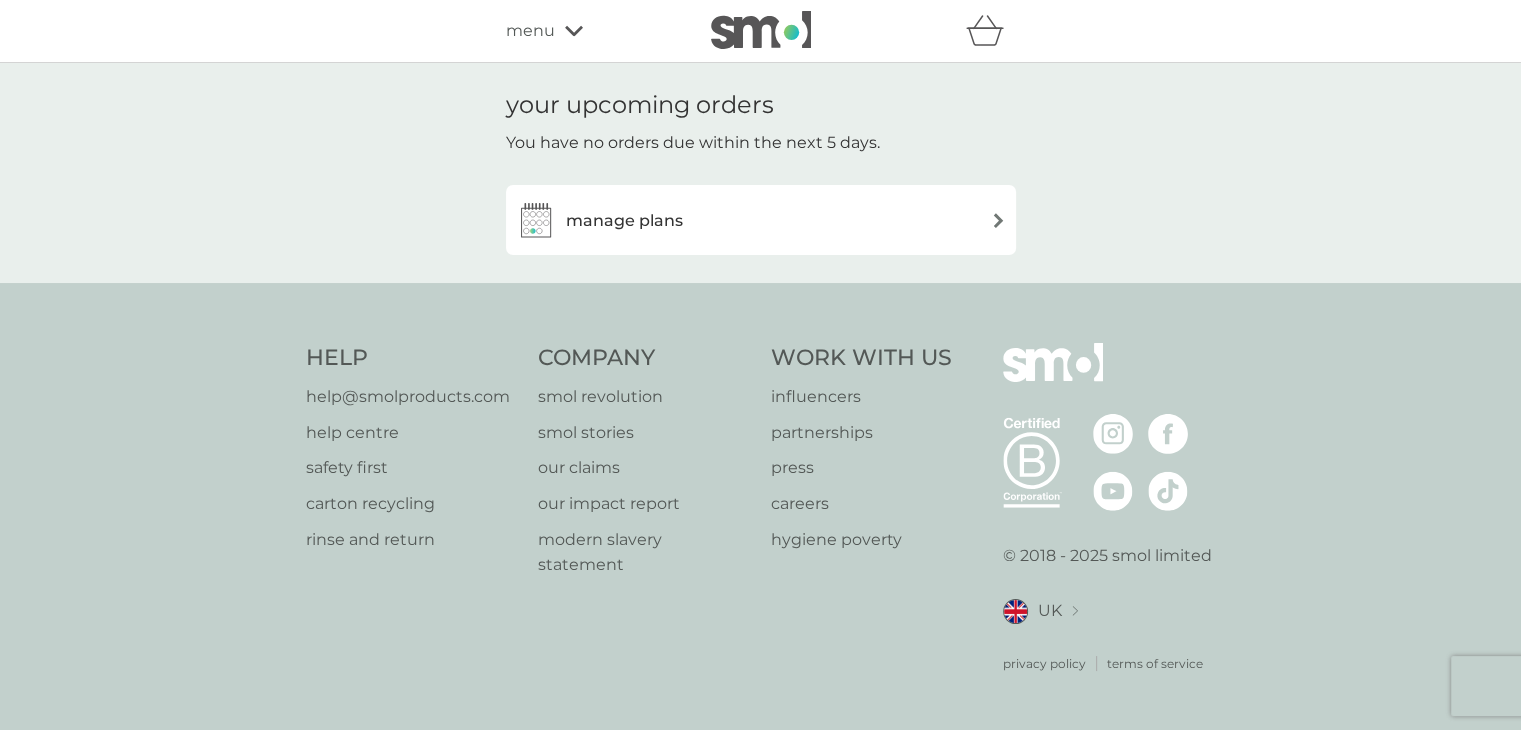 click on "manage plans" at bounding box center [761, 220] 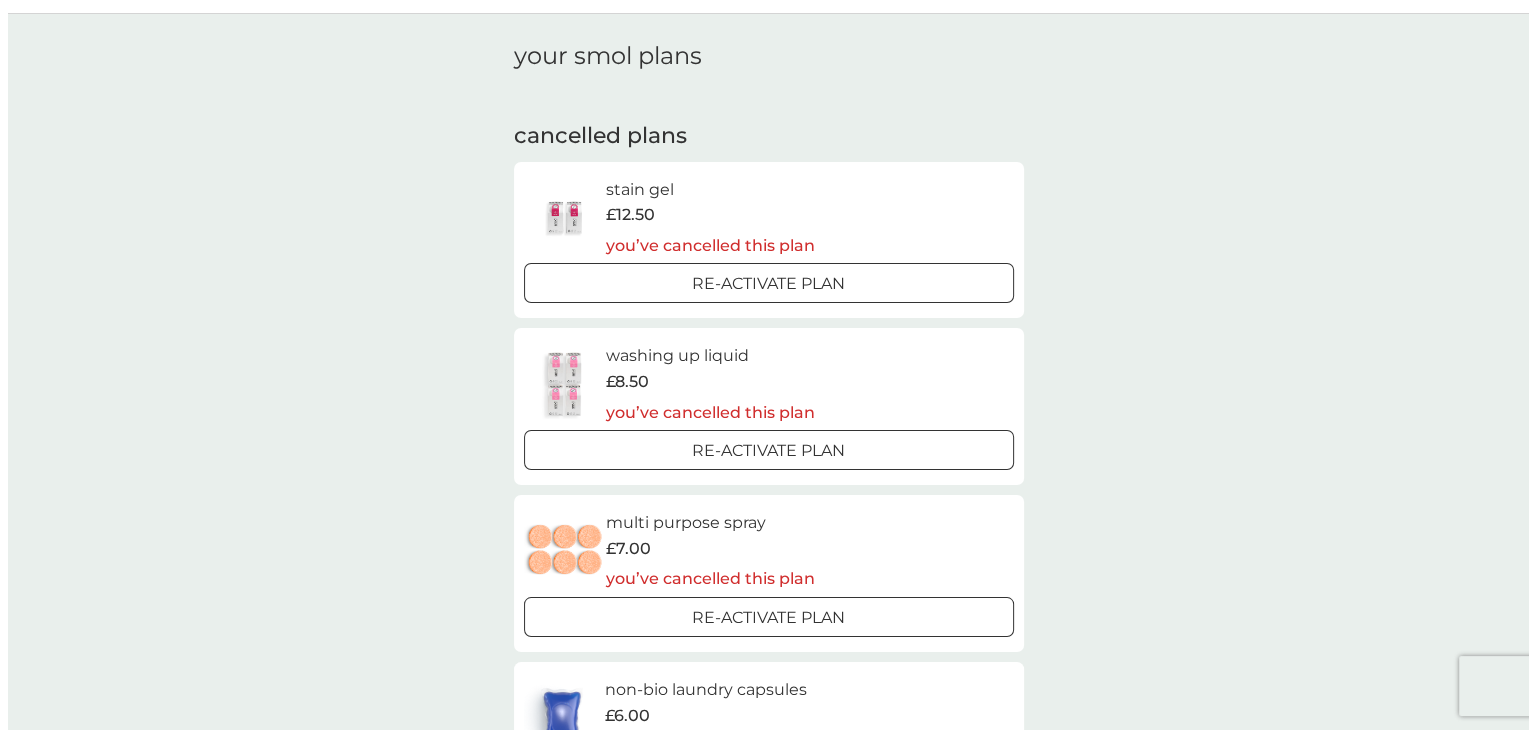 scroll, scrollTop: 0, scrollLeft: 0, axis: both 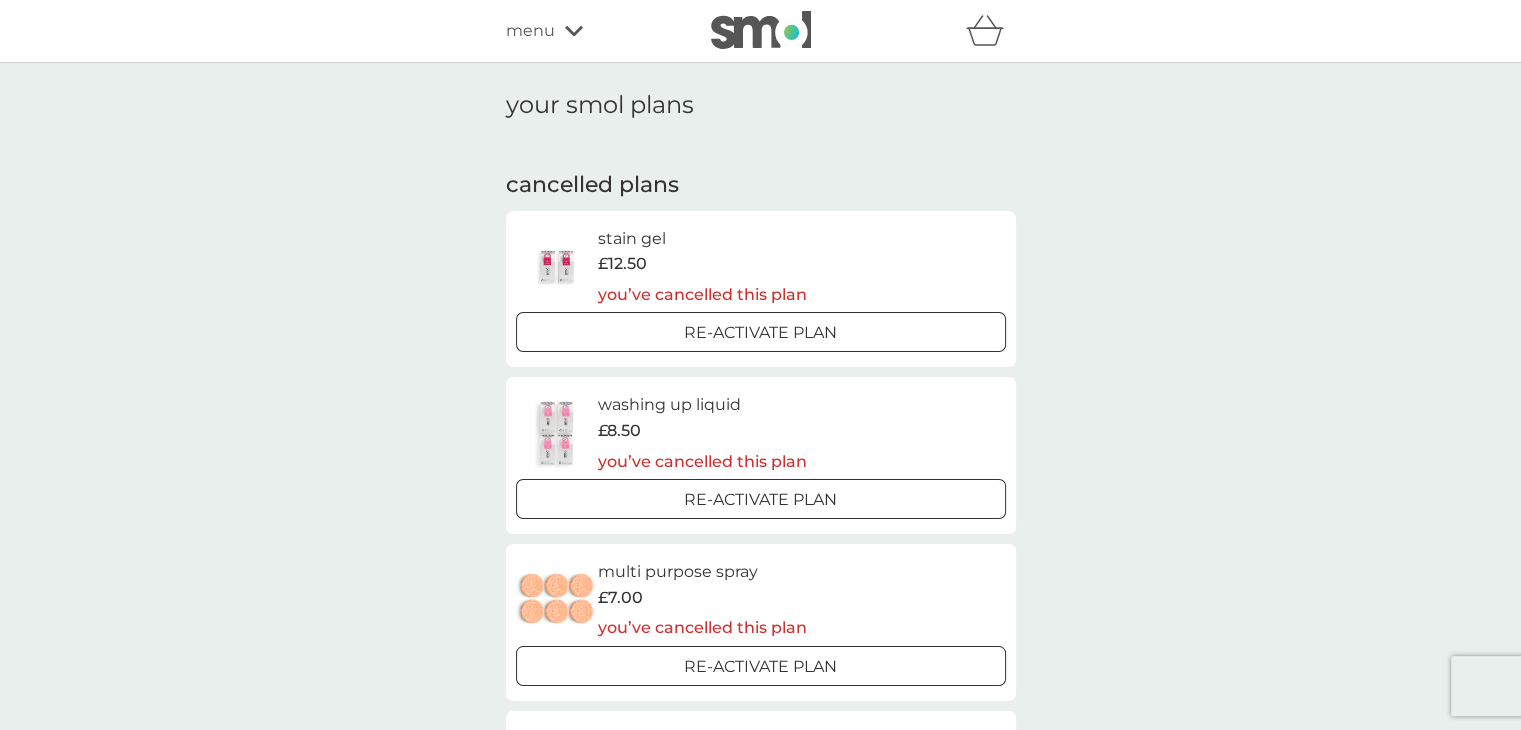 click 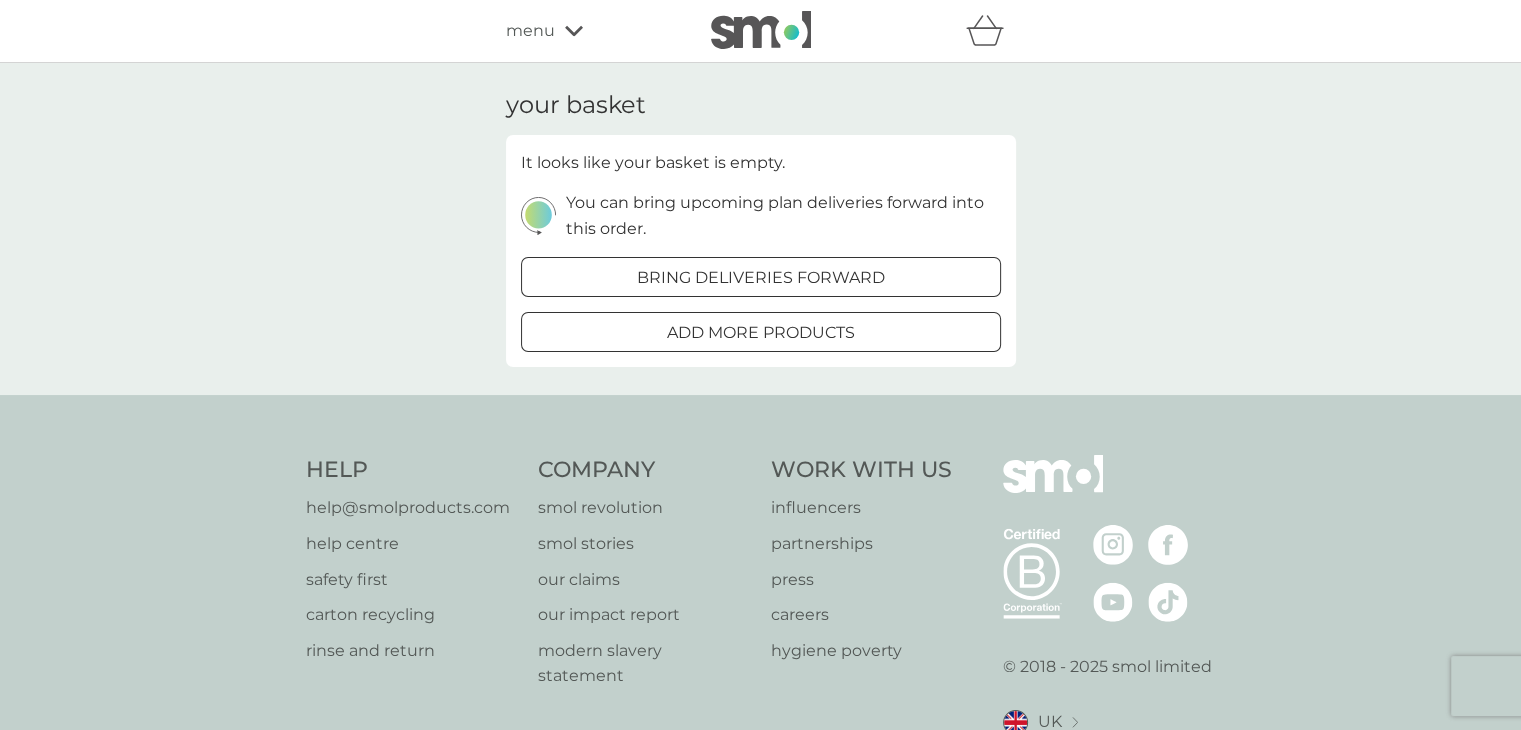 click on "menu" at bounding box center [591, 31] 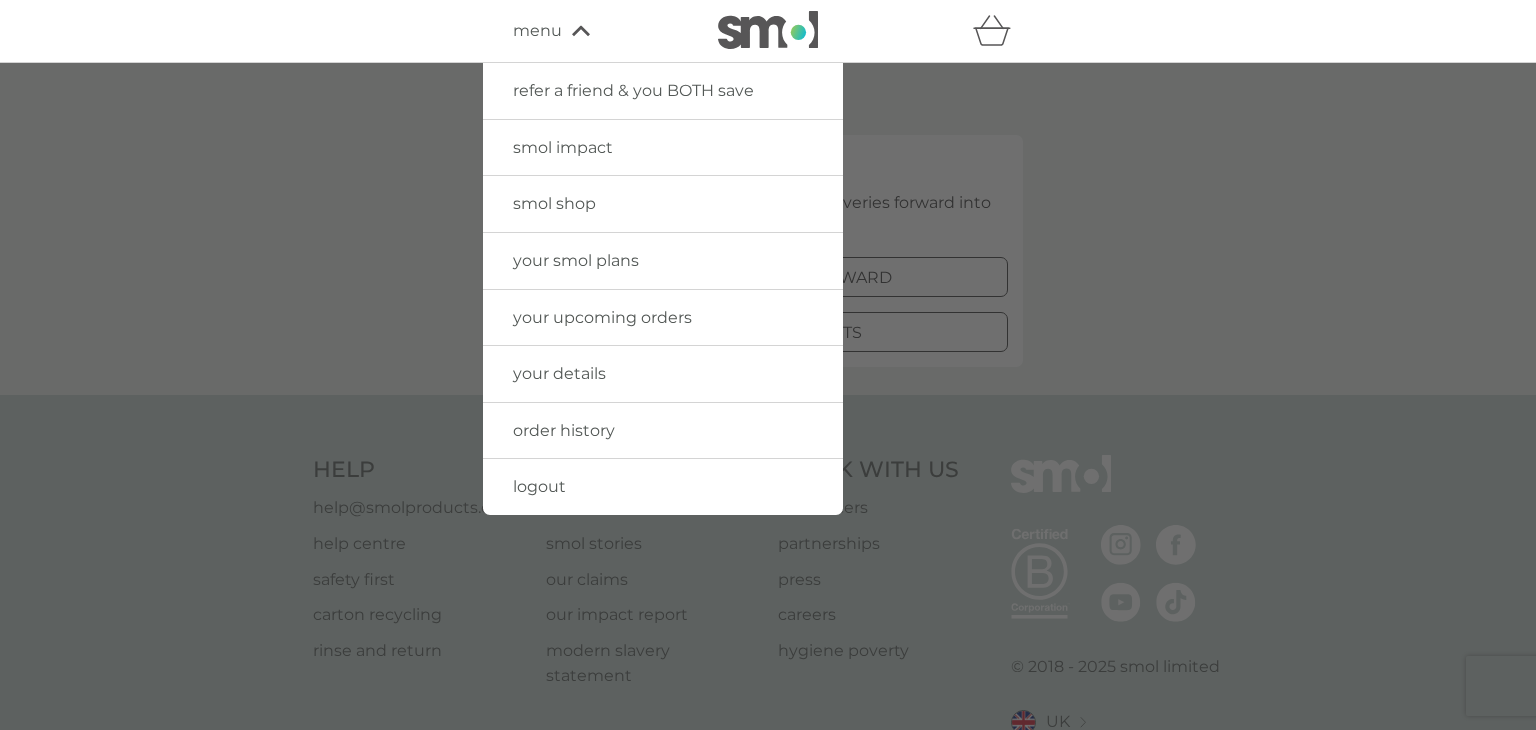 click on "logout" at bounding box center (539, 486) 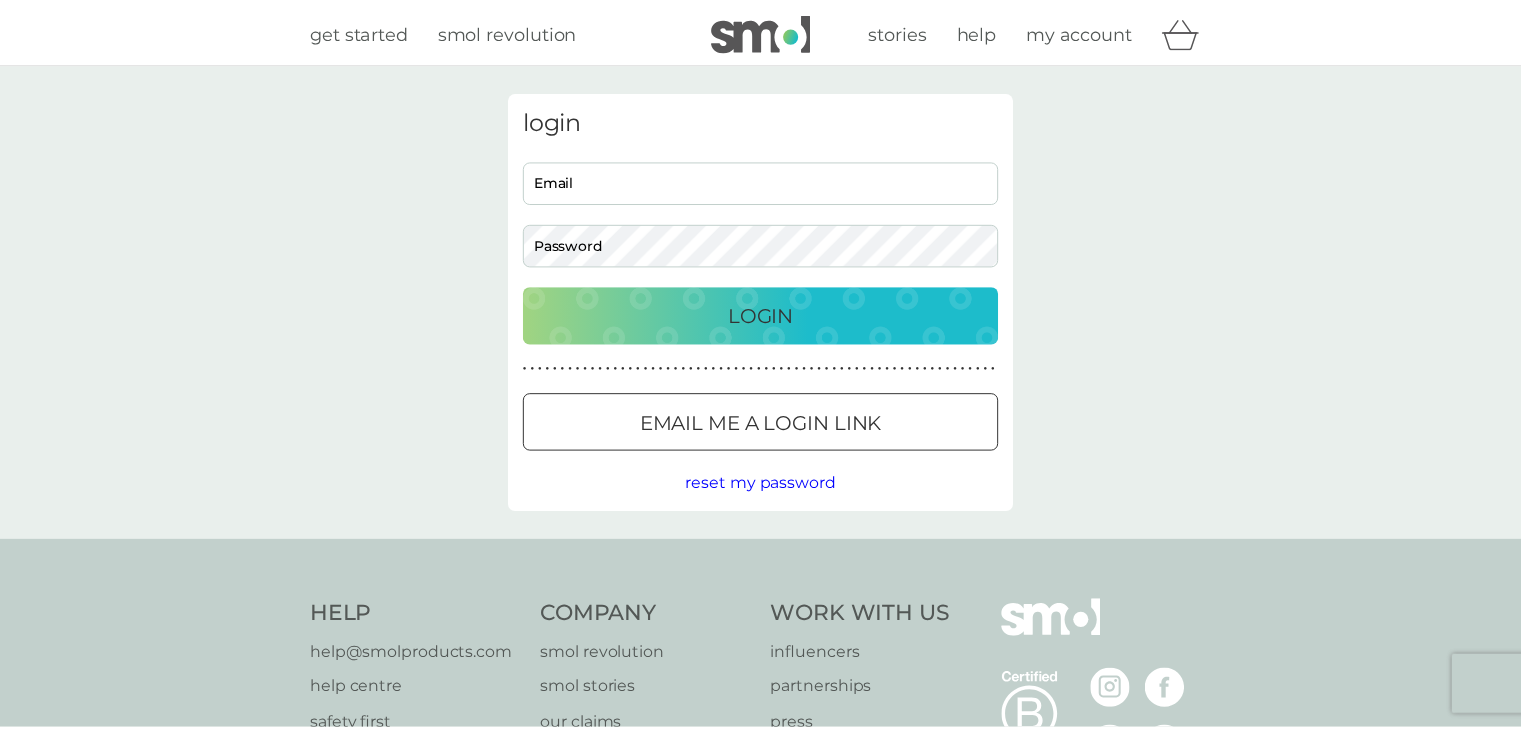 scroll, scrollTop: 0, scrollLeft: 0, axis: both 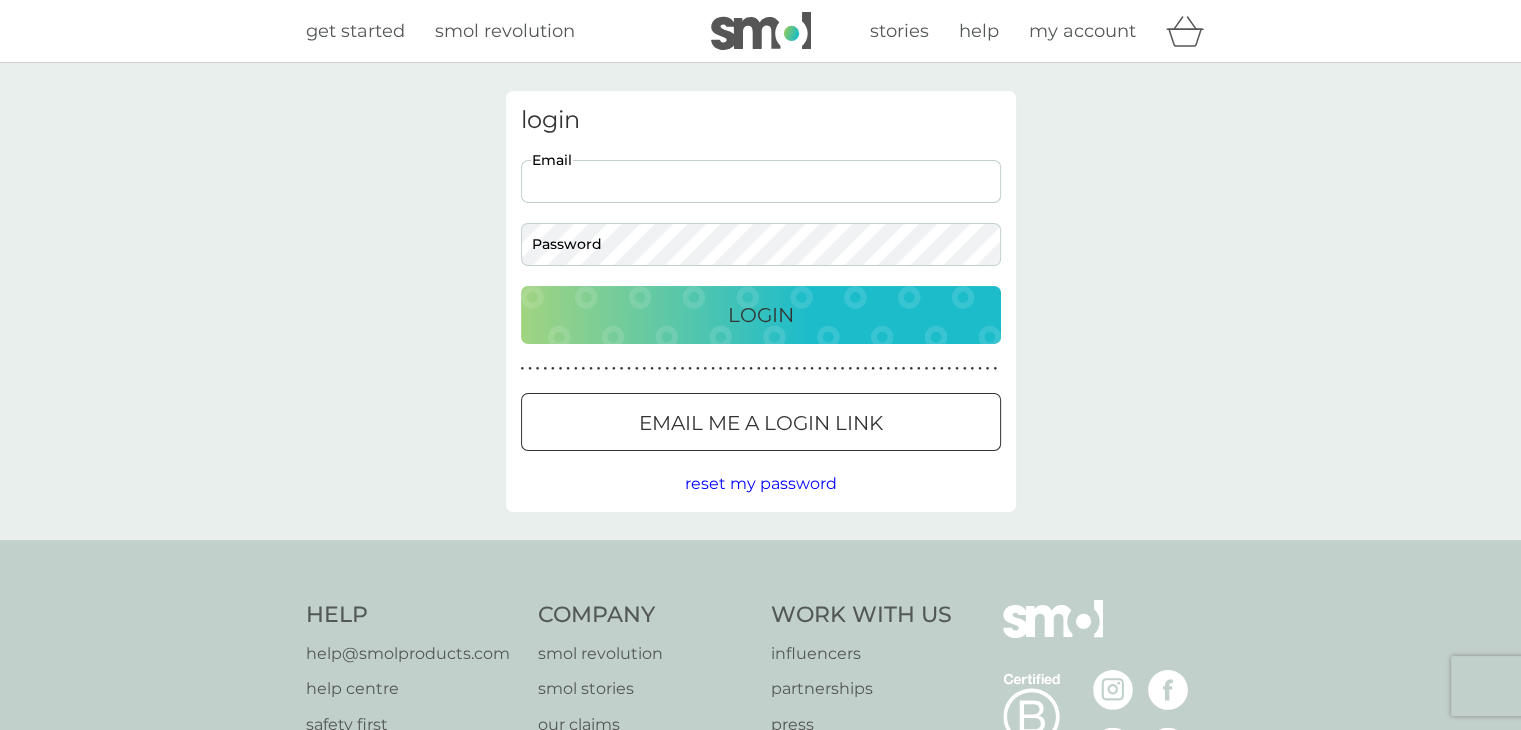 click on "Email" at bounding box center (761, 181) 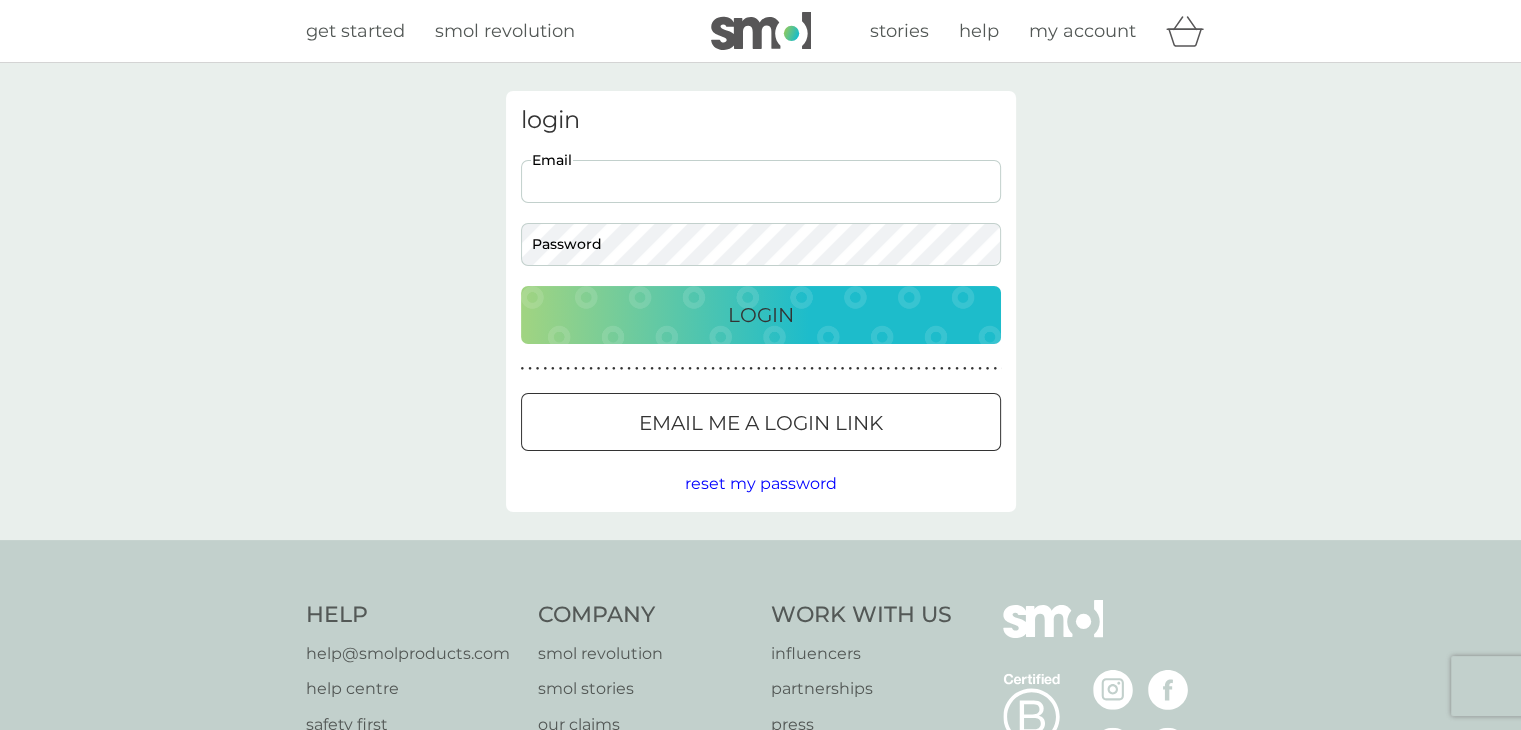 type on "[EMAIL]" 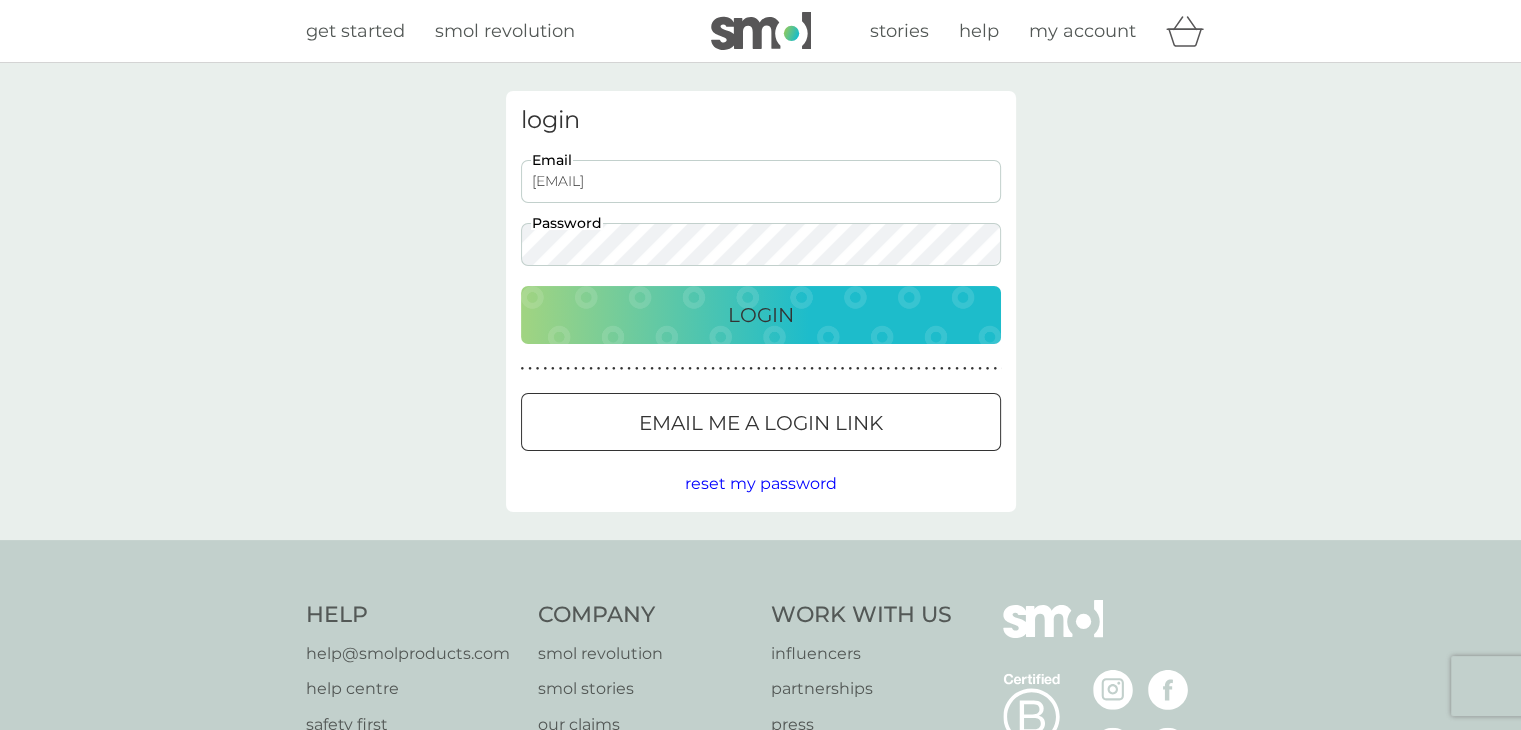 click on "Login" at bounding box center (761, 315) 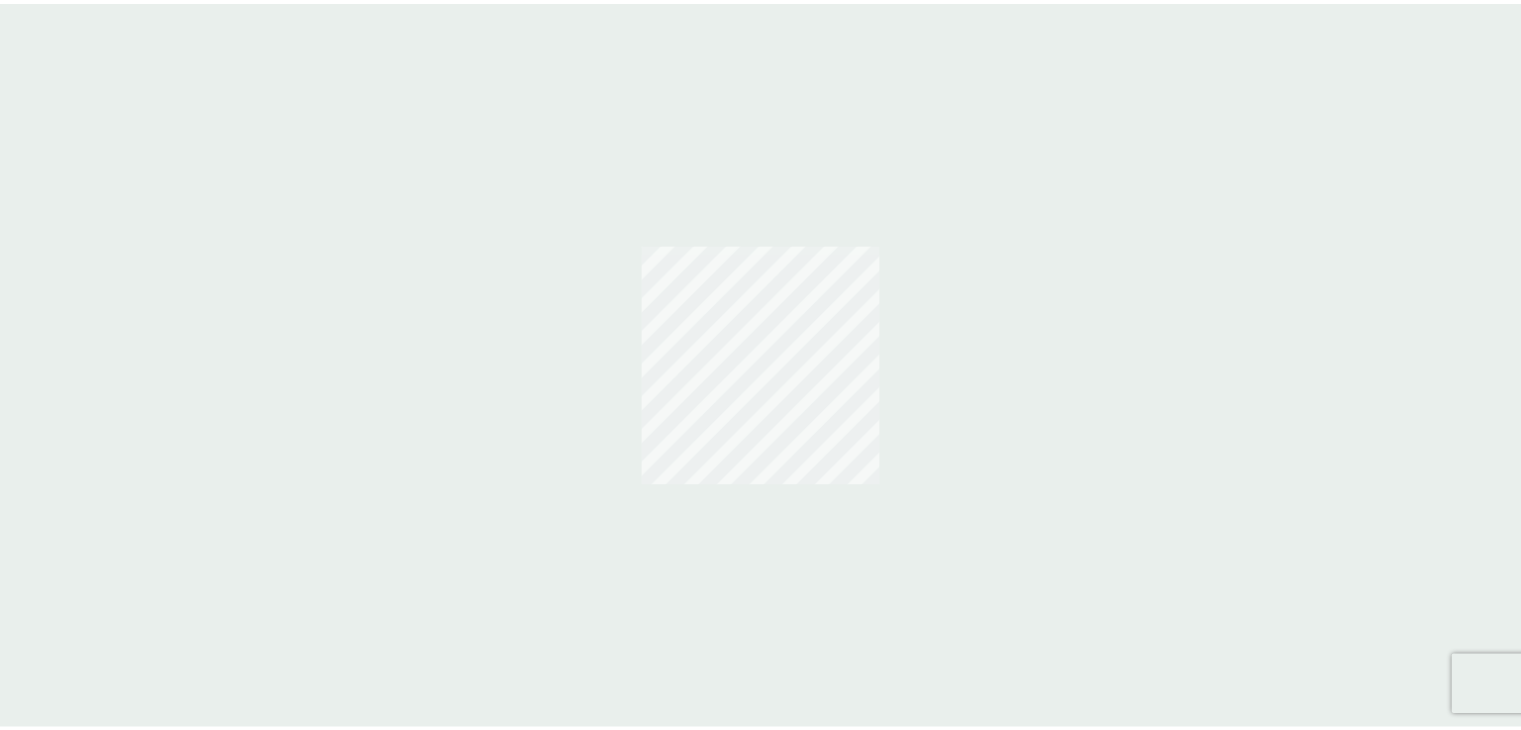 scroll, scrollTop: 0, scrollLeft: 0, axis: both 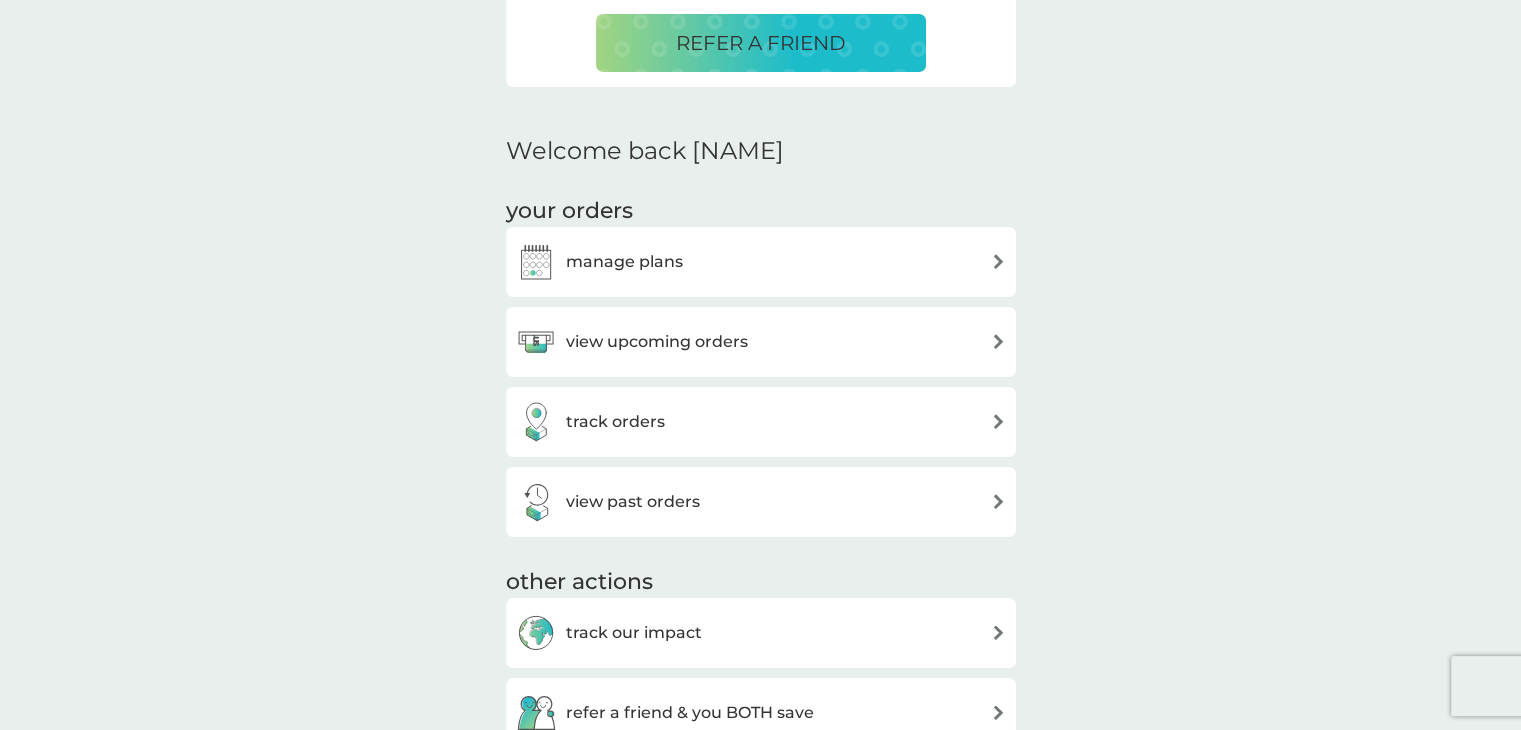 click on "manage plans" at bounding box center [761, 262] 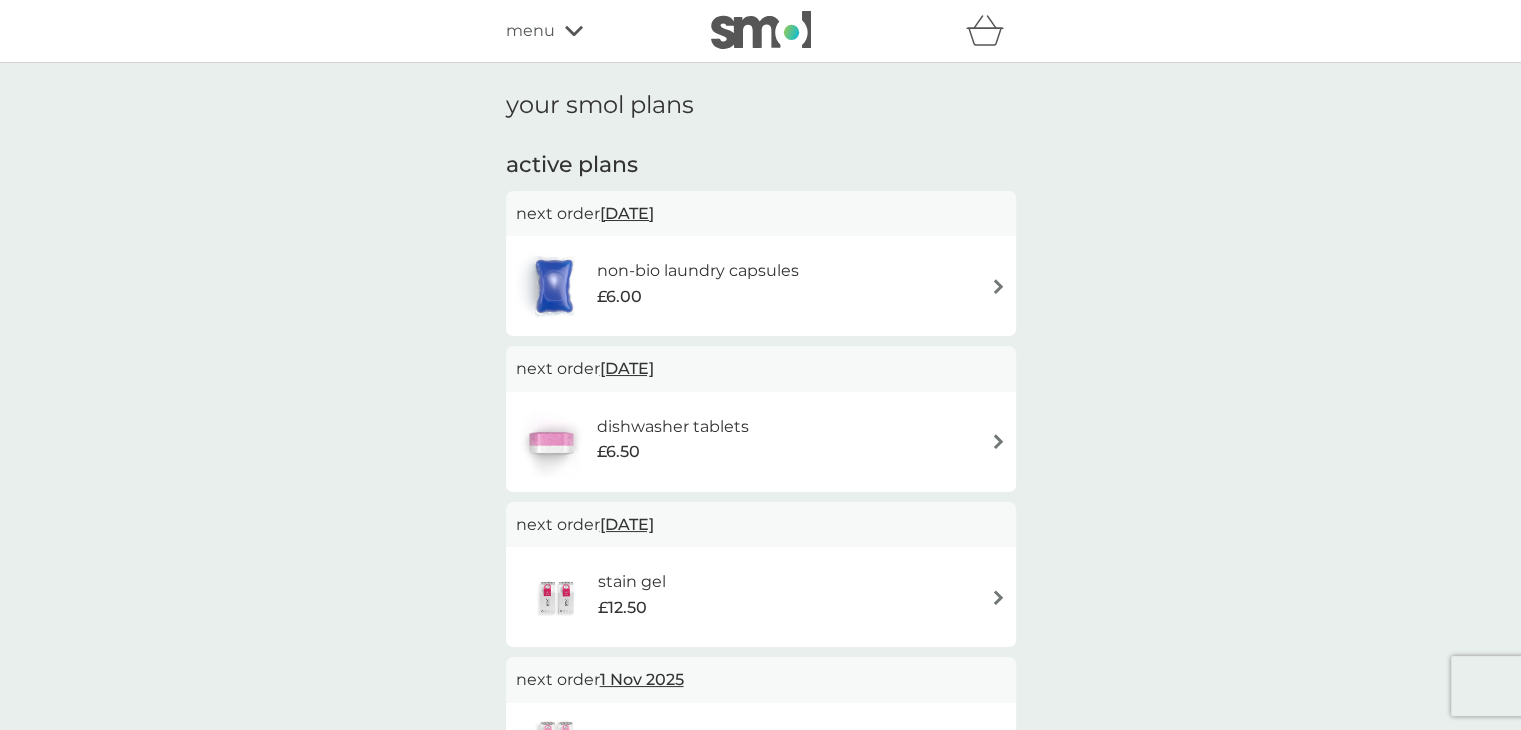 click on "non-bio laundry capsules £6.00" at bounding box center (761, 286) 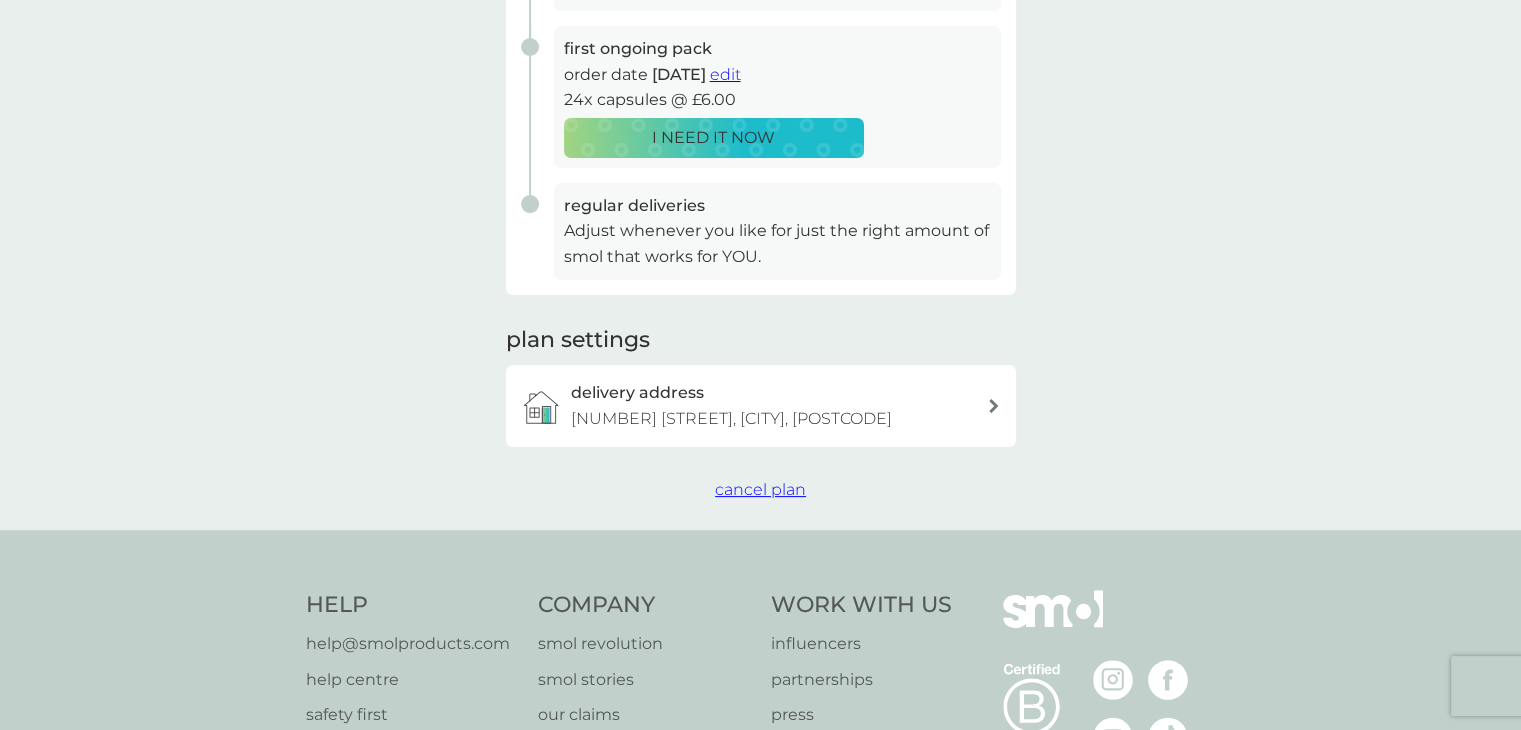 scroll, scrollTop: 400, scrollLeft: 0, axis: vertical 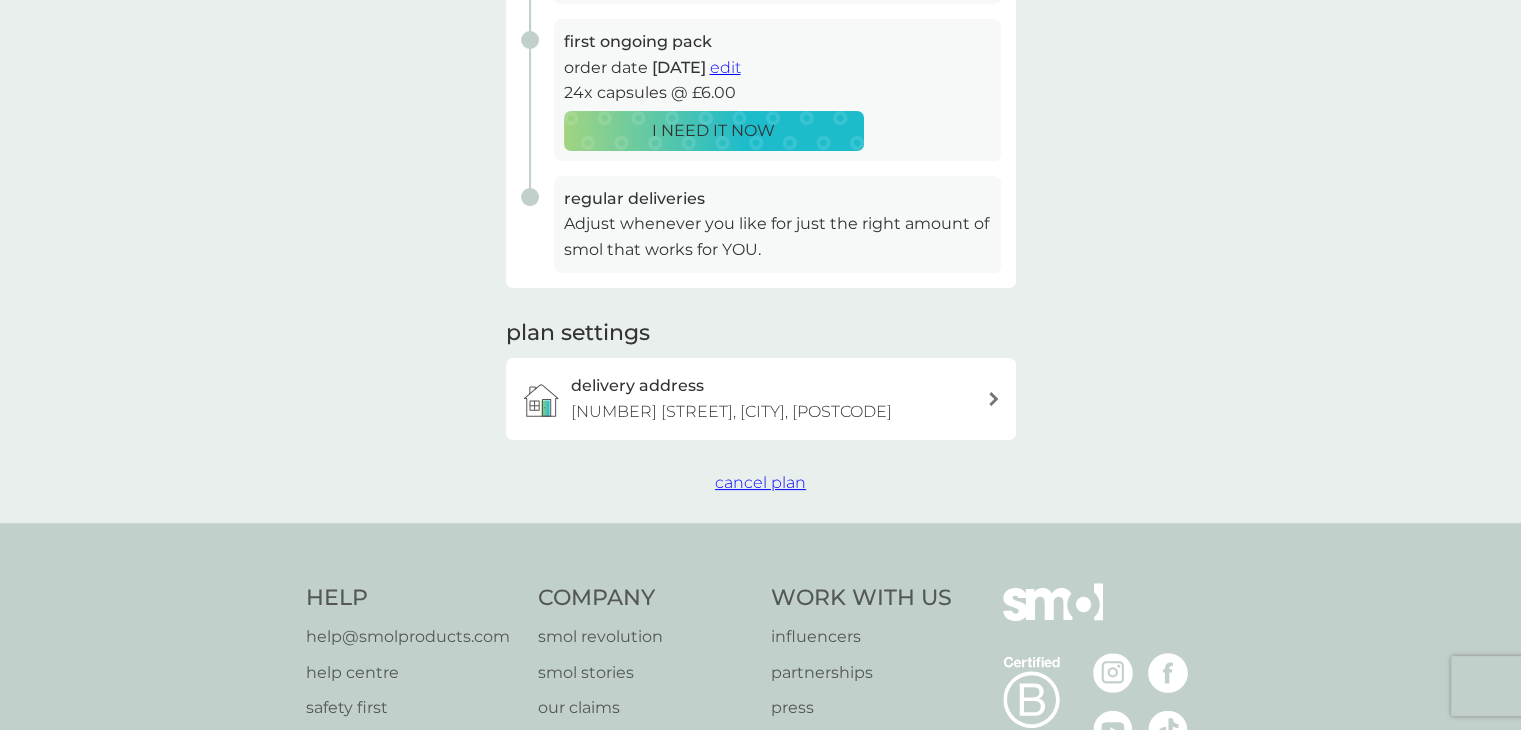 click on "cancel plan" at bounding box center [760, 482] 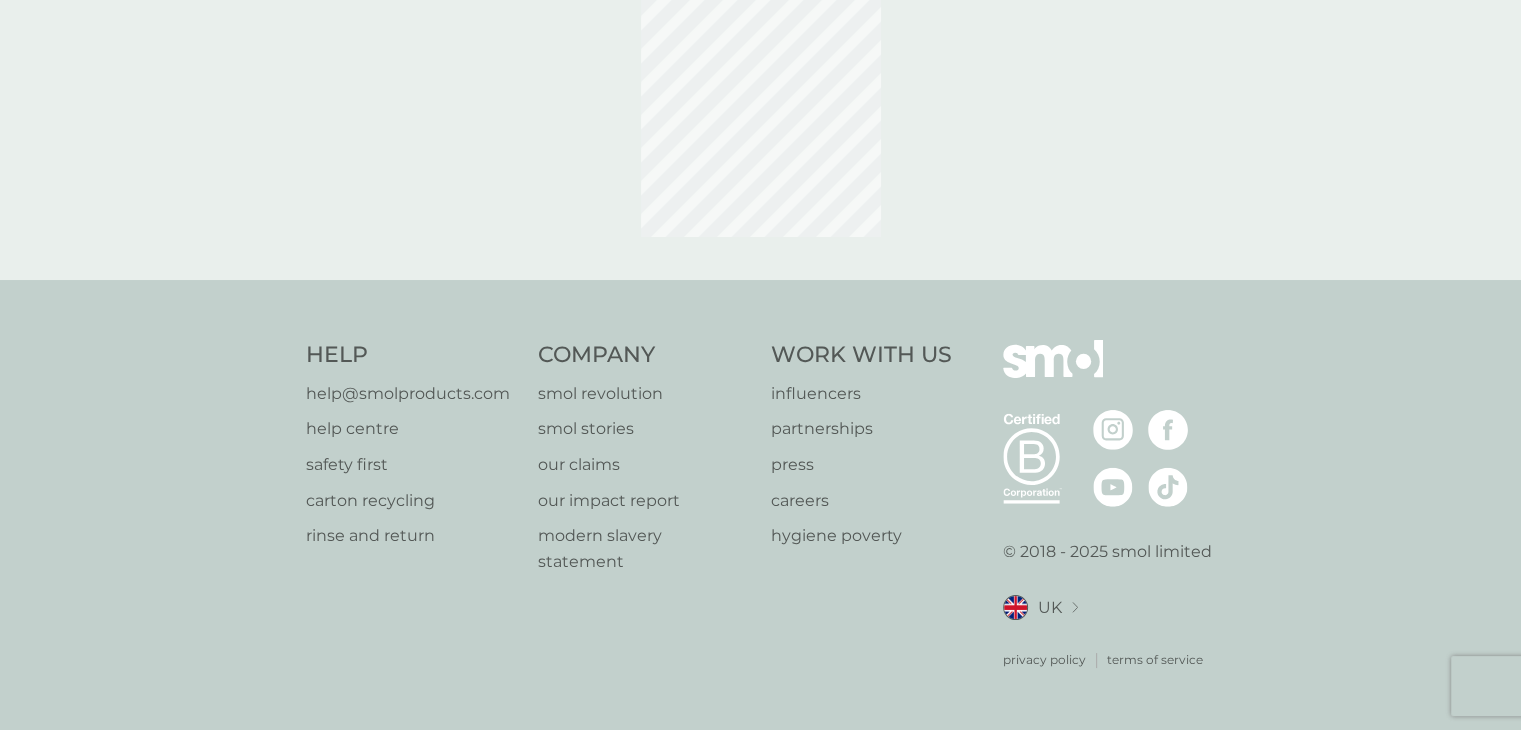 scroll, scrollTop: 0, scrollLeft: 0, axis: both 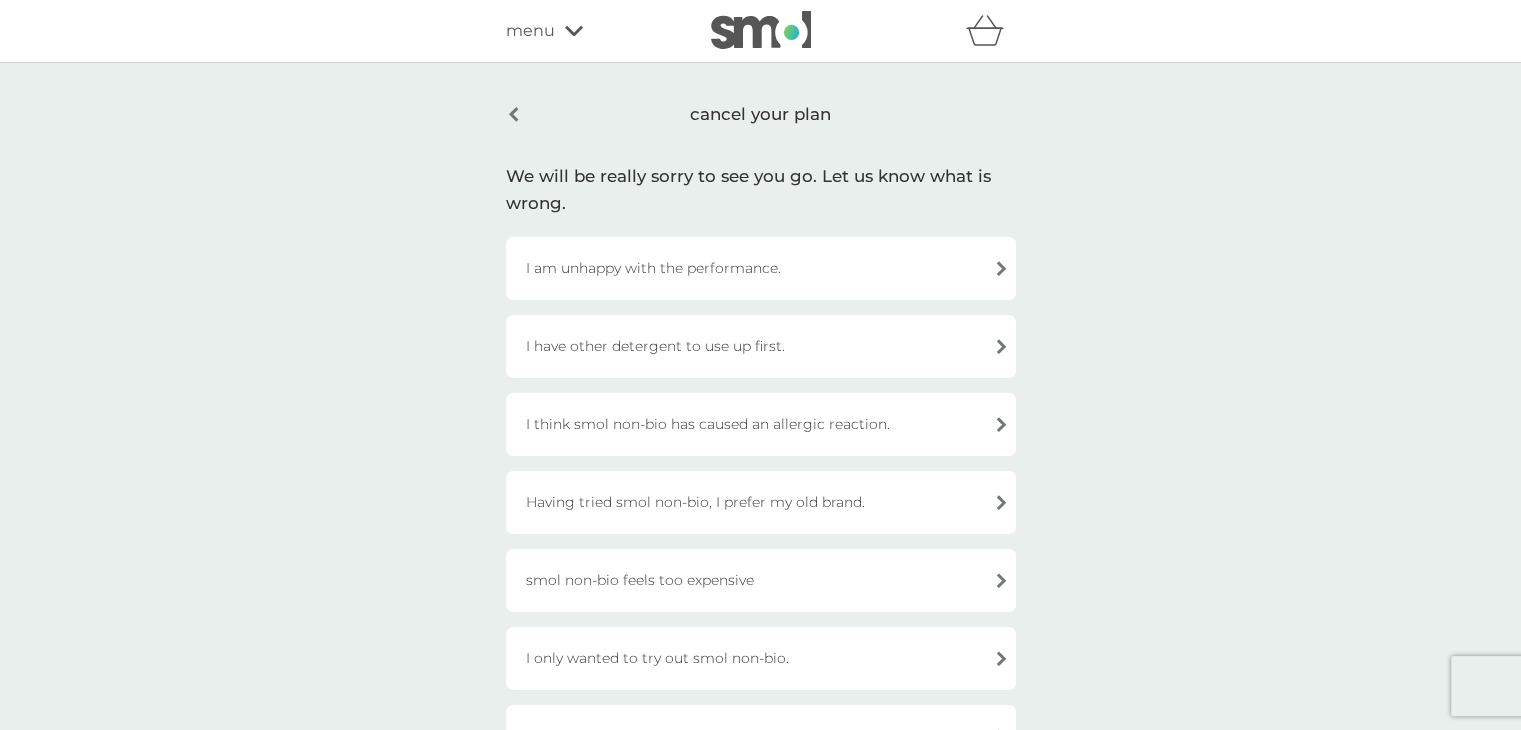 click on "Having tried smol non-bio, I prefer my old brand." at bounding box center (761, 502) 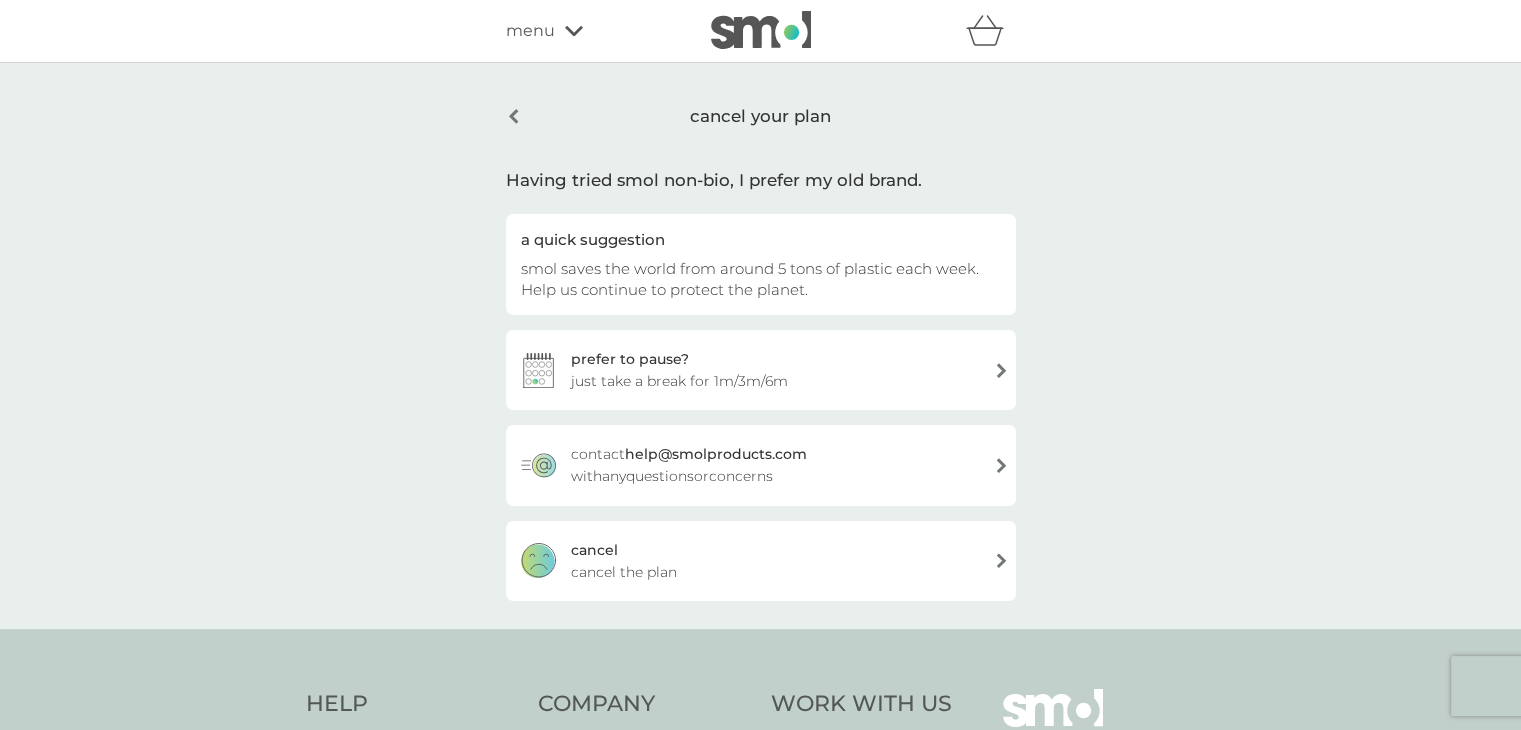 click on "cancel cancel the plan" at bounding box center (761, 561) 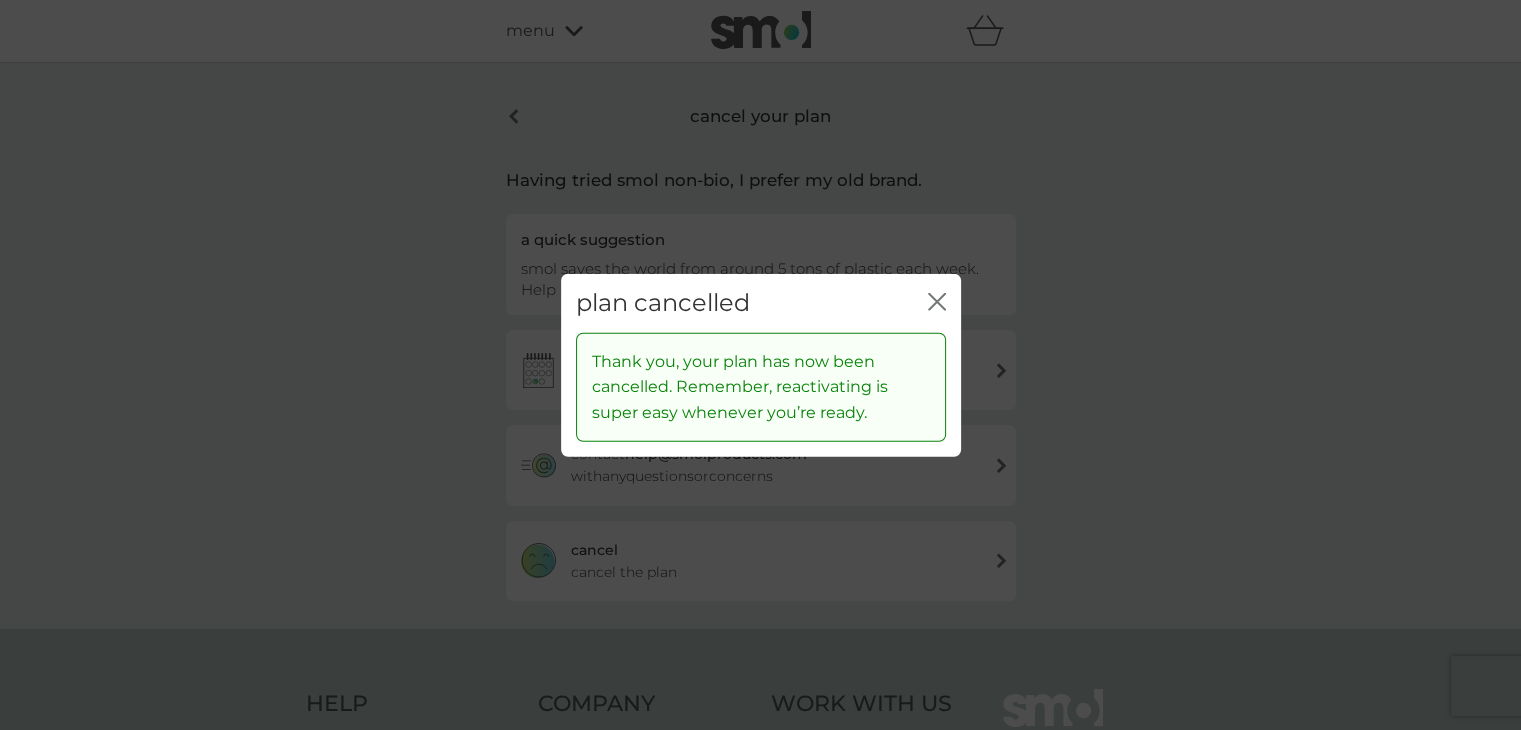 click on "close" 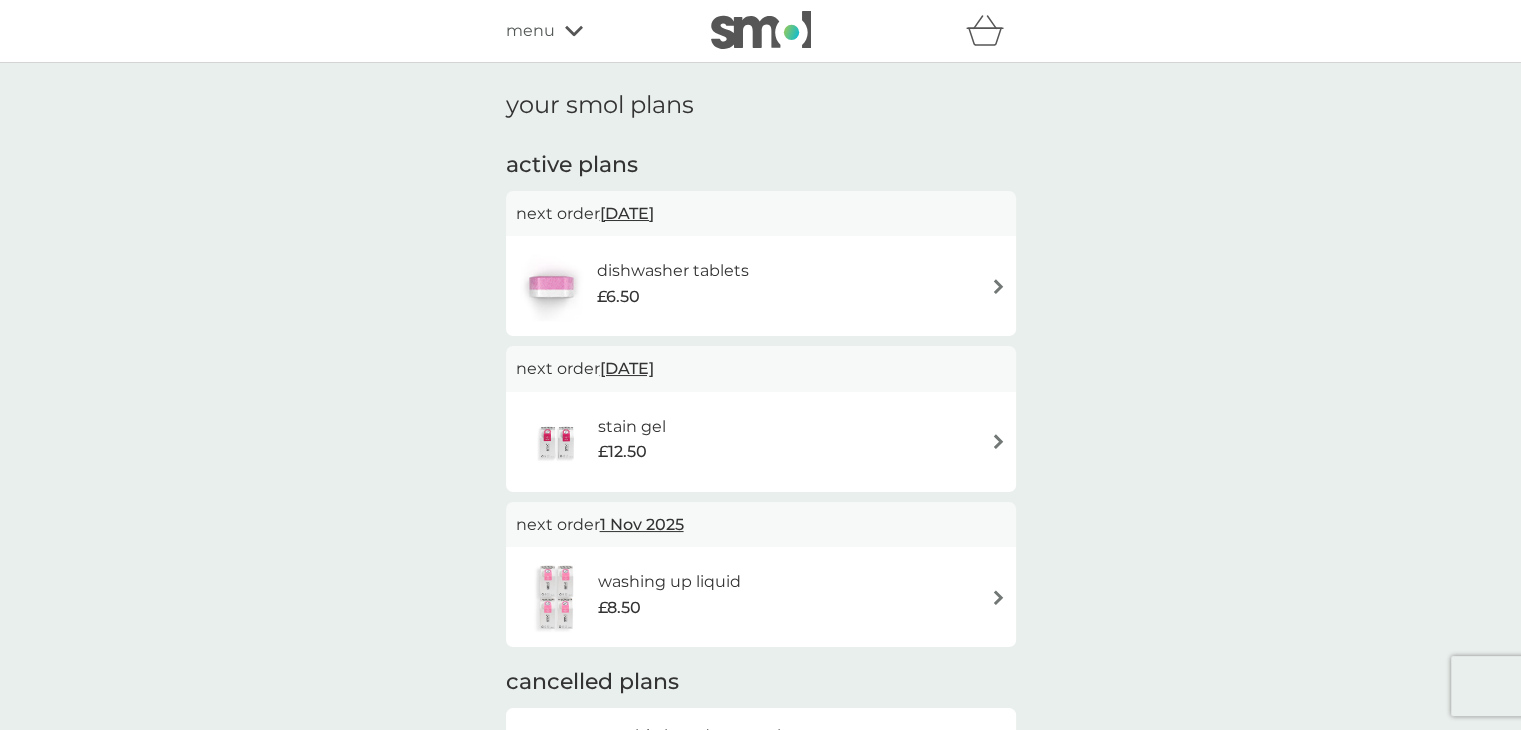click on "dishwasher tablets £6.50" at bounding box center [761, 286] 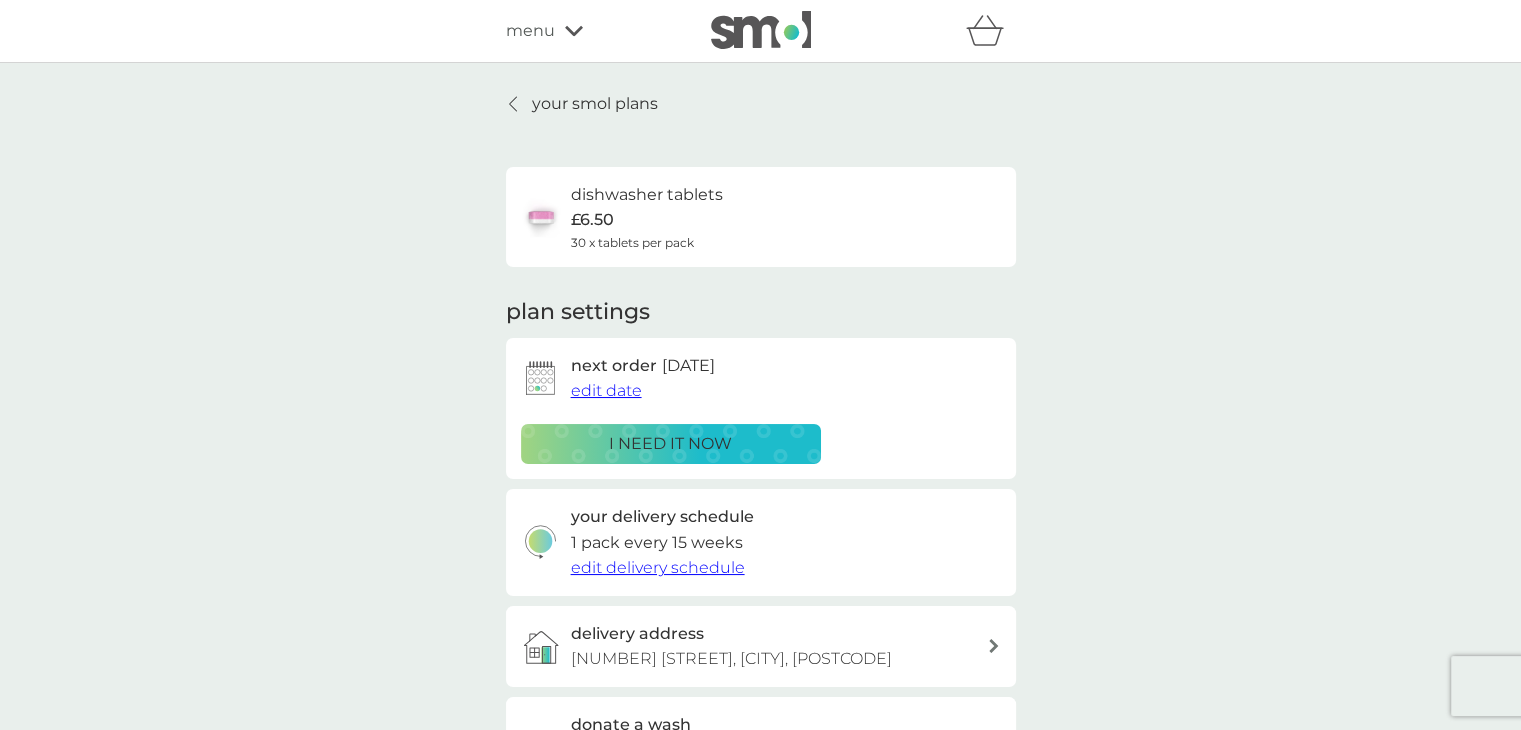 click on "edit date" at bounding box center [606, 390] 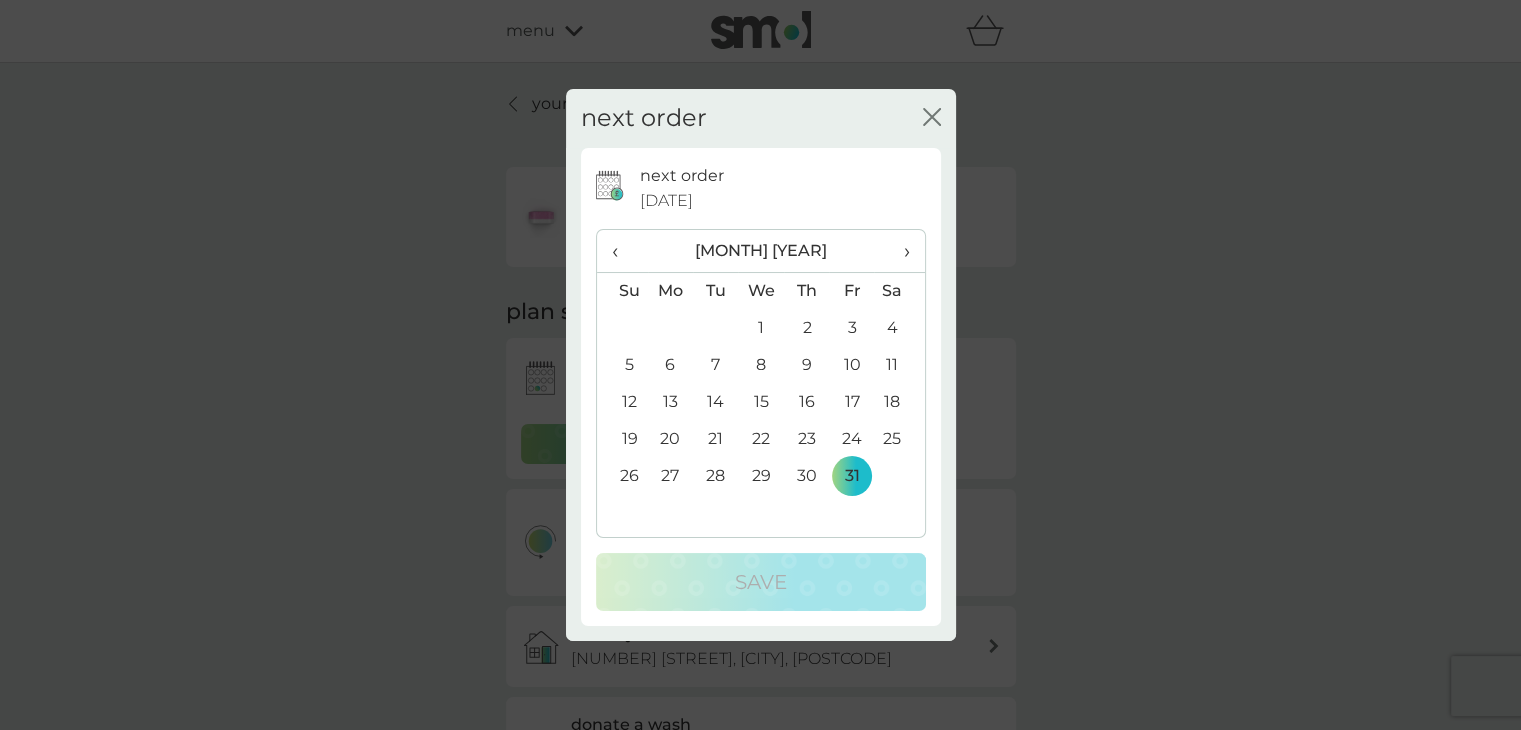 click on "›" at bounding box center (899, 251) 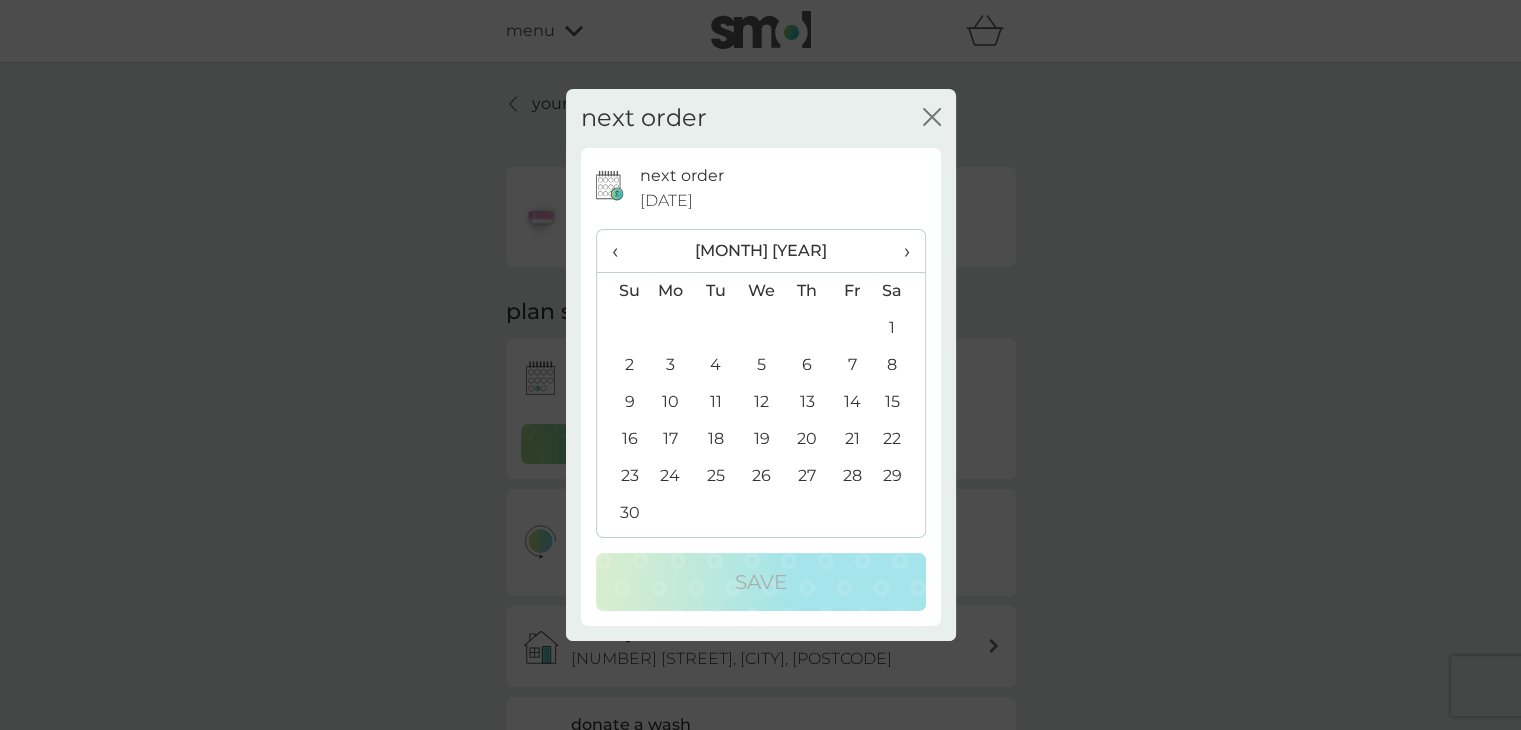 click on "›" at bounding box center (899, 251) 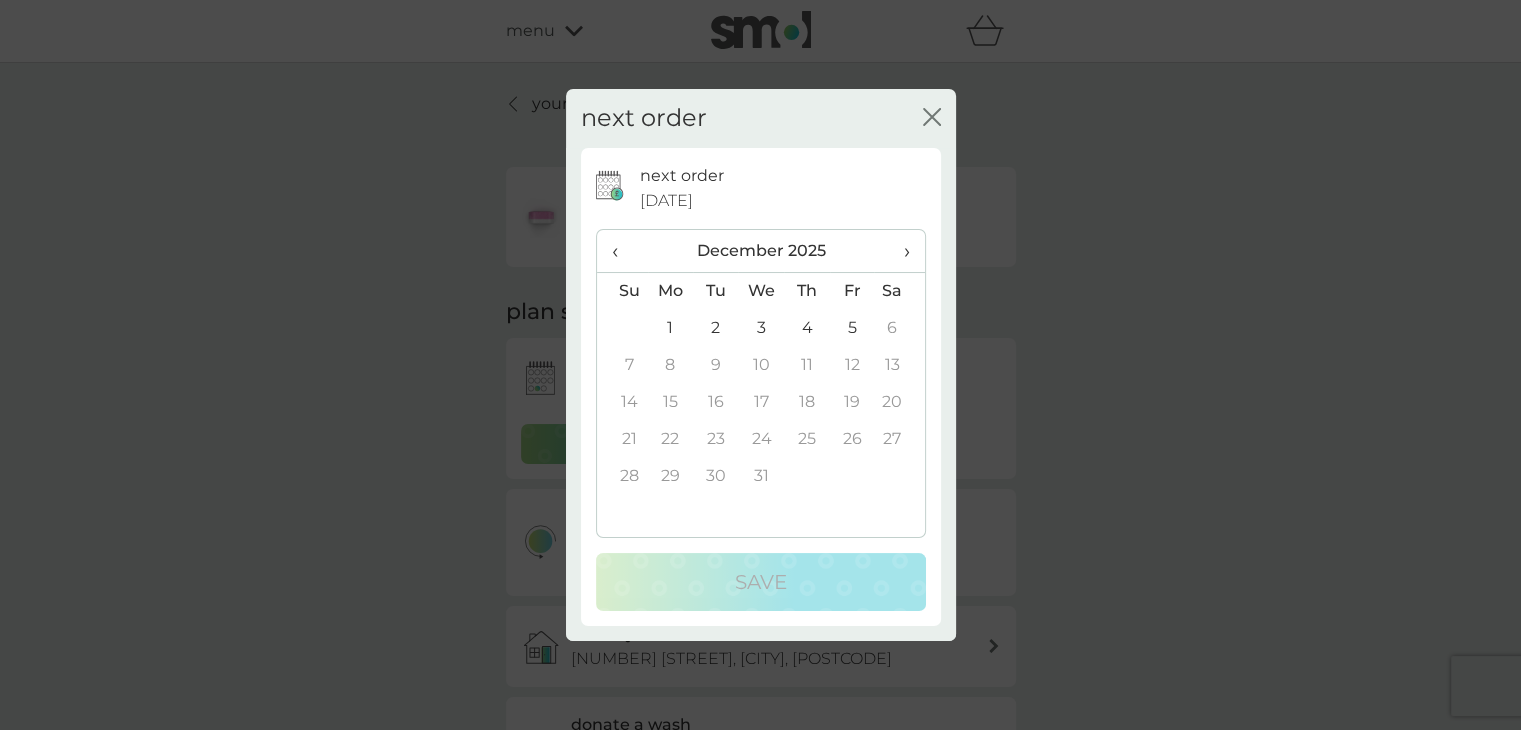 click on "›" at bounding box center [899, 251] 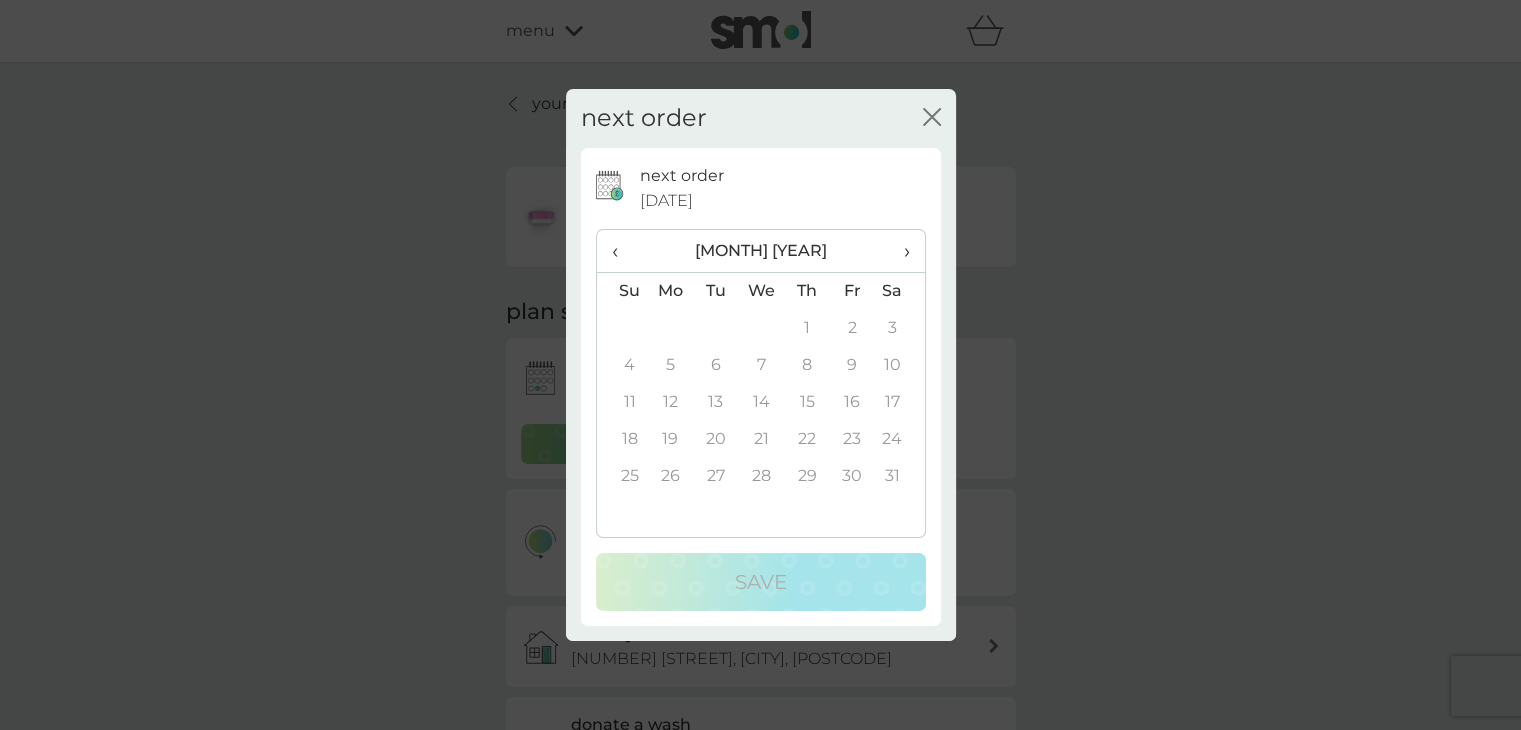 click on "‹" at bounding box center [622, 251] 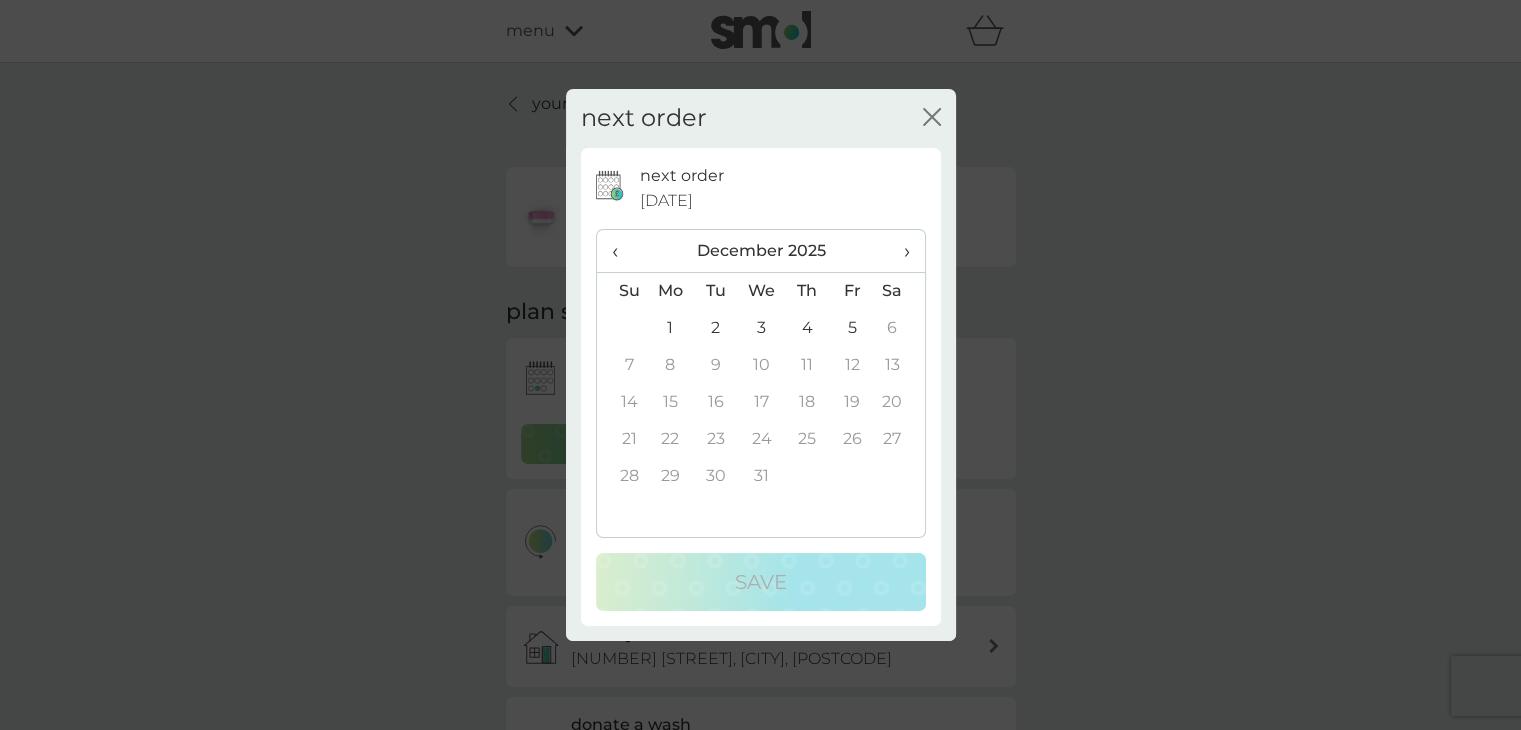 click on "5" at bounding box center [852, 328] 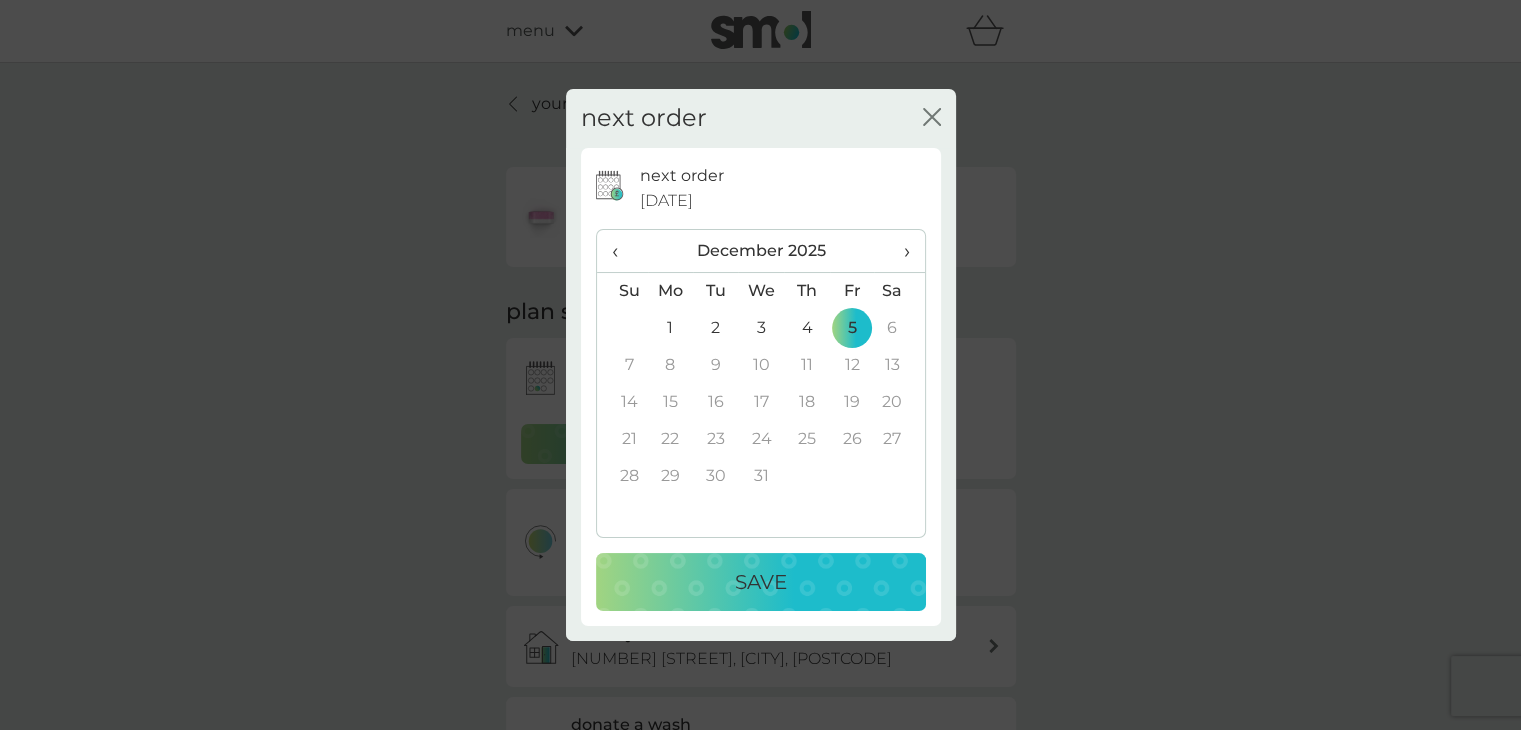 click on "›" at bounding box center [899, 251] 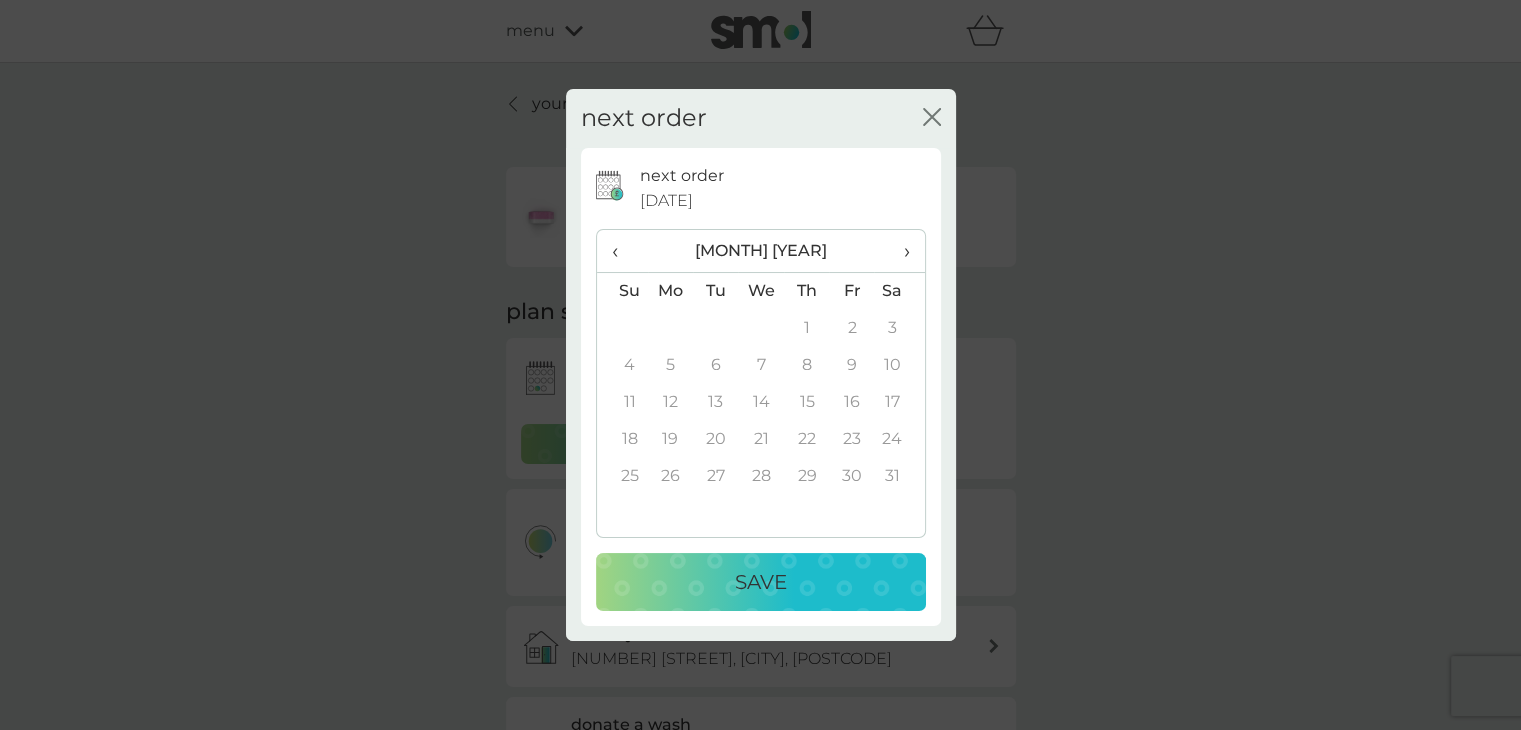 click on "›" at bounding box center (899, 251) 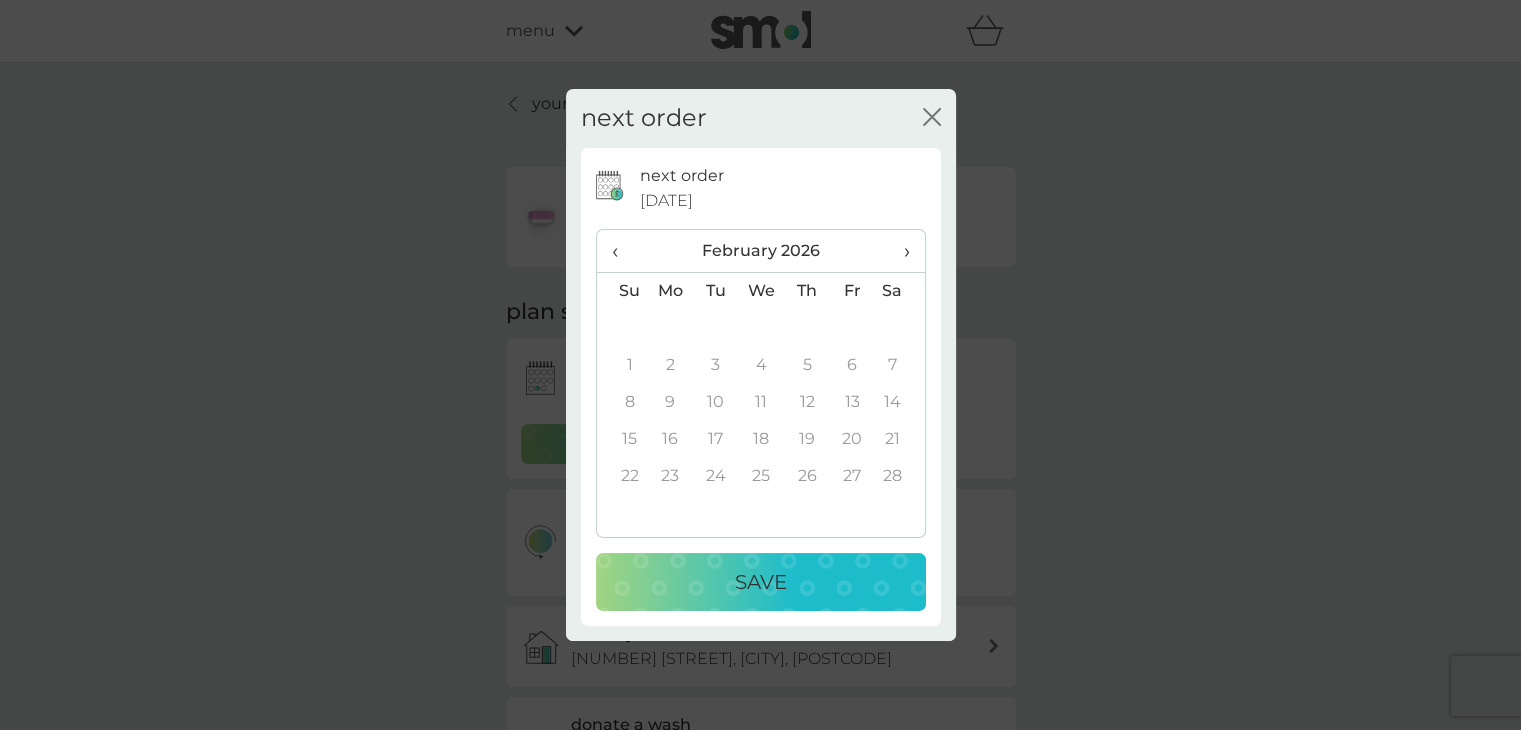 click on "›" at bounding box center [899, 251] 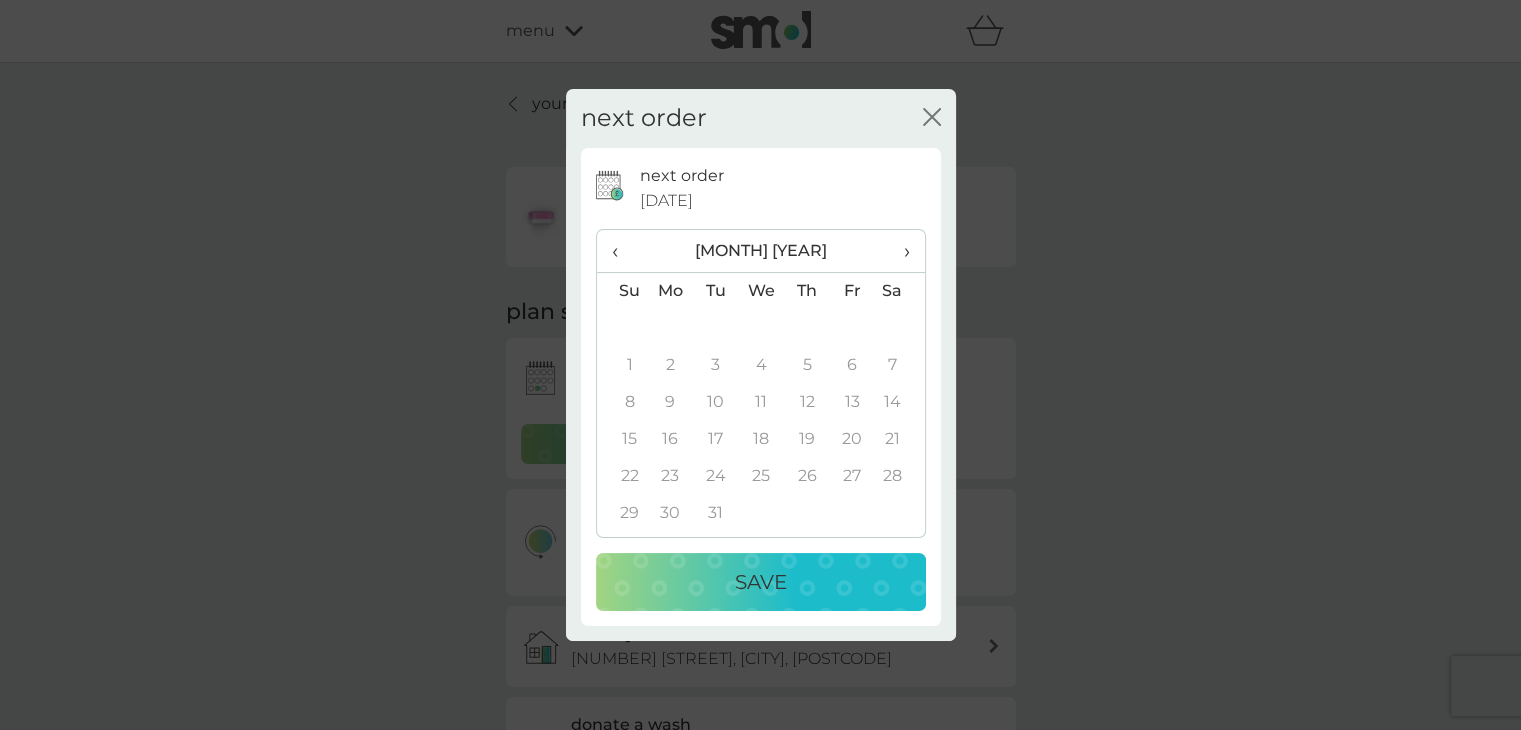 click on "6" at bounding box center [851, 365] 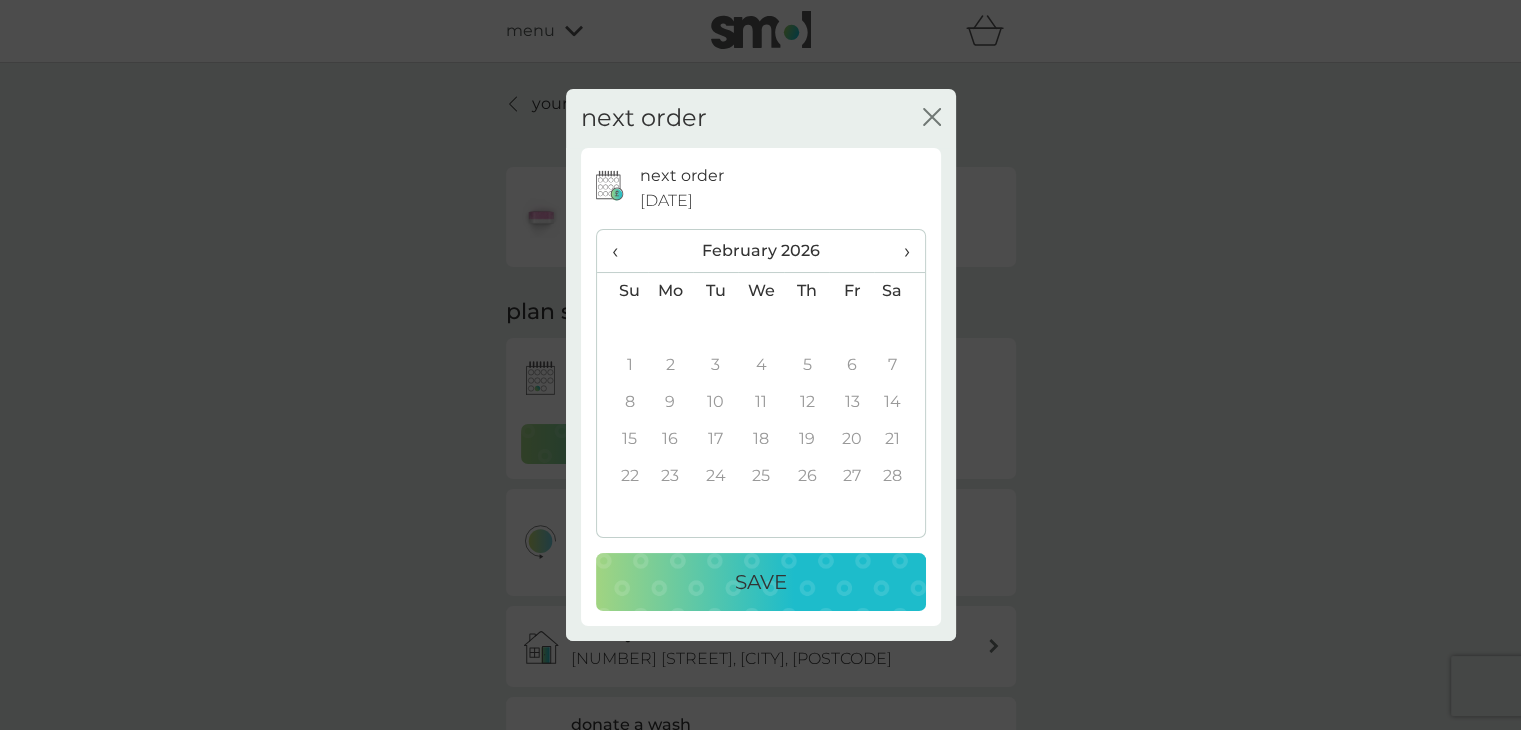 click on "‹" at bounding box center [622, 251] 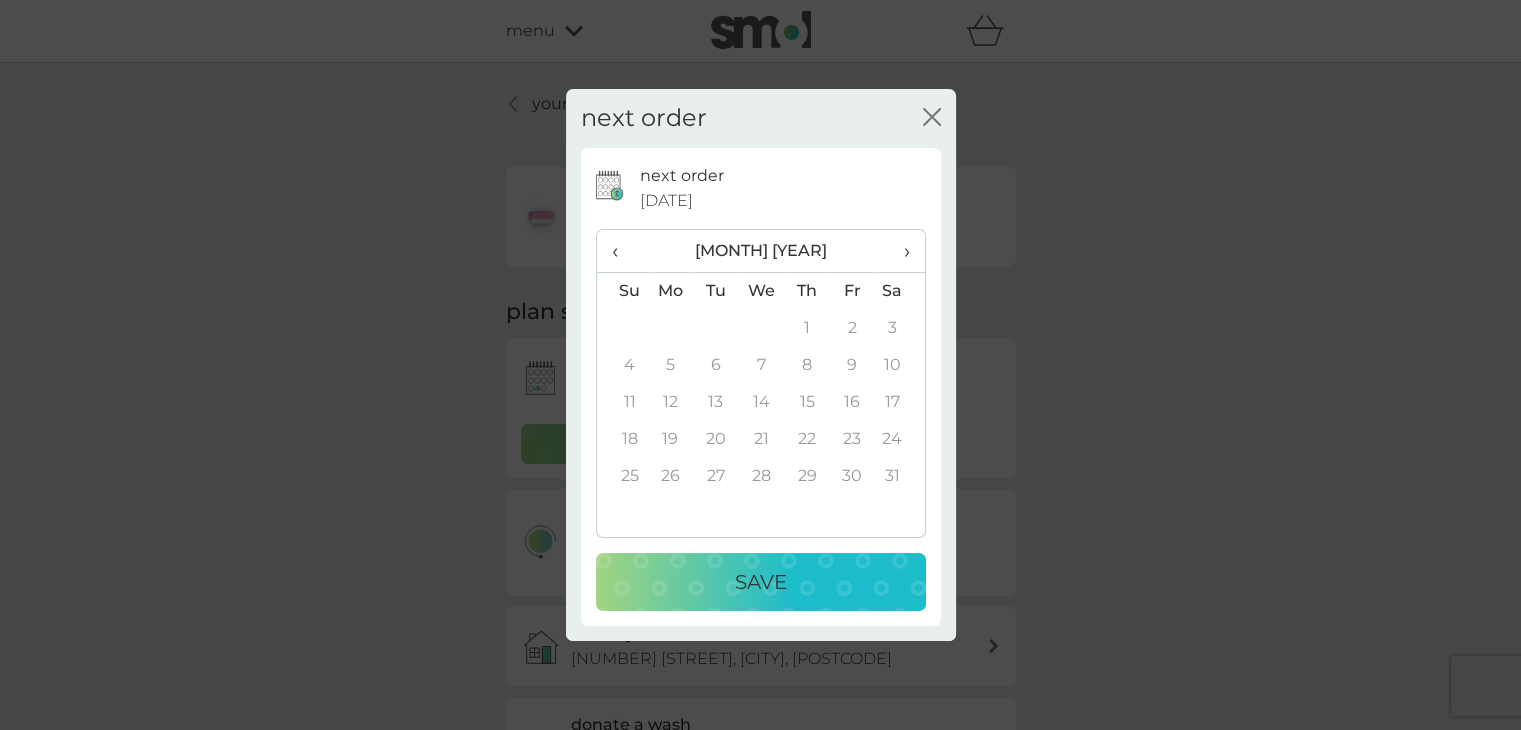 click on "‹" at bounding box center (622, 251) 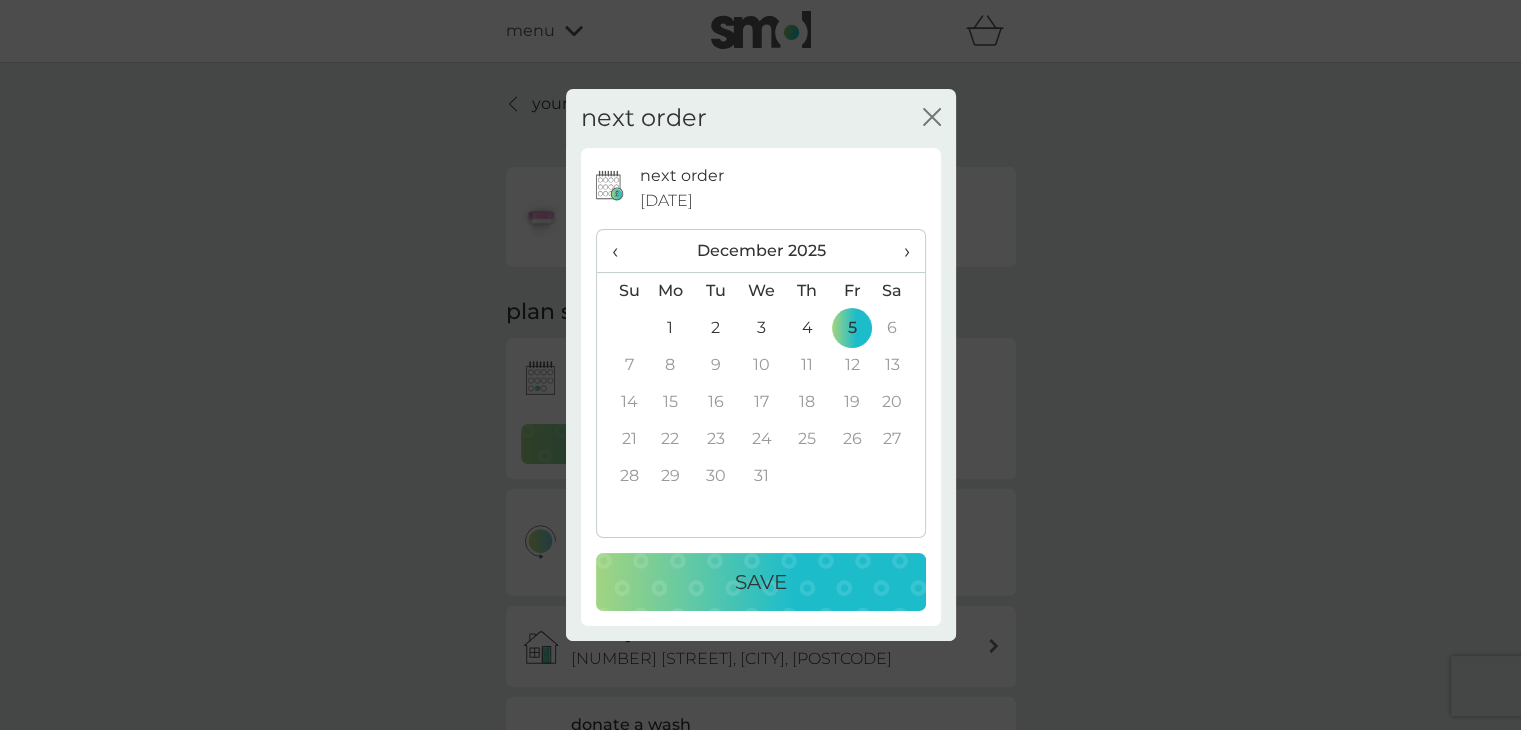 click on "5" at bounding box center [852, 328] 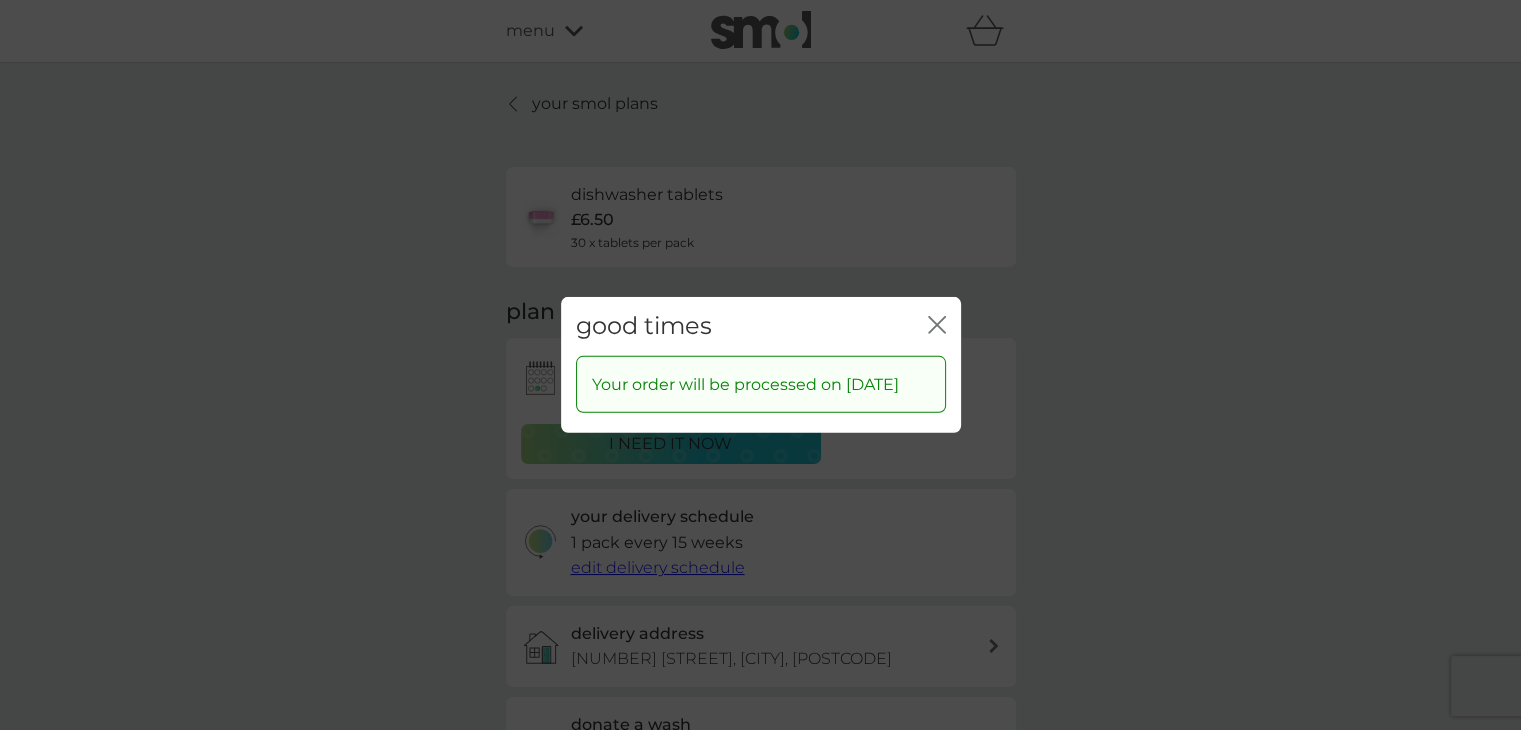 click on "close" 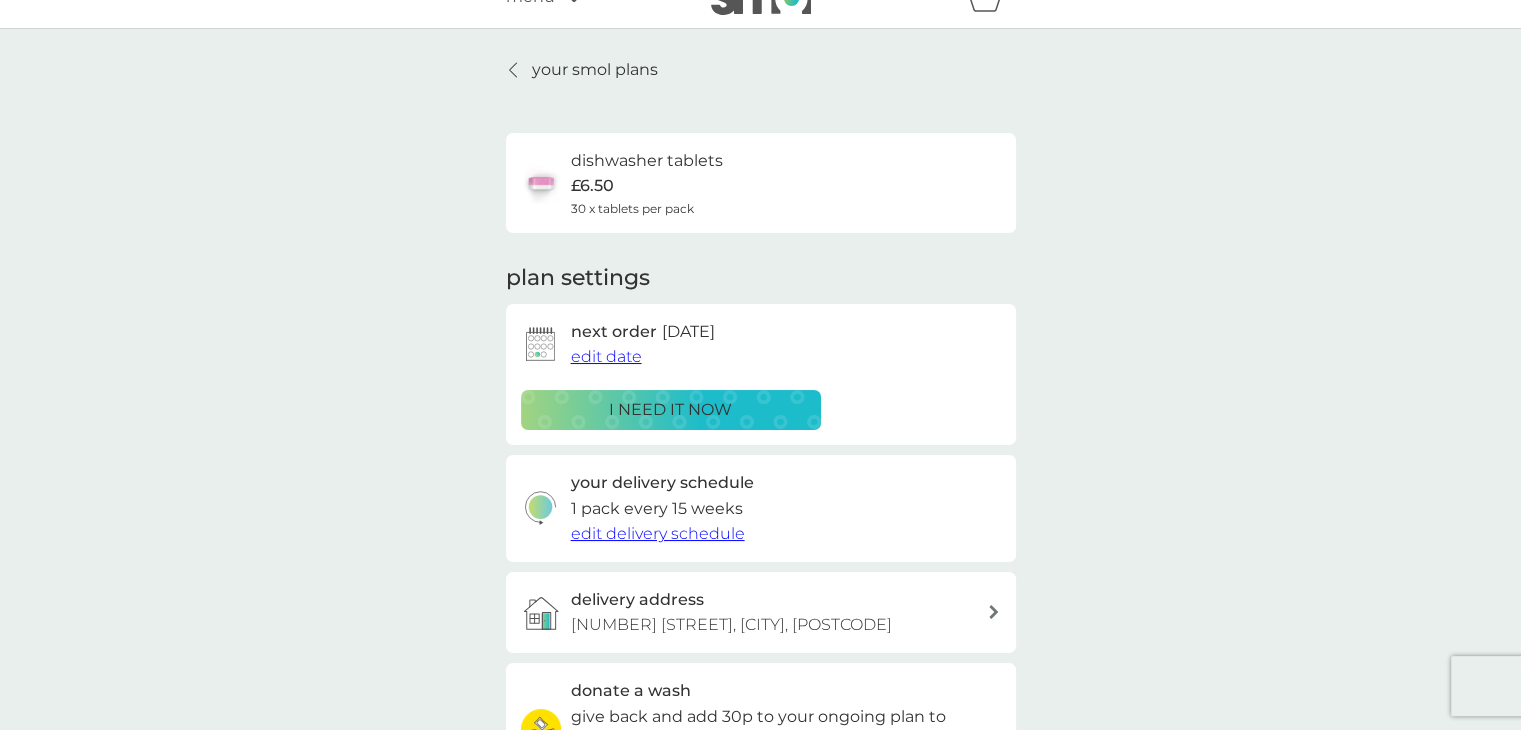 scroll, scrollTop: 0, scrollLeft: 0, axis: both 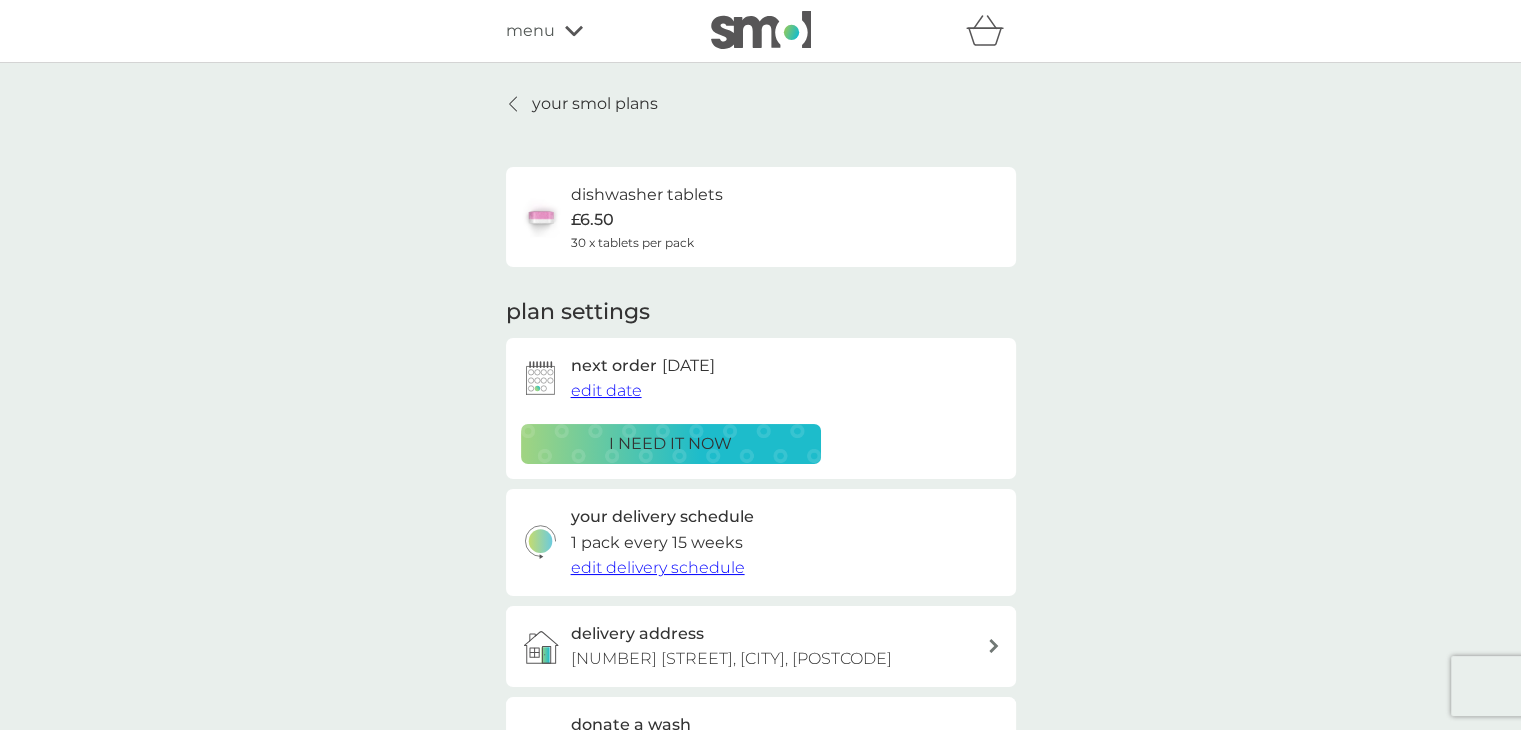 click on "your smol plans" at bounding box center [595, 104] 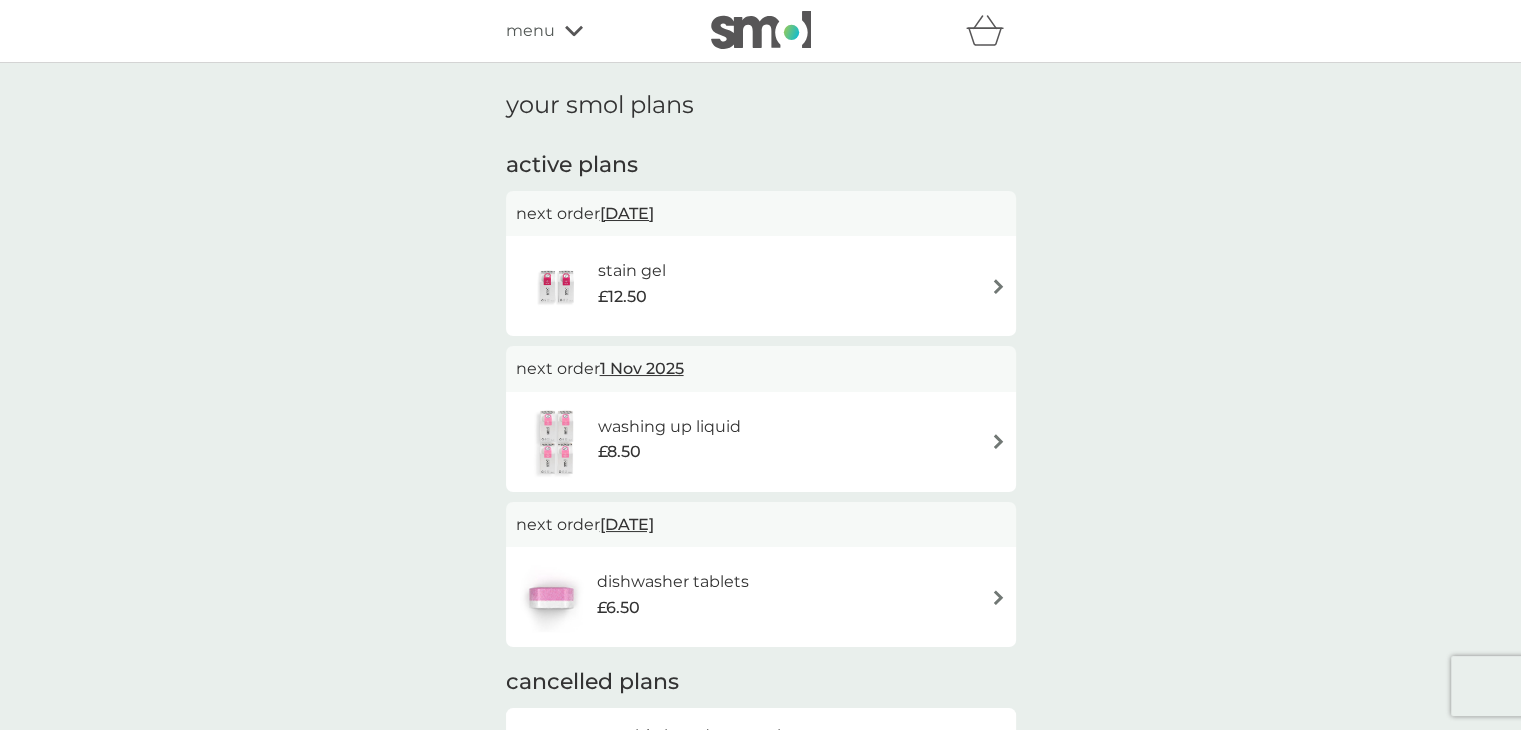 click on "washing up liquid £8.50" at bounding box center [761, 442] 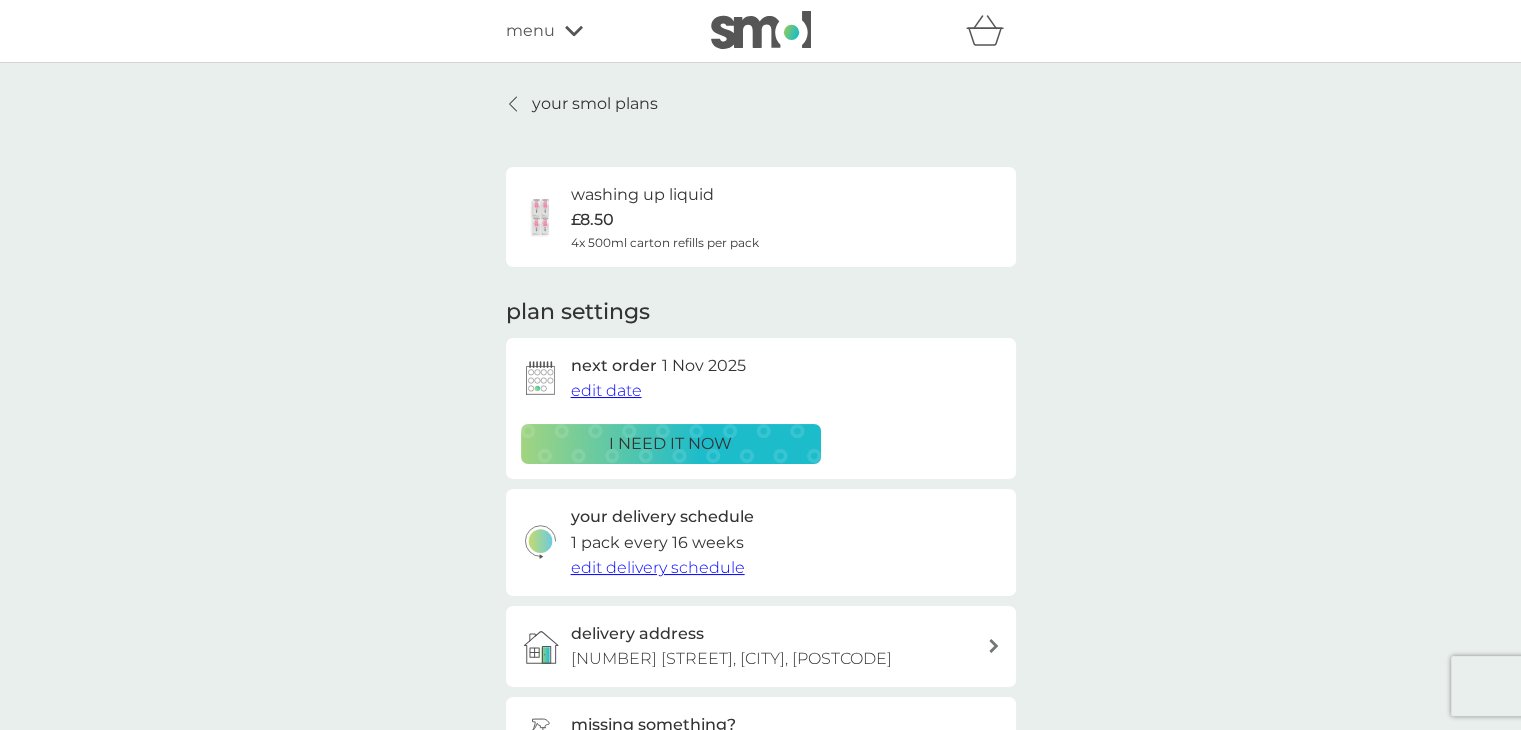 click on "edit date" at bounding box center (606, 390) 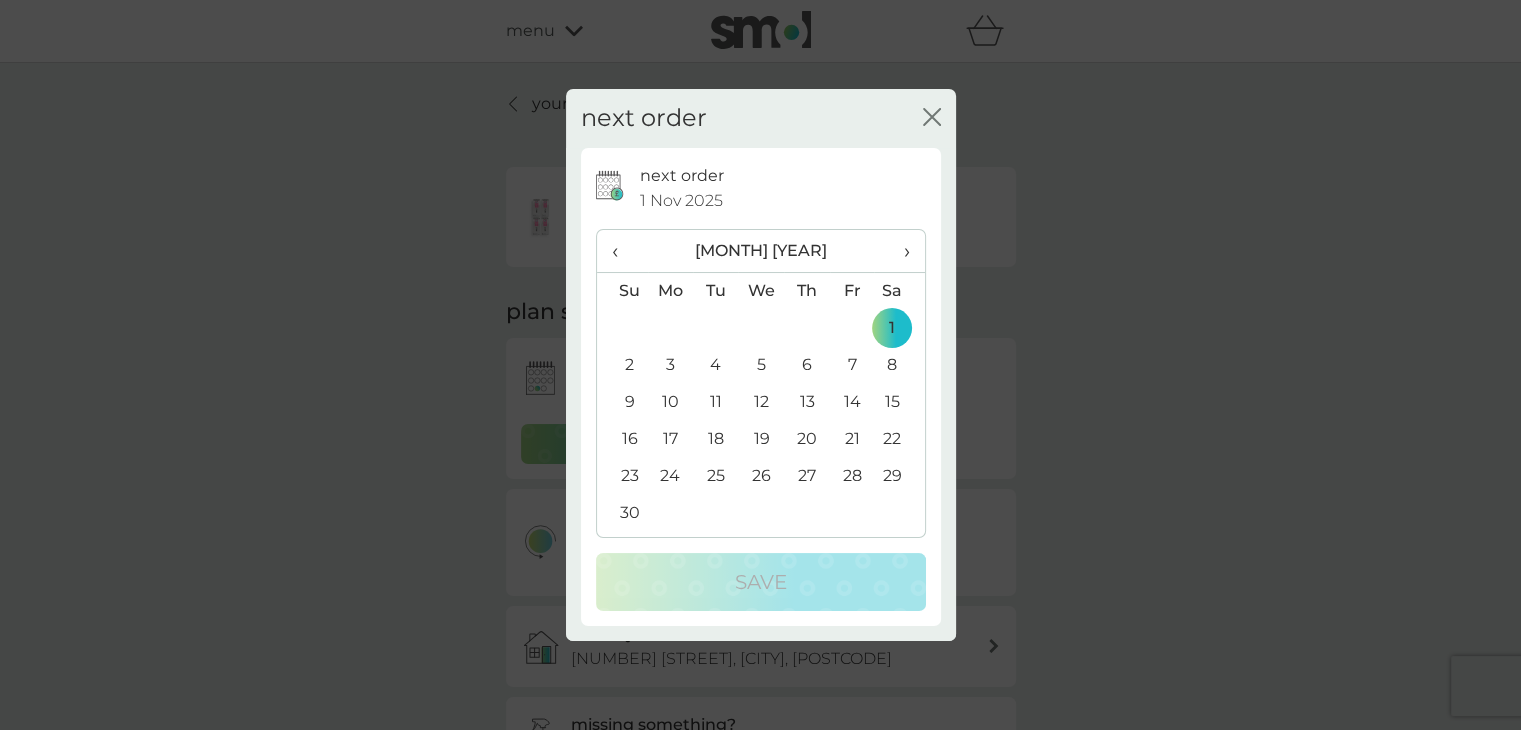 click on "›" at bounding box center (899, 251) 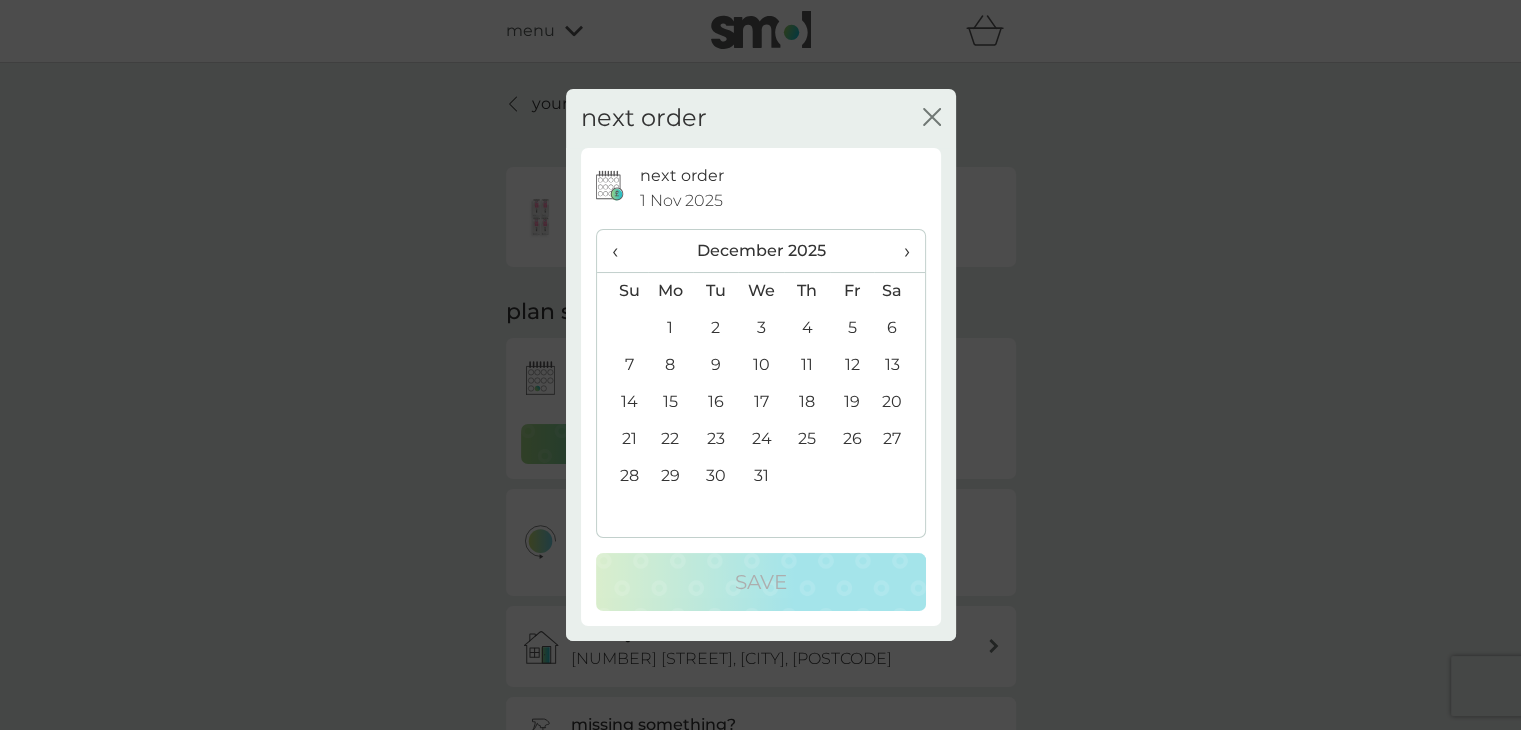 click on "›" at bounding box center (899, 251) 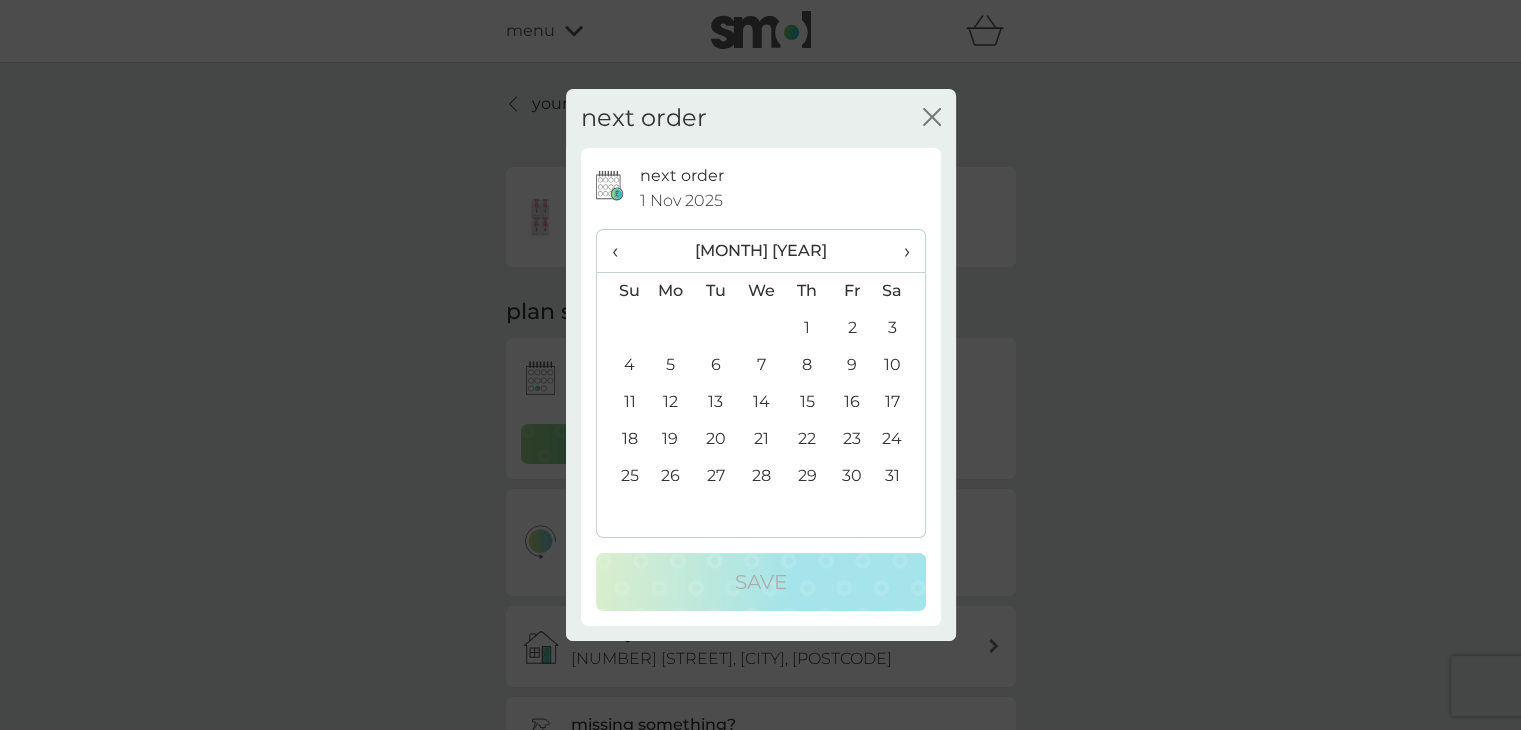 click on "›" at bounding box center (899, 251) 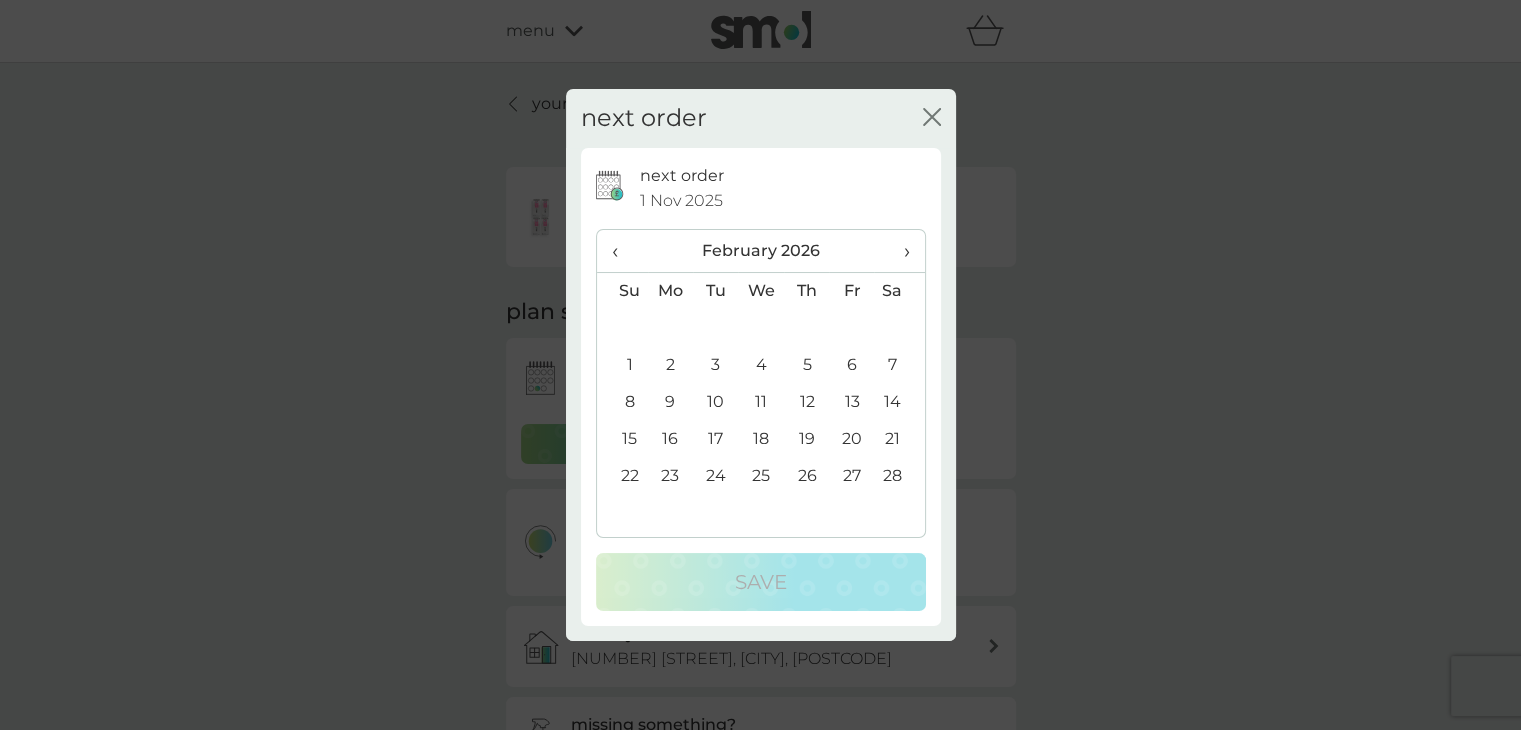click on "›" at bounding box center [899, 251] 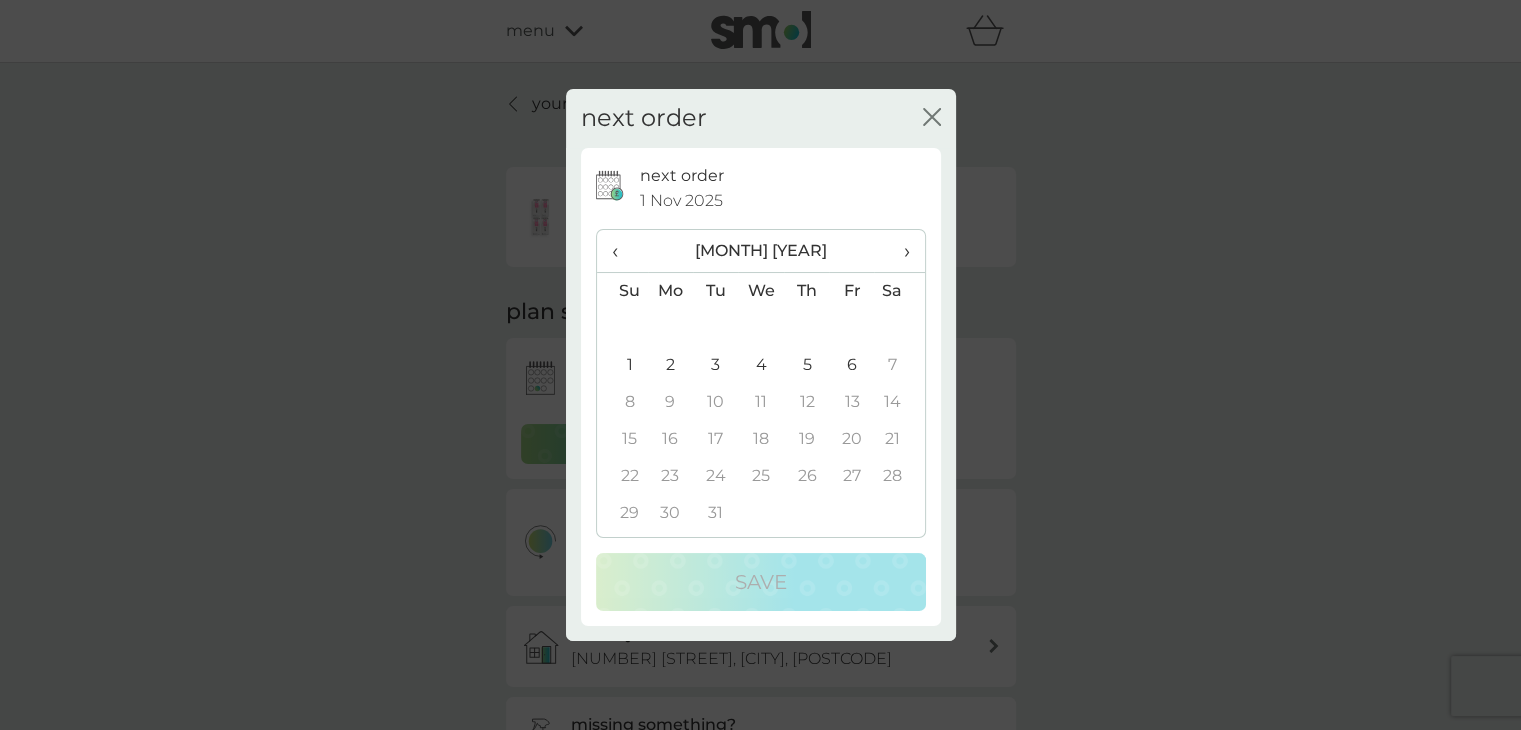click on "6" at bounding box center (851, 365) 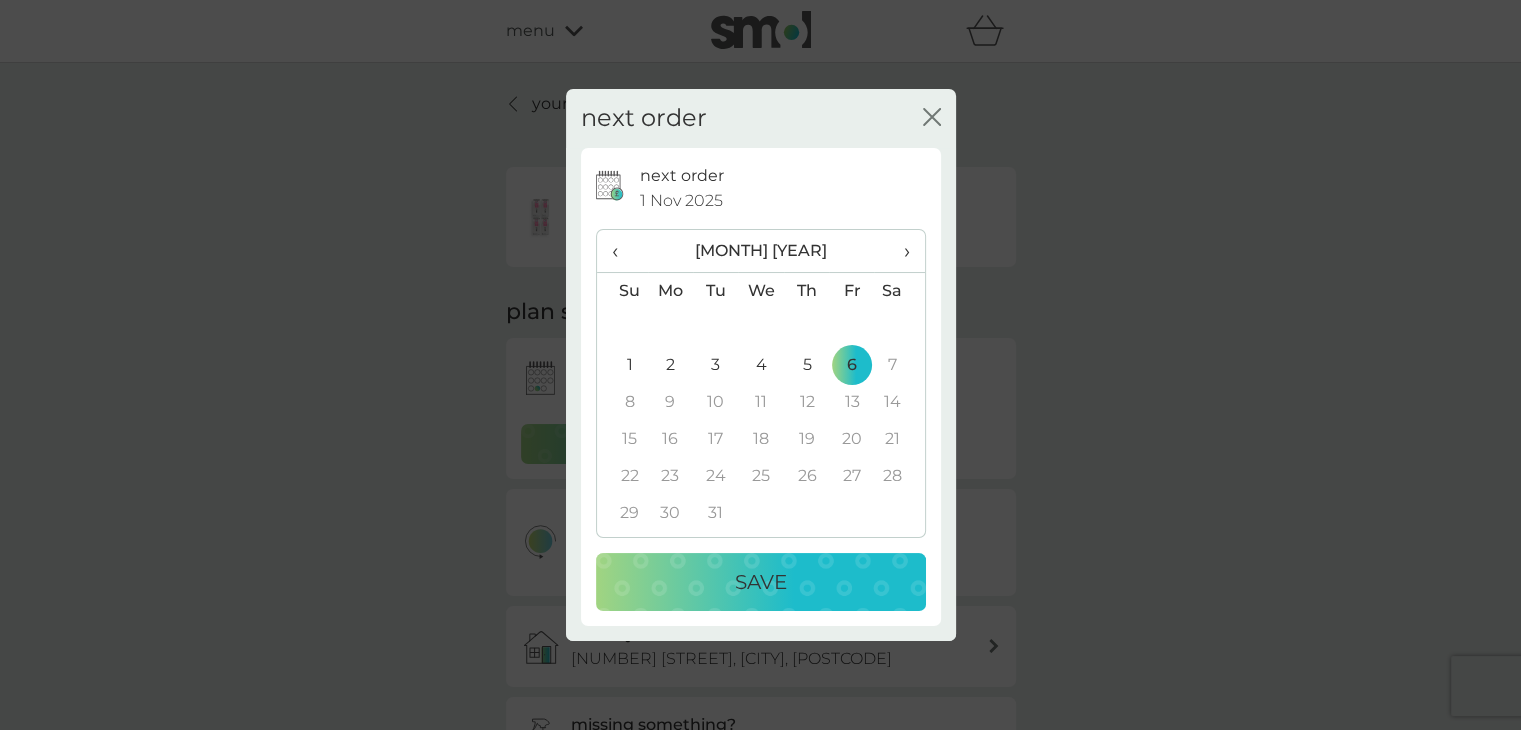 click on "Save" at bounding box center [761, 582] 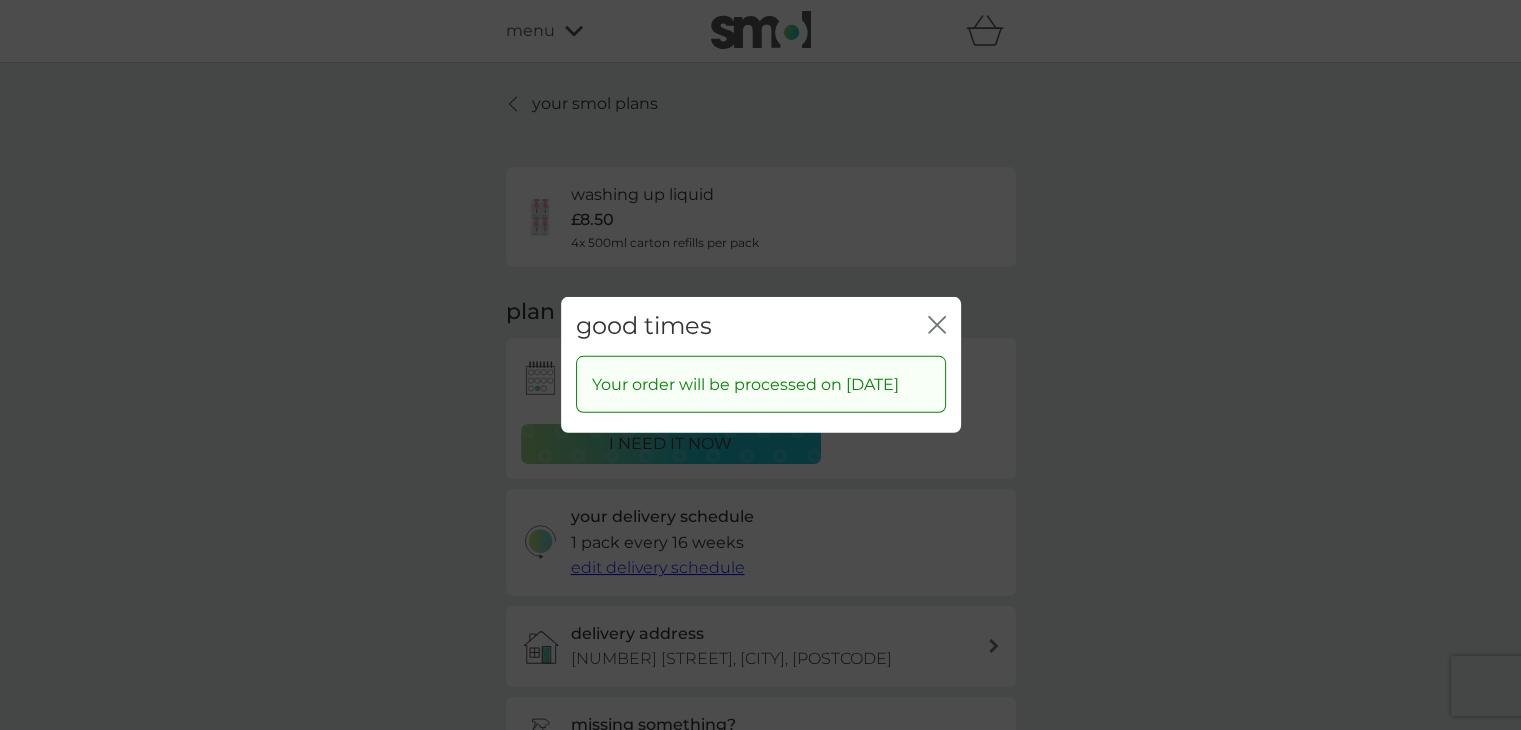 click 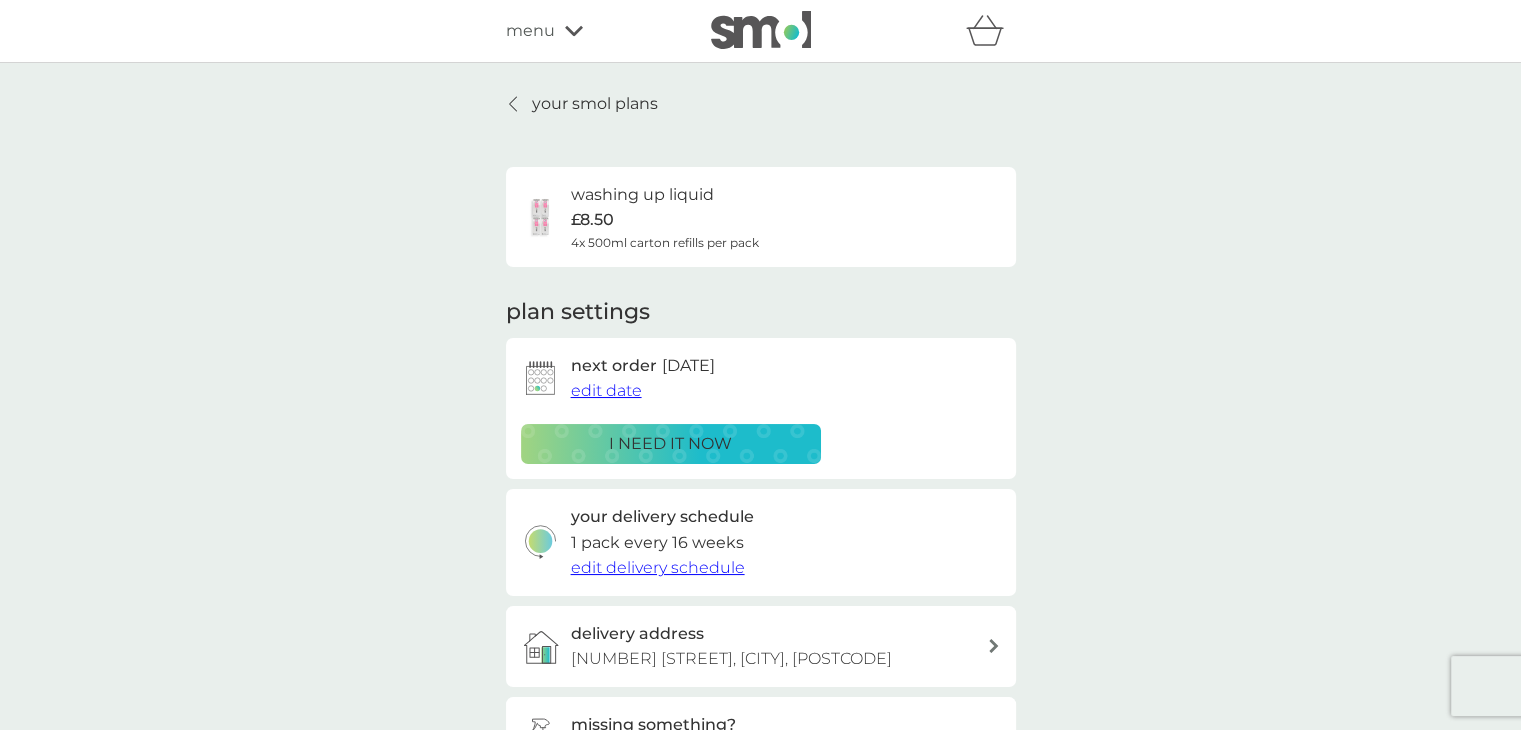 click on "your smol plans" at bounding box center [595, 104] 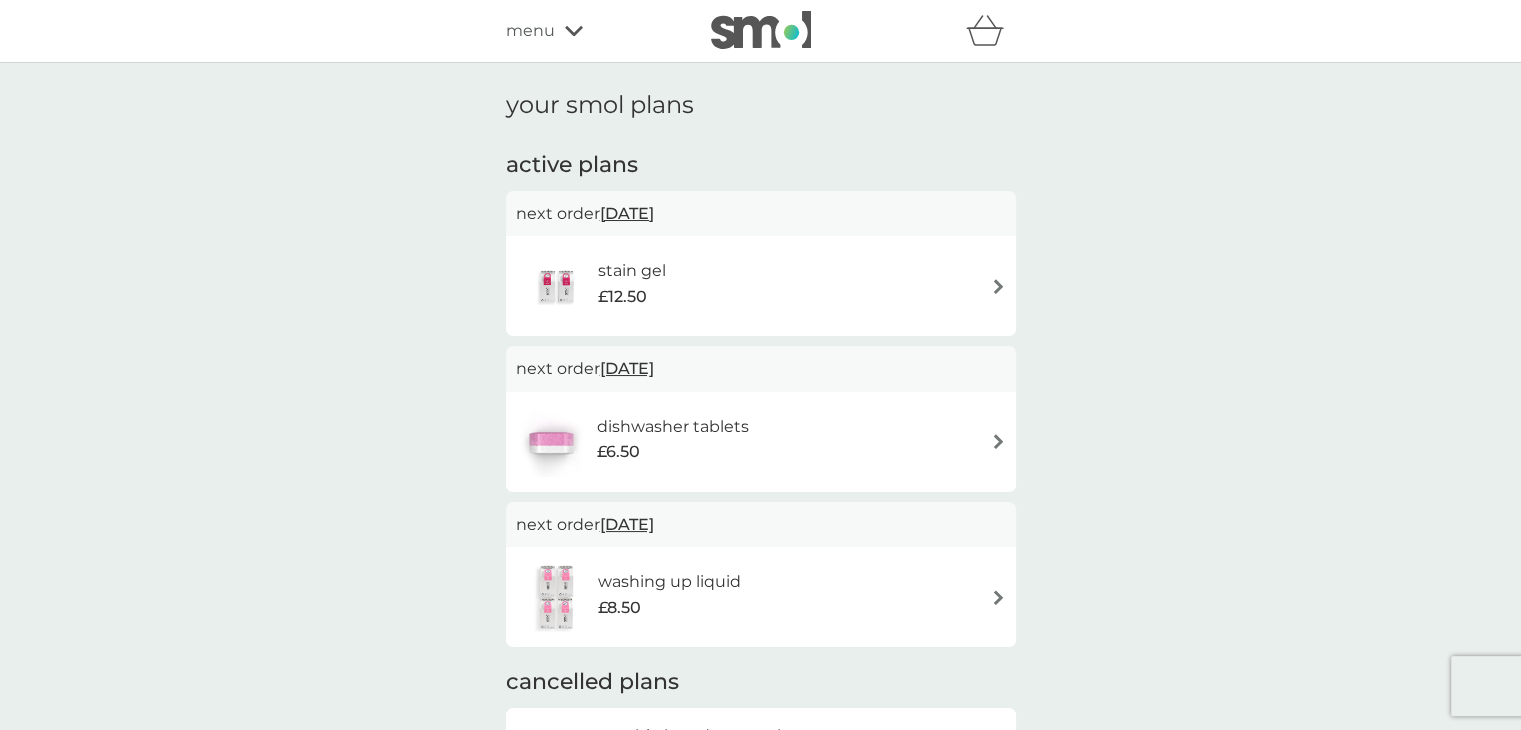 click on "stain gel £12.50" at bounding box center (761, 286) 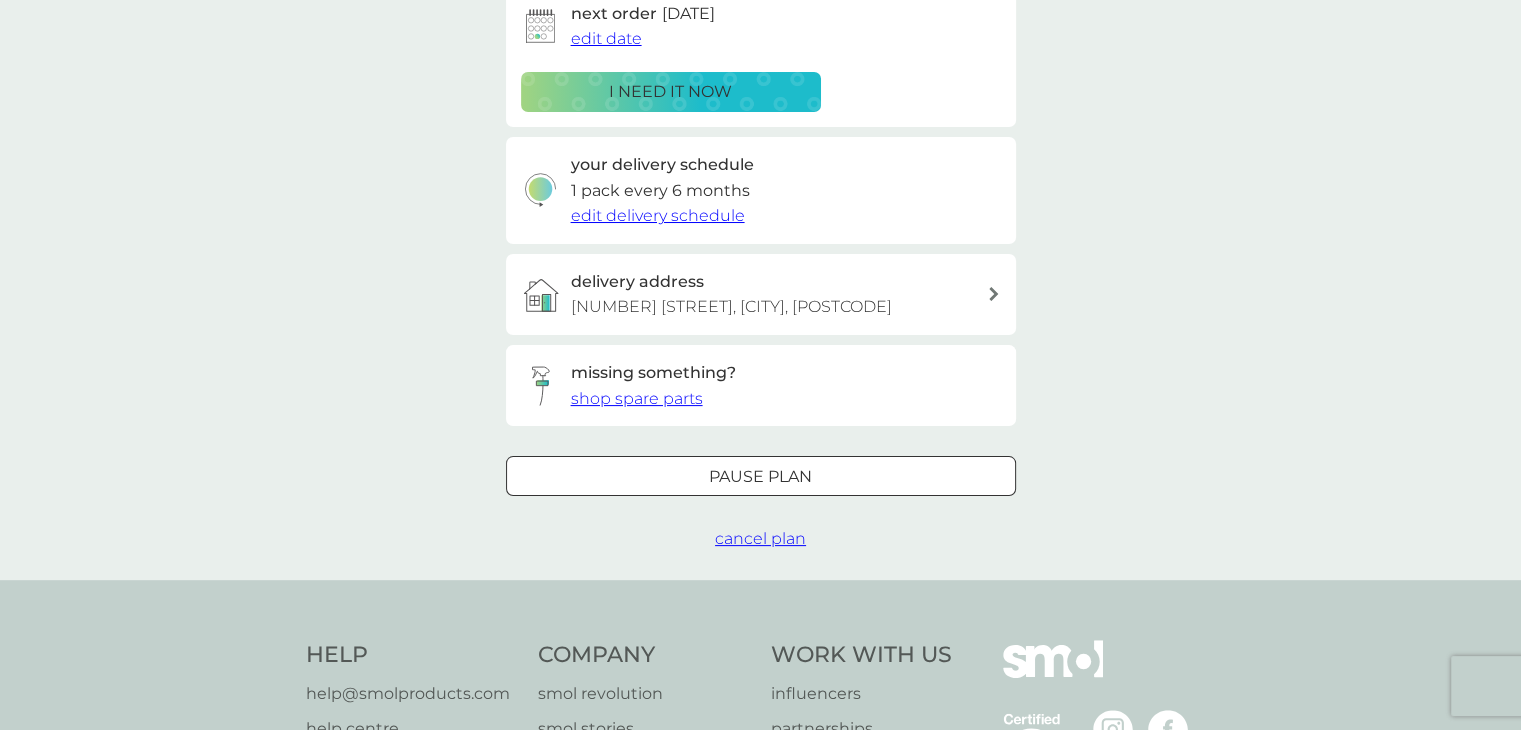 scroll, scrollTop: 500, scrollLeft: 0, axis: vertical 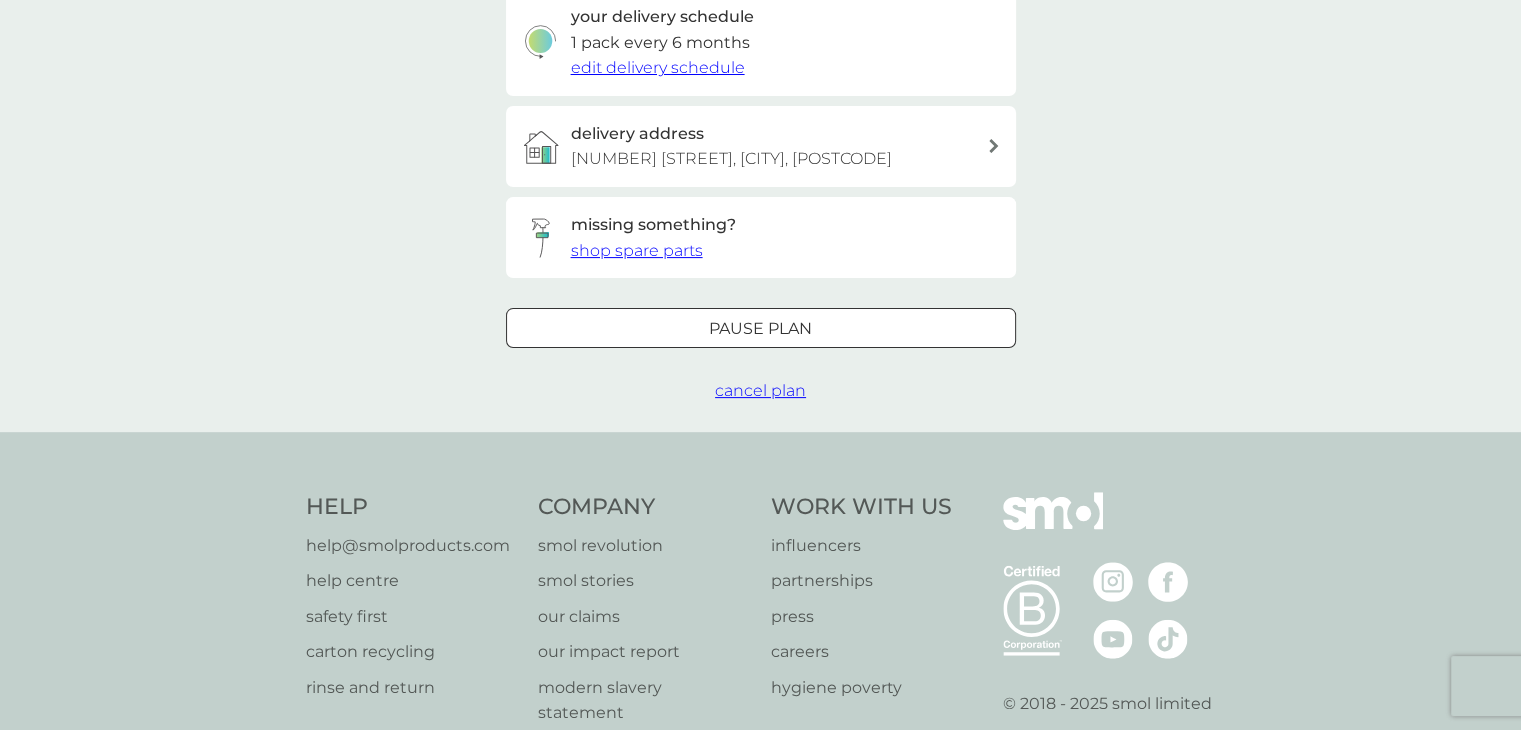 click on "cancel plan" at bounding box center [760, 390] 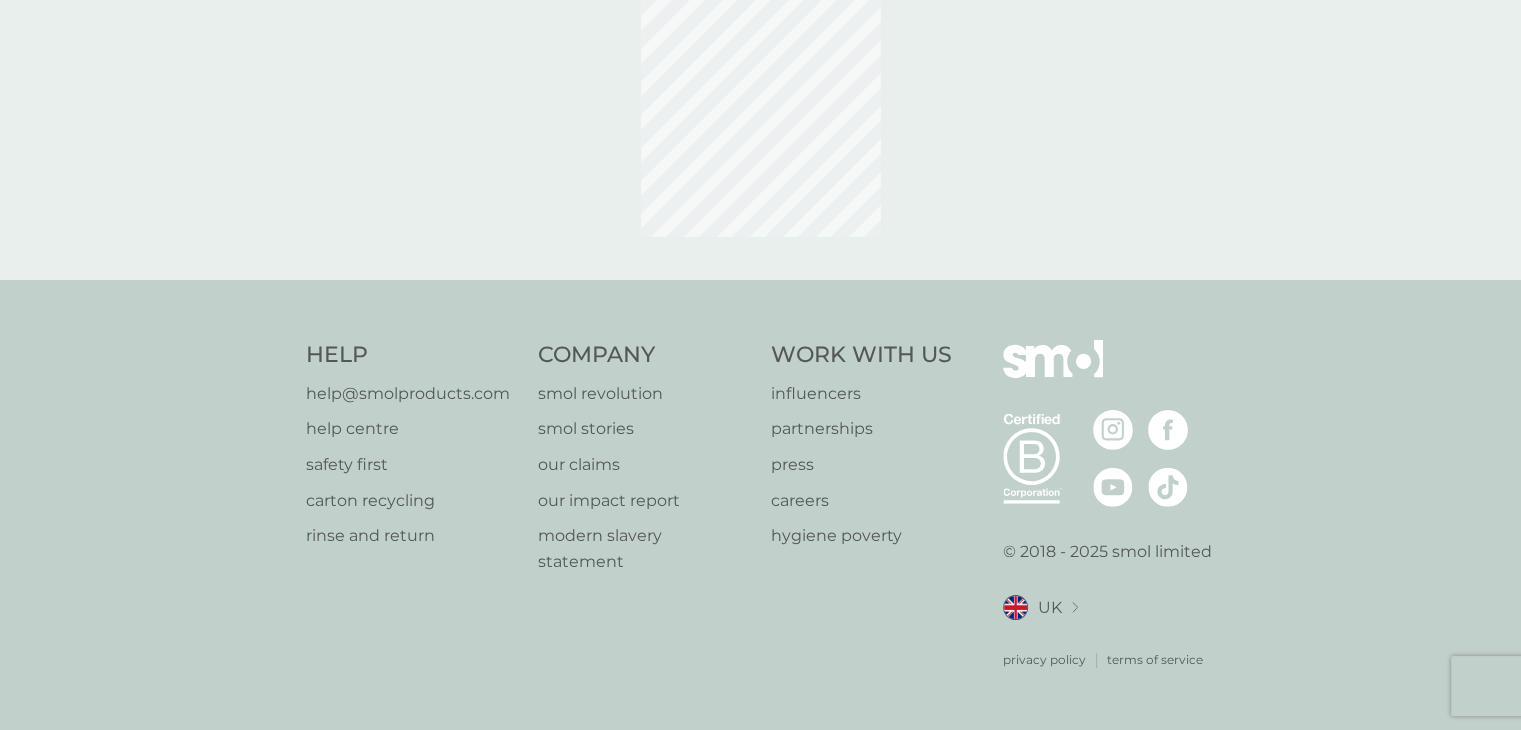 scroll, scrollTop: 0, scrollLeft: 0, axis: both 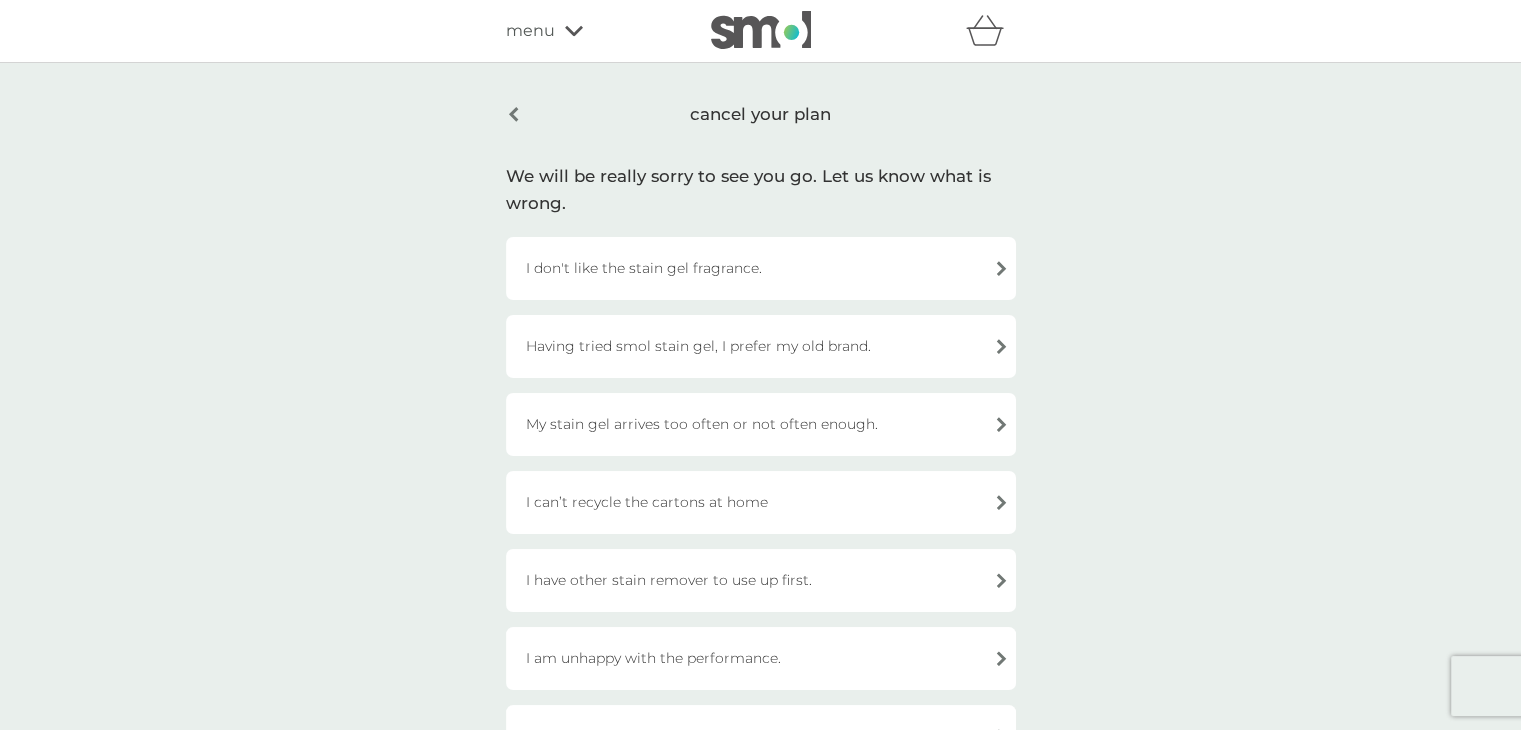 click on "My stain gel arrives too often or not often enough." at bounding box center (761, 424) 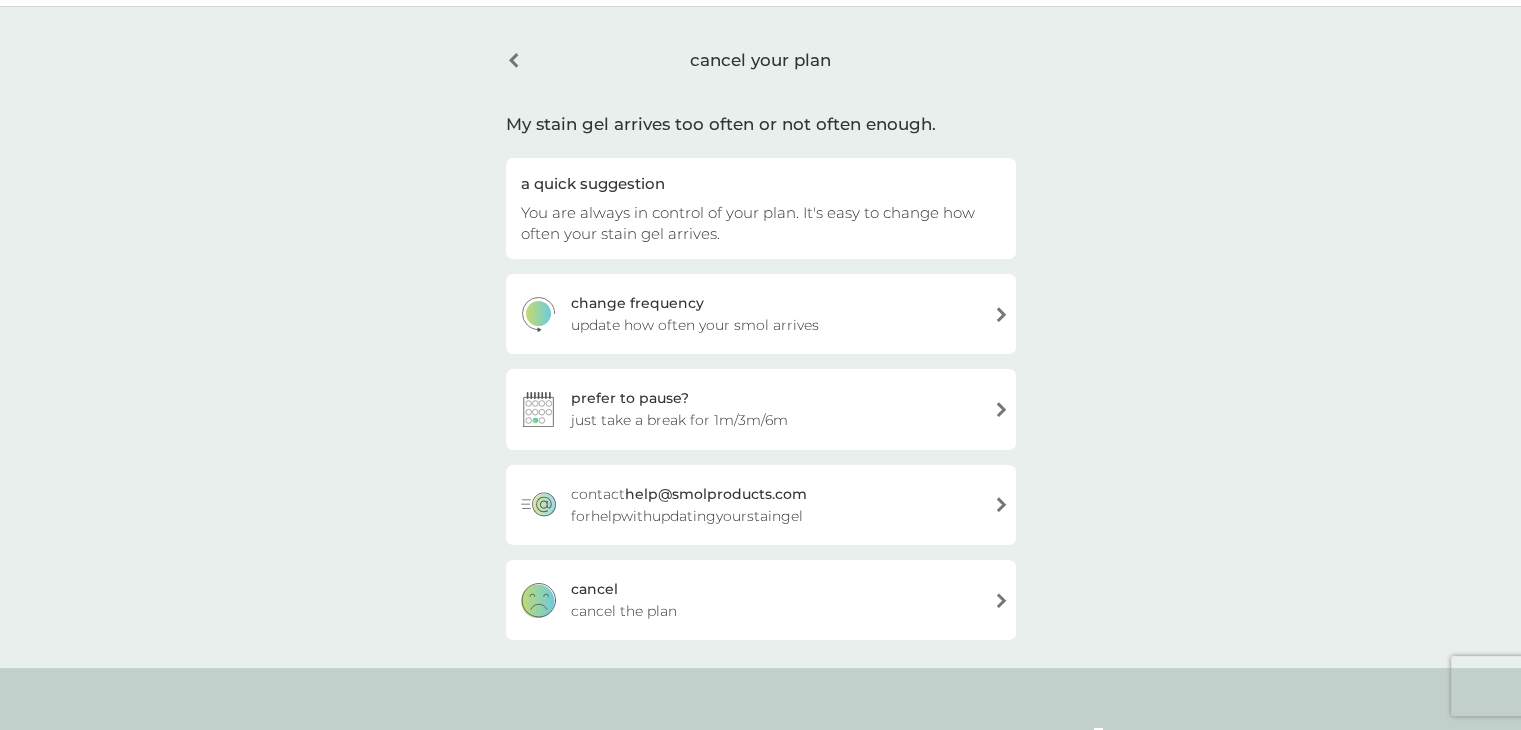 scroll, scrollTop: 100, scrollLeft: 0, axis: vertical 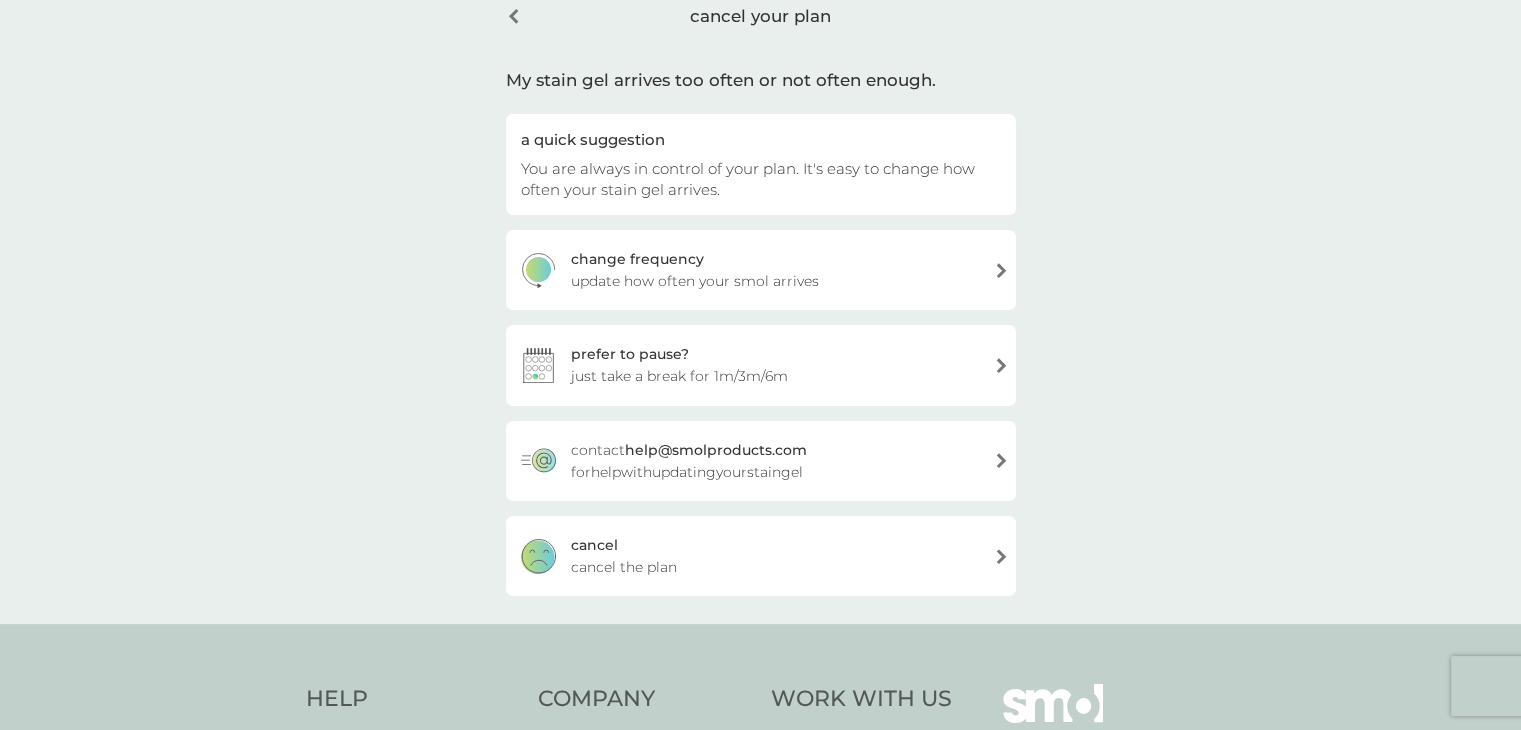 click on "cancel cancel the plan" at bounding box center (761, 556) 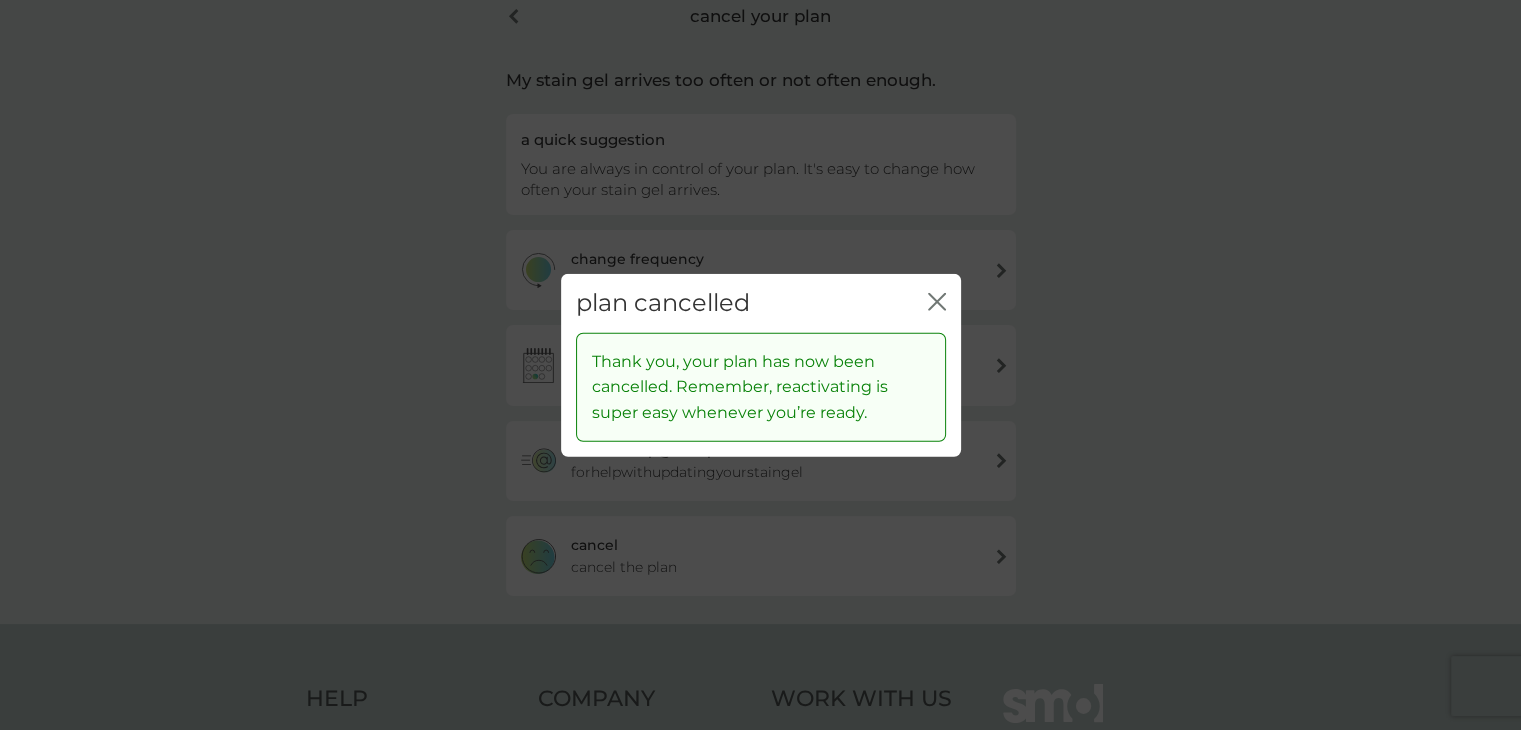click 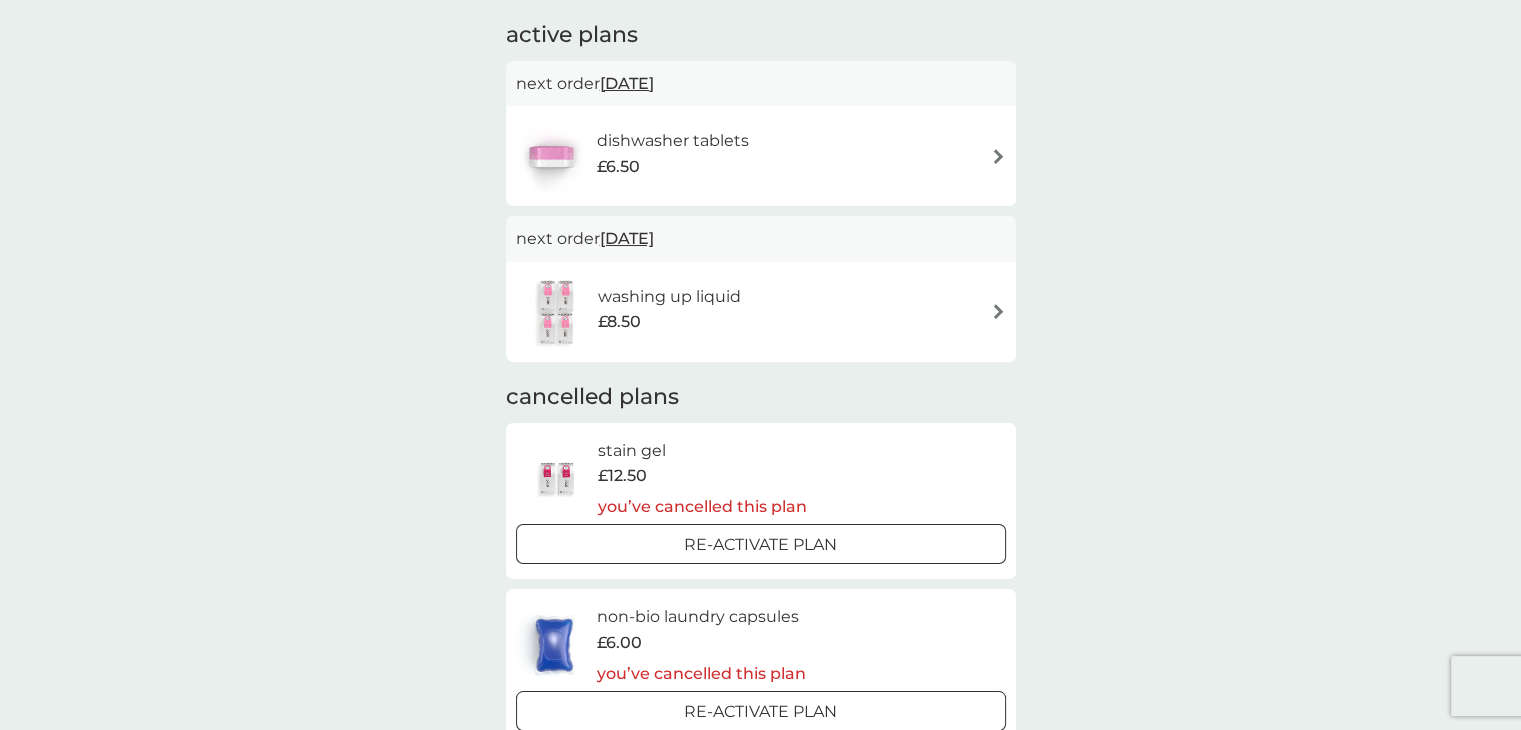 scroll, scrollTop: 0, scrollLeft: 0, axis: both 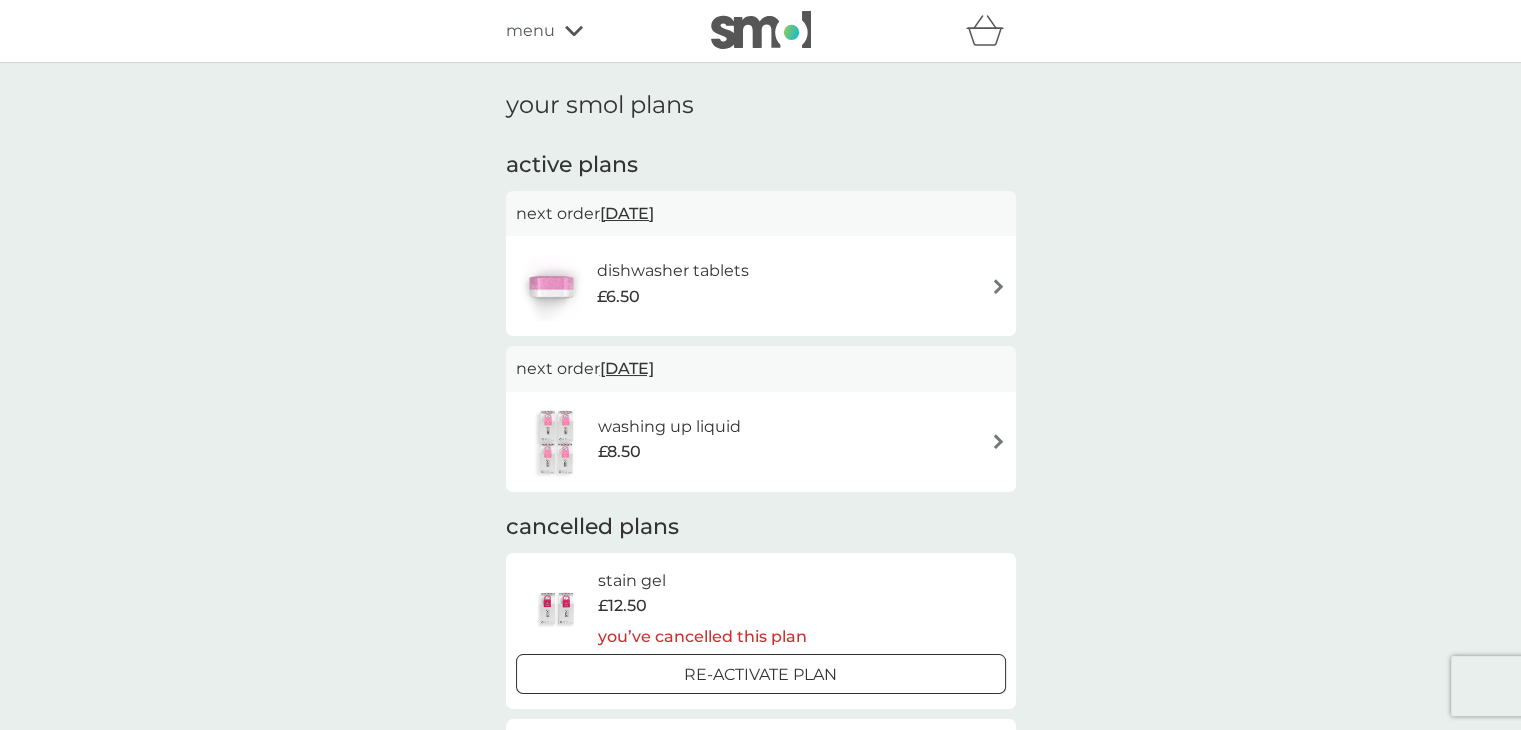 click on "menu" at bounding box center (530, 31) 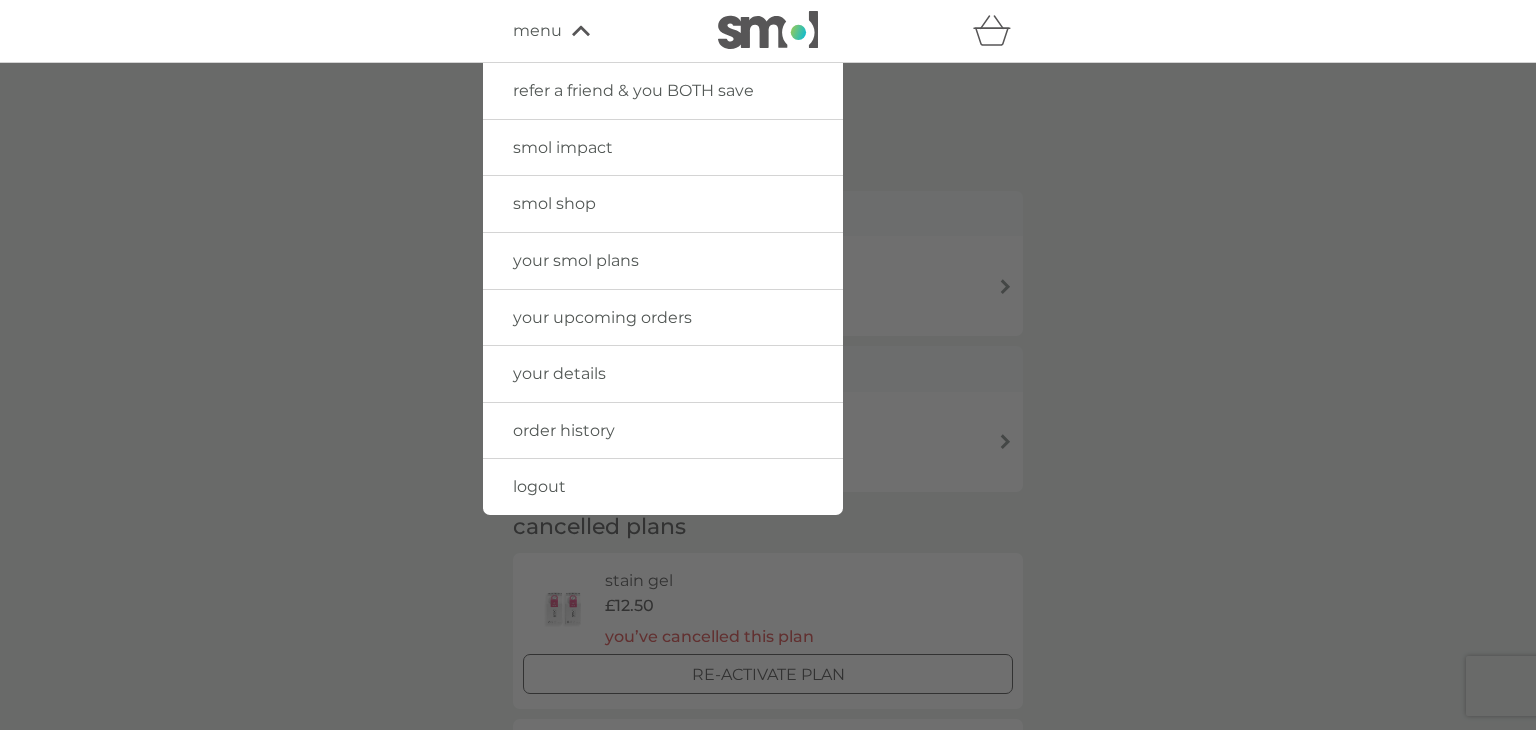 click on "your upcoming orders" at bounding box center (602, 317) 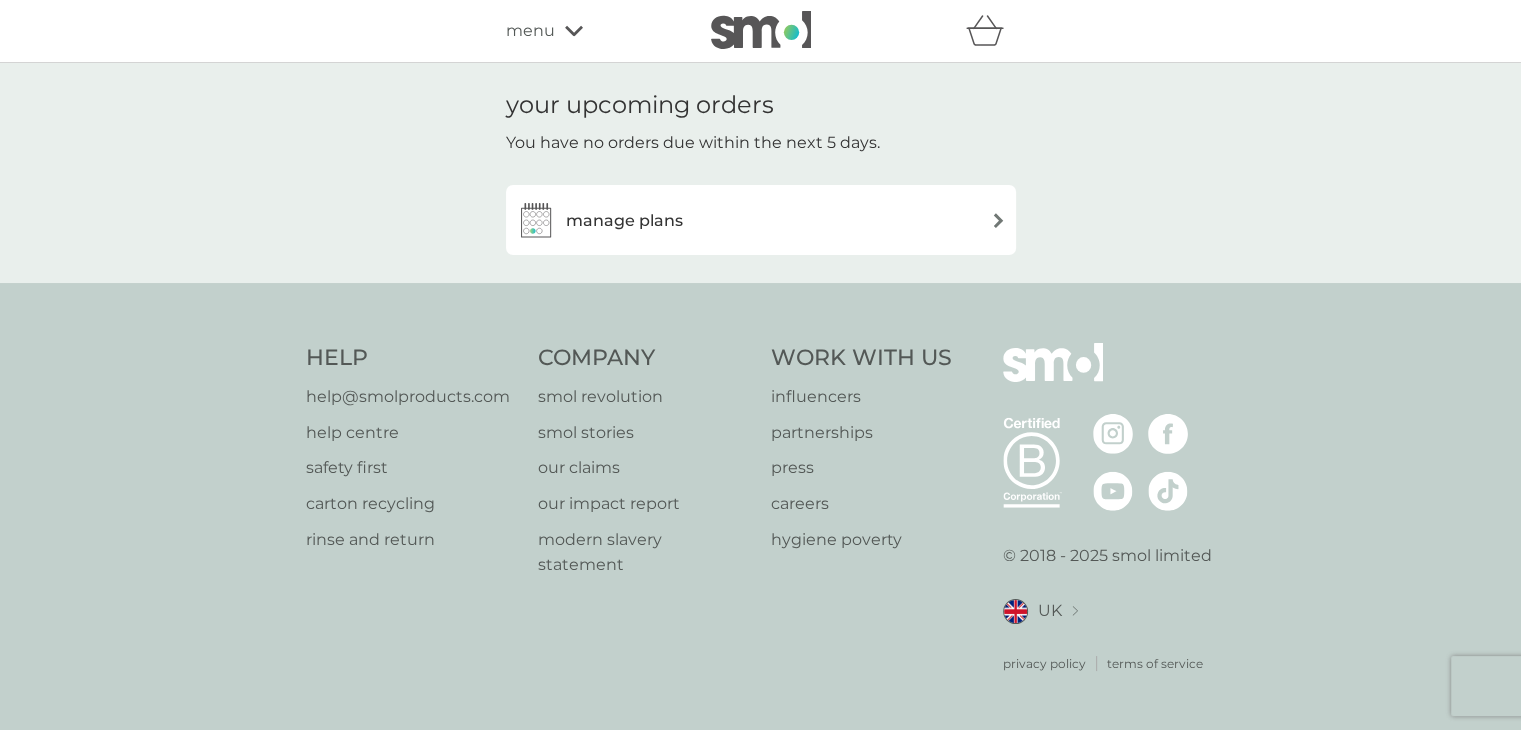 drag, startPoint x: 795, startPoint y: 229, endPoint x: 1322, endPoint y: 305, distance: 532.4519 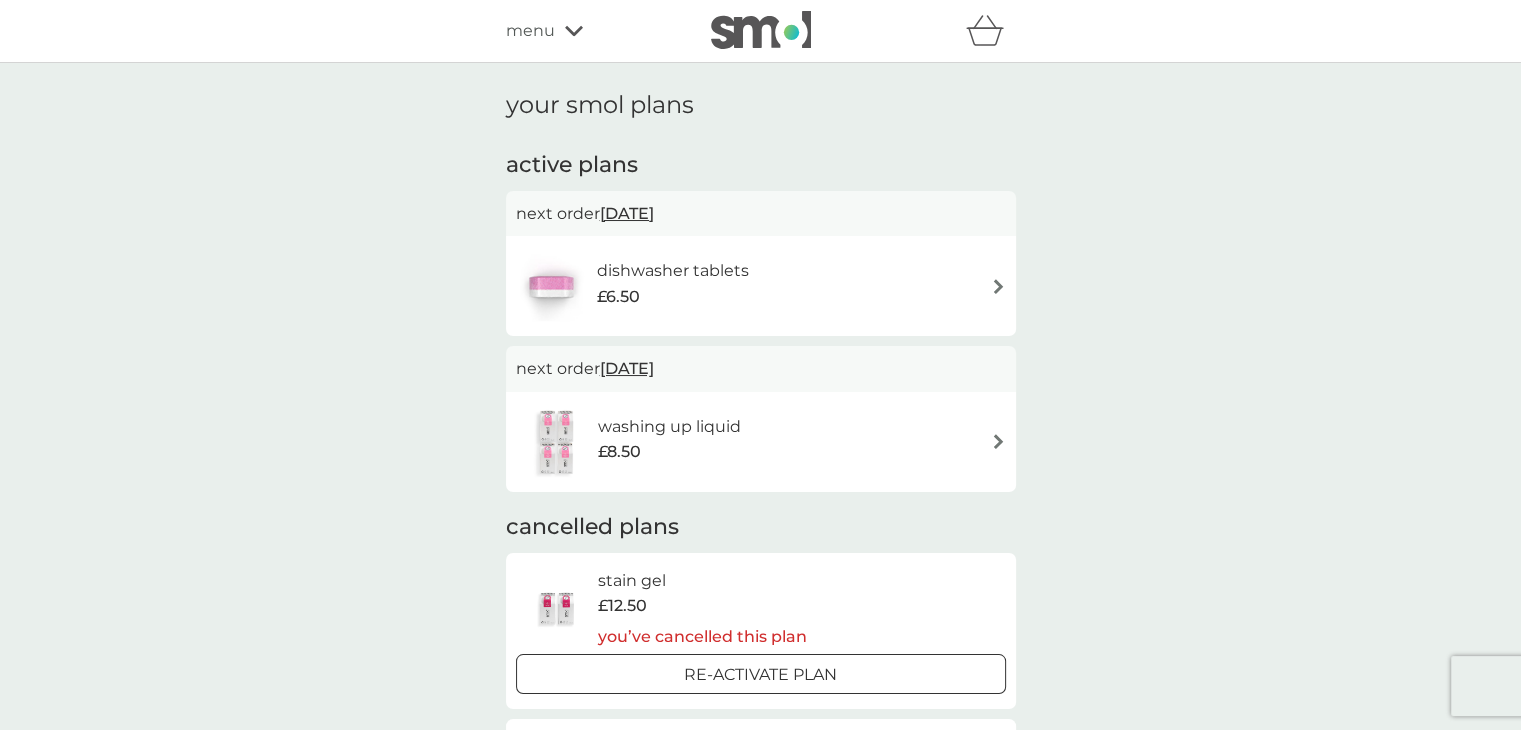 click on "menu" at bounding box center [530, 31] 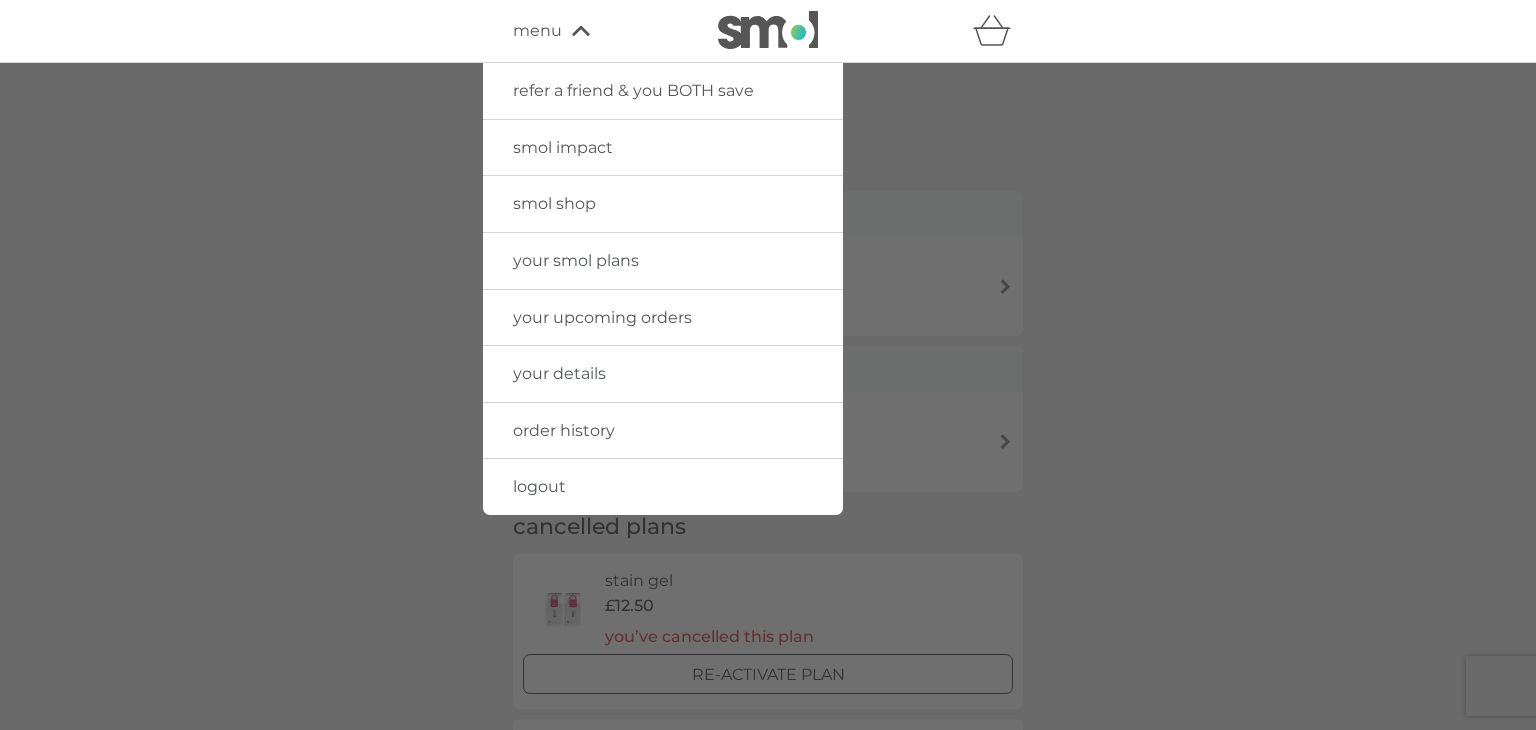 click on "your upcoming orders" at bounding box center [602, 317] 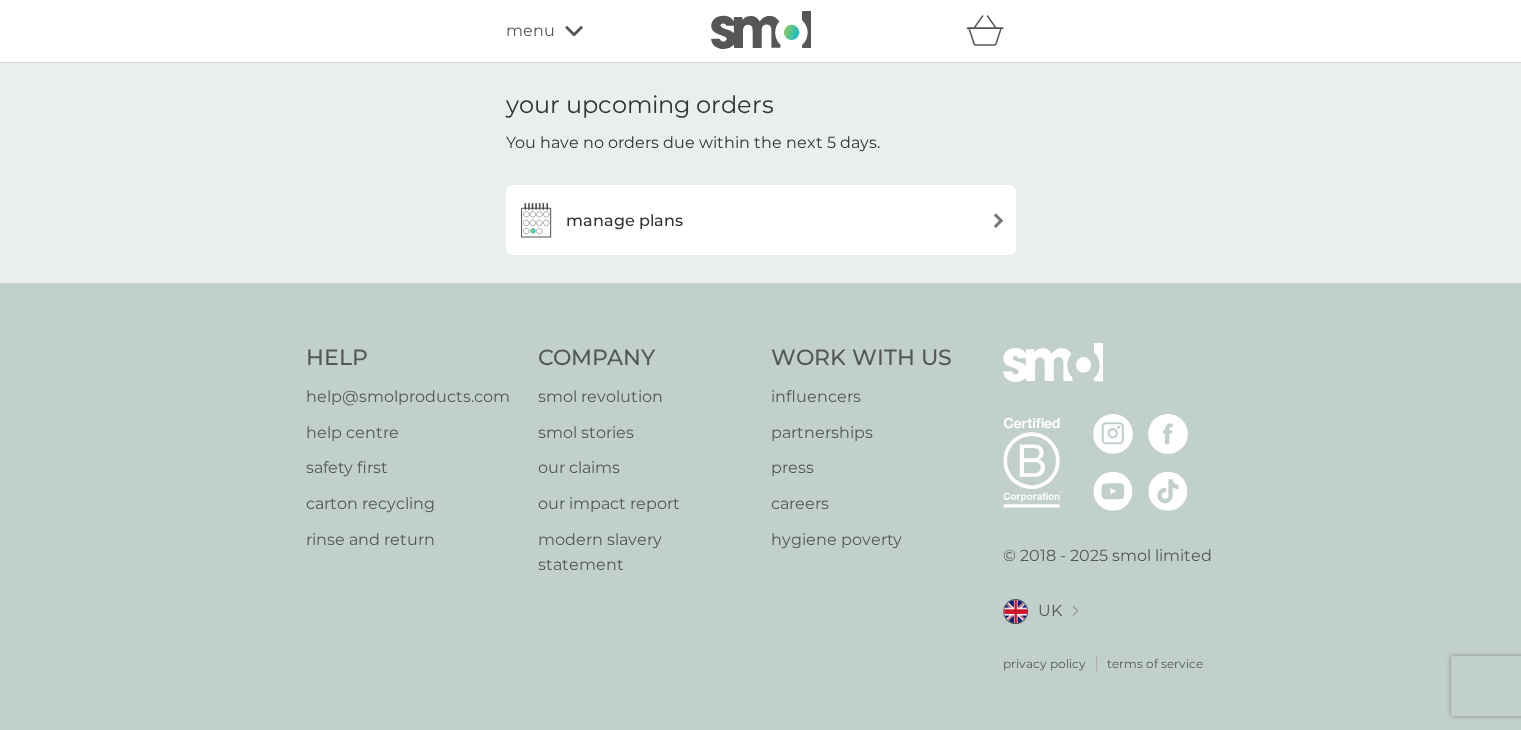 click on "manage plans" at bounding box center [761, 220] 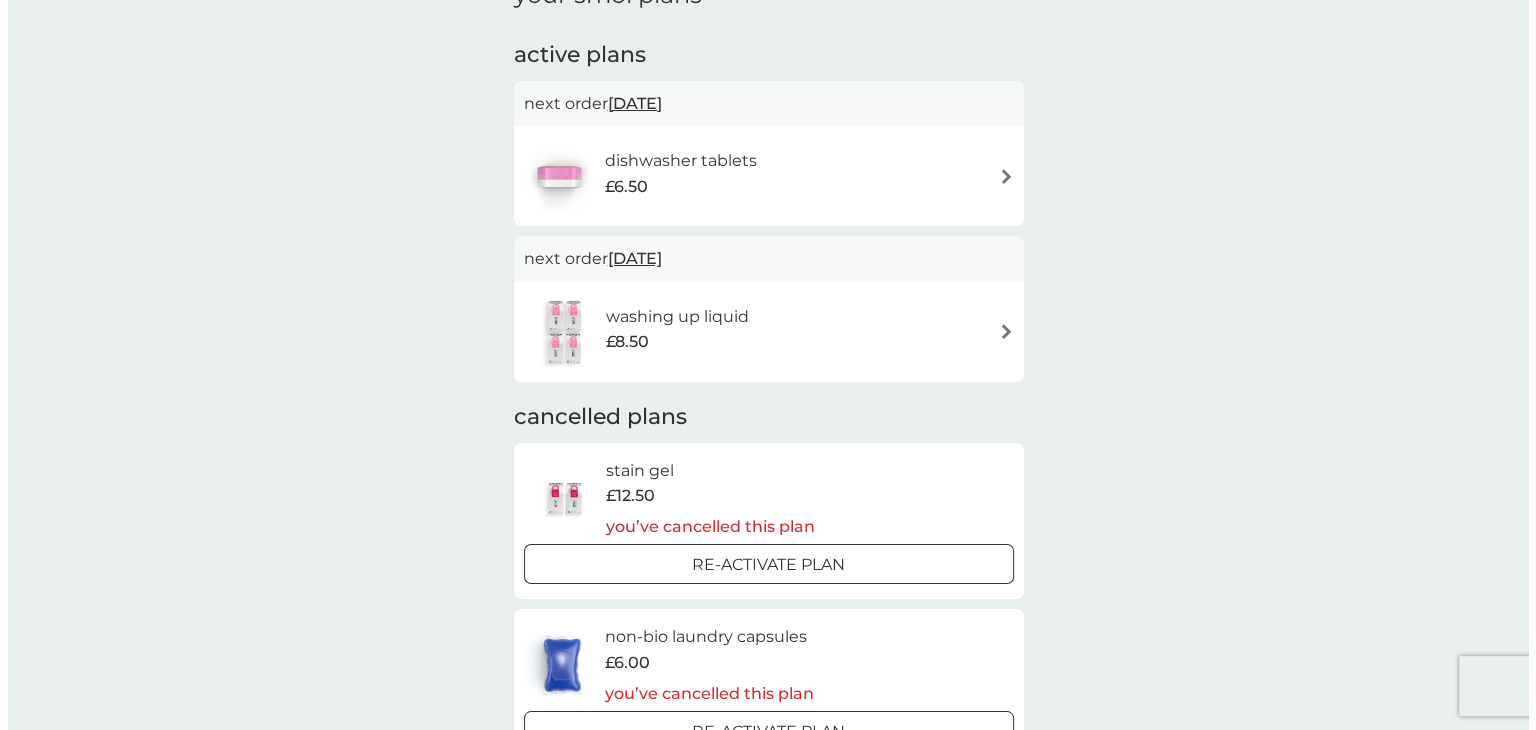 scroll, scrollTop: 0, scrollLeft: 0, axis: both 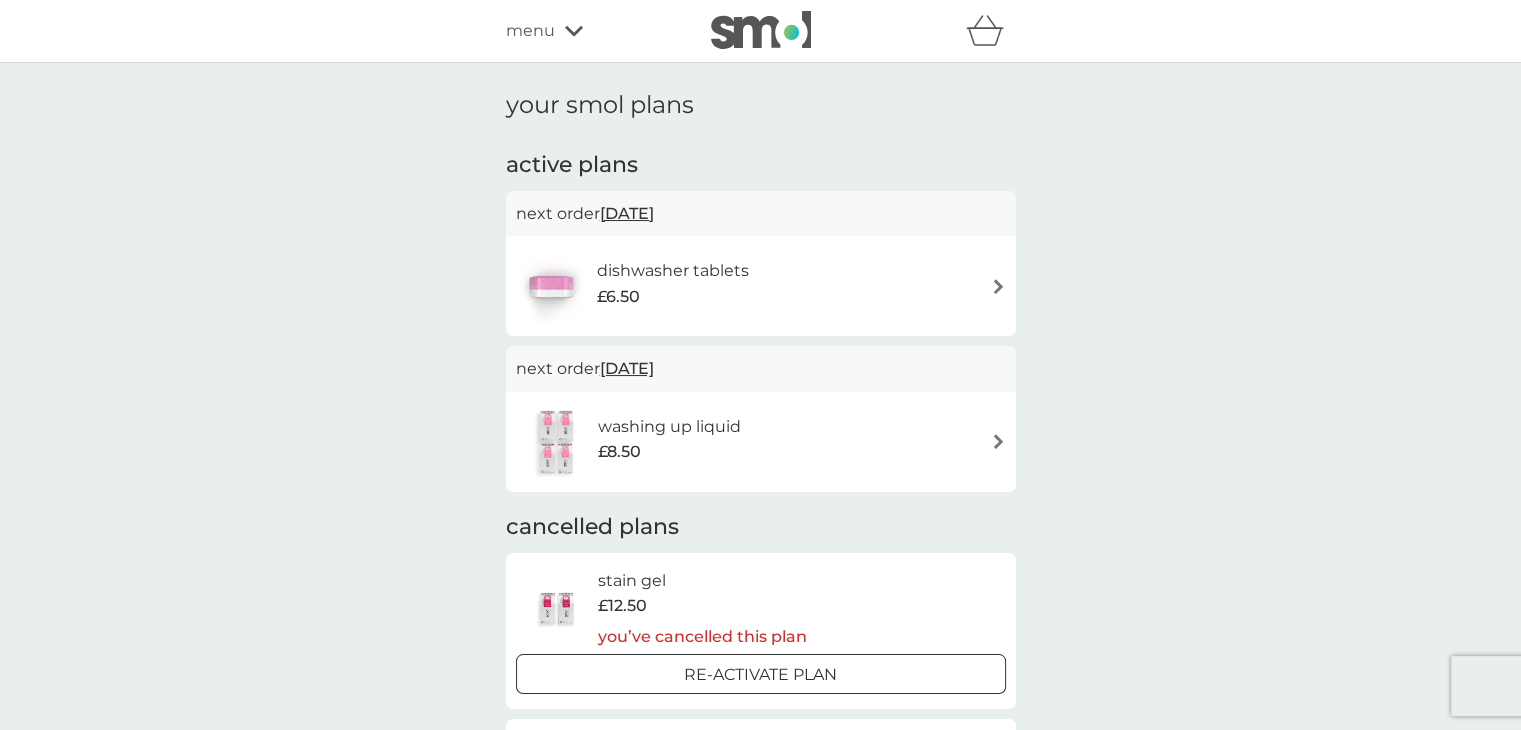 click on "menu" at bounding box center (591, 31) 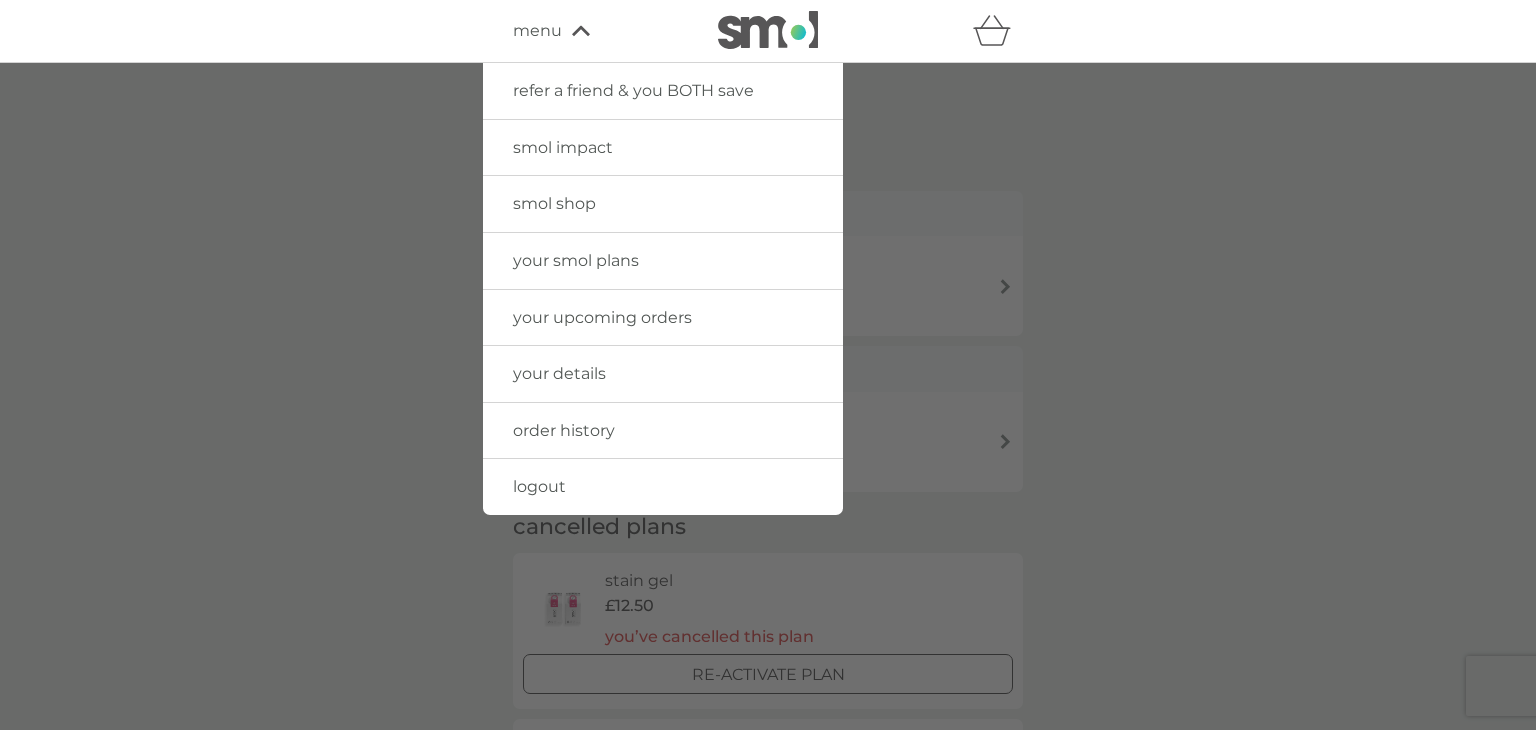 click on "logout" at bounding box center (663, 487) 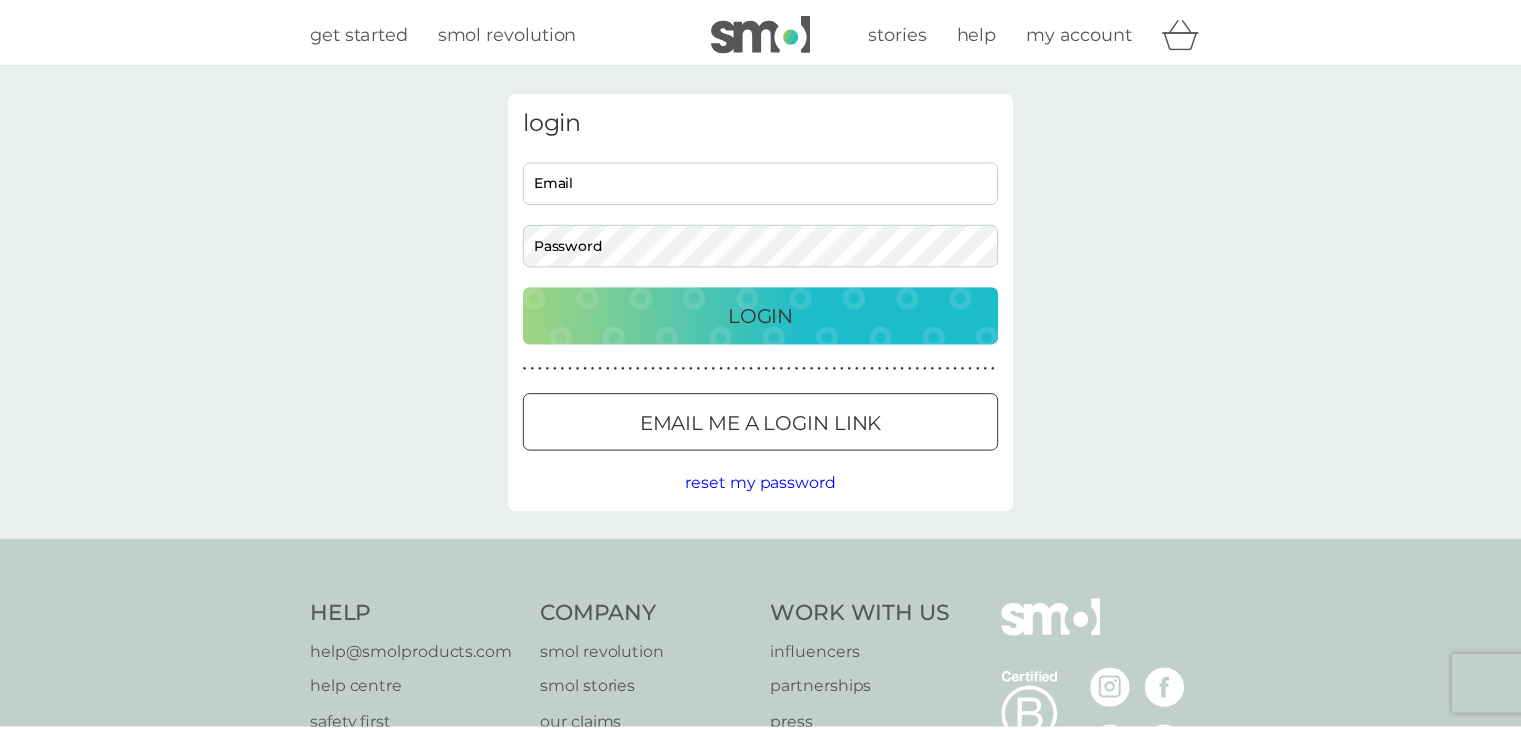 scroll, scrollTop: 0, scrollLeft: 0, axis: both 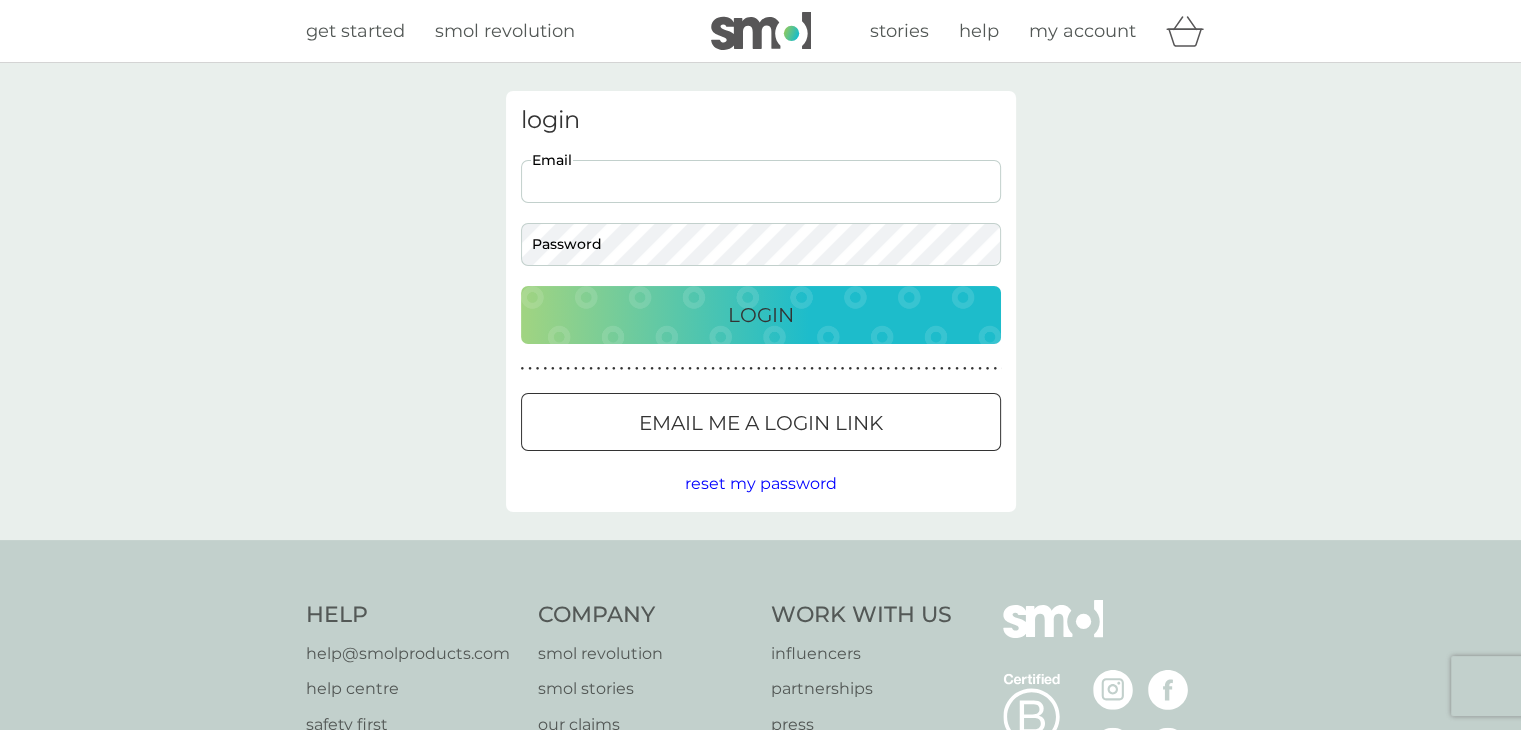 drag, startPoint x: 662, startPoint y: 189, endPoint x: 670, endPoint y: 201, distance: 14.422205 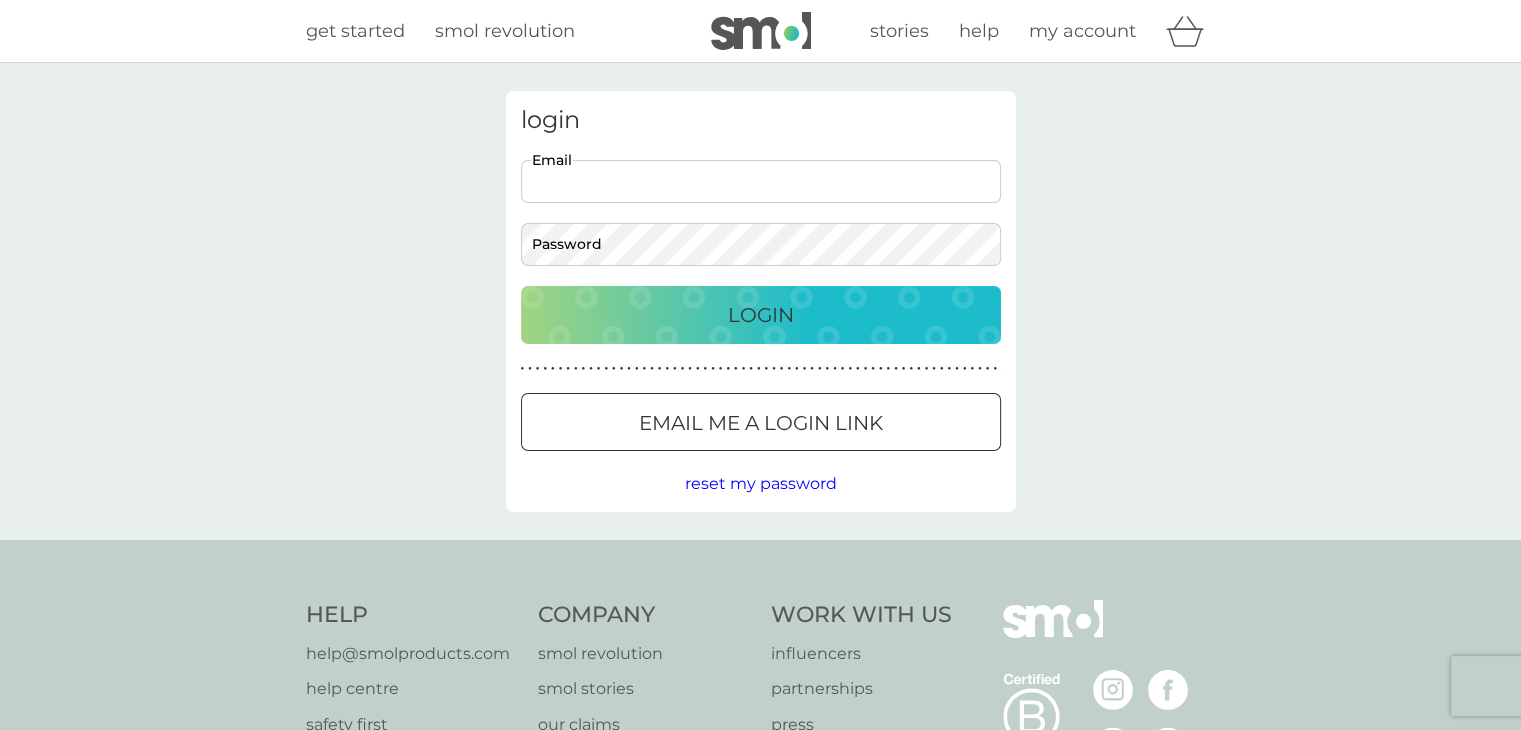 scroll, scrollTop: 0, scrollLeft: 0, axis: both 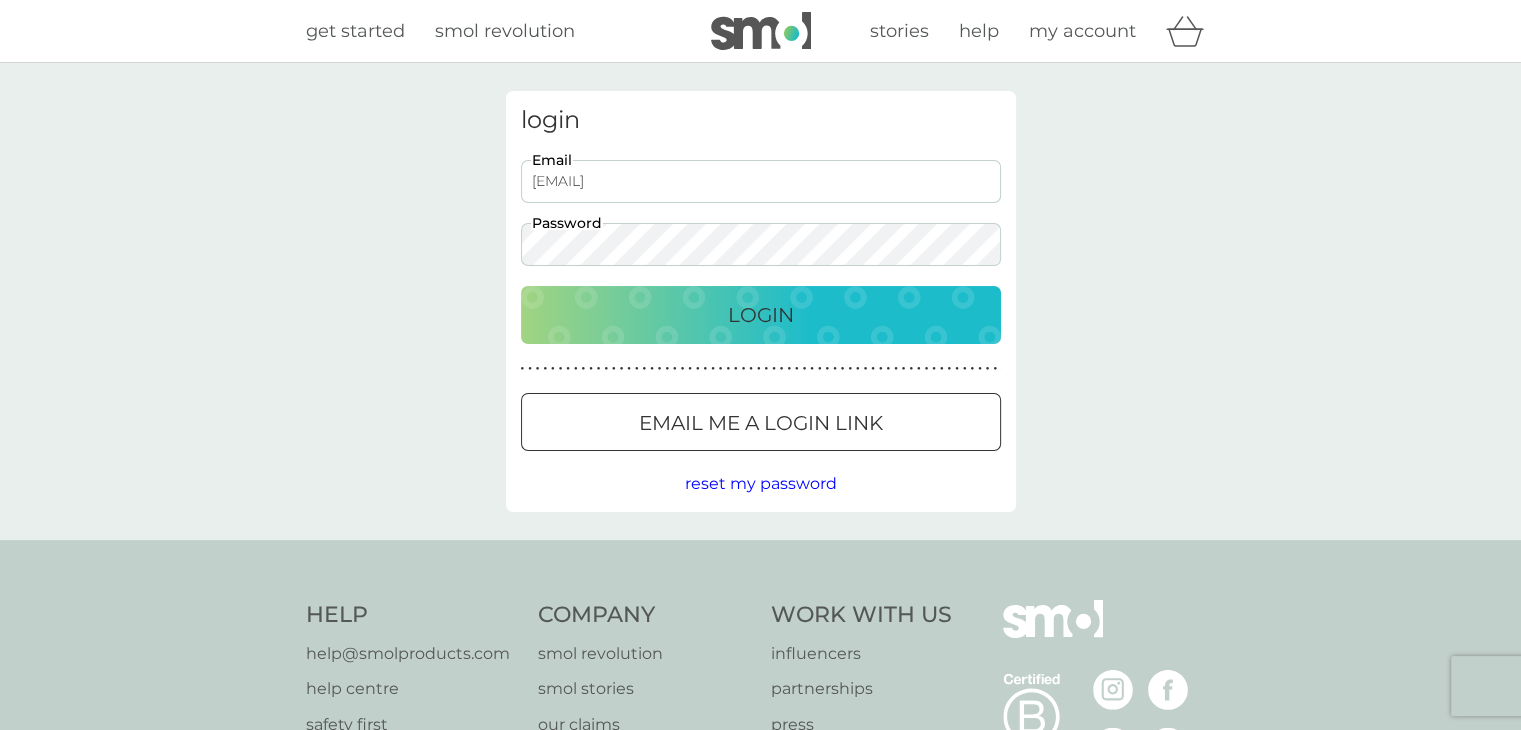 click on "Login" at bounding box center [761, 315] 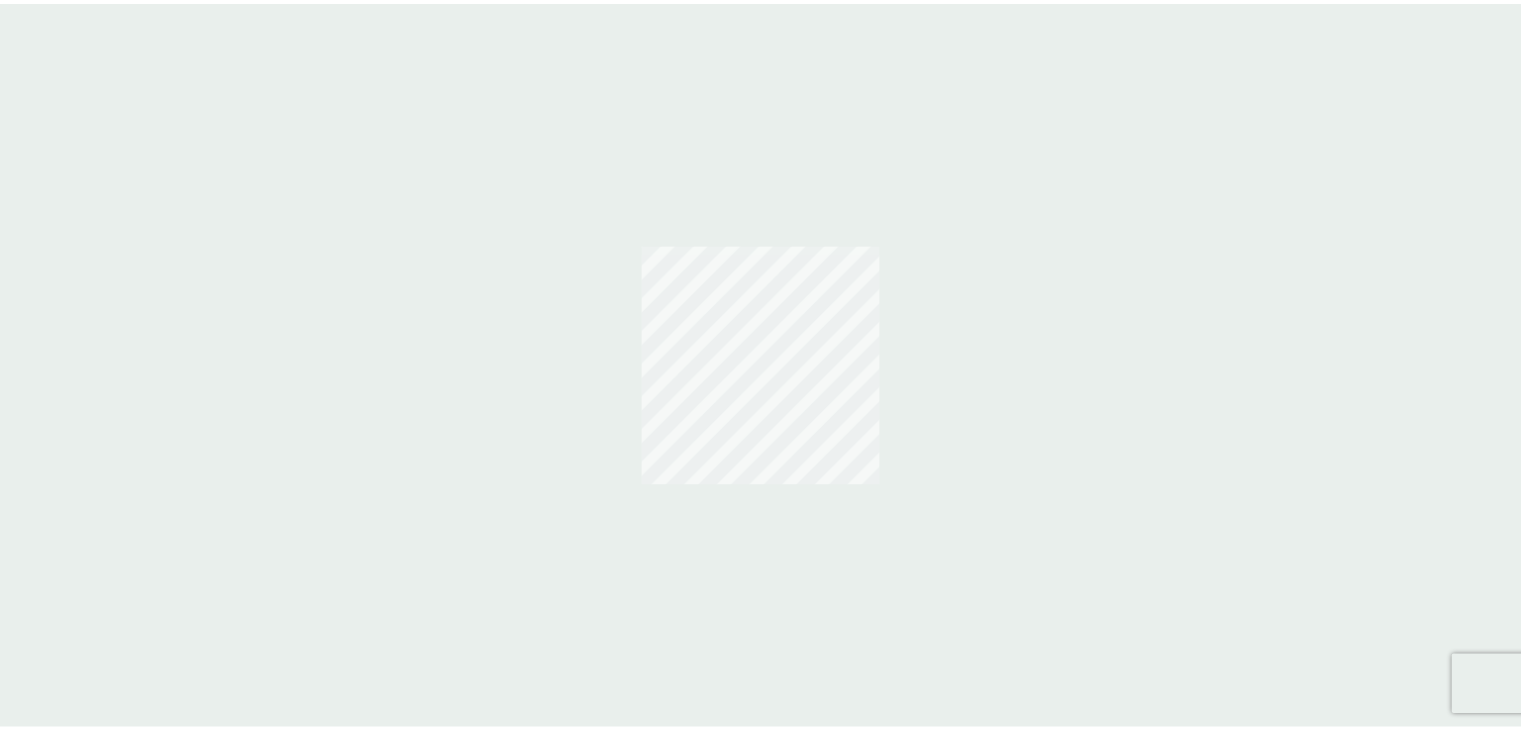 scroll, scrollTop: 0, scrollLeft: 0, axis: both 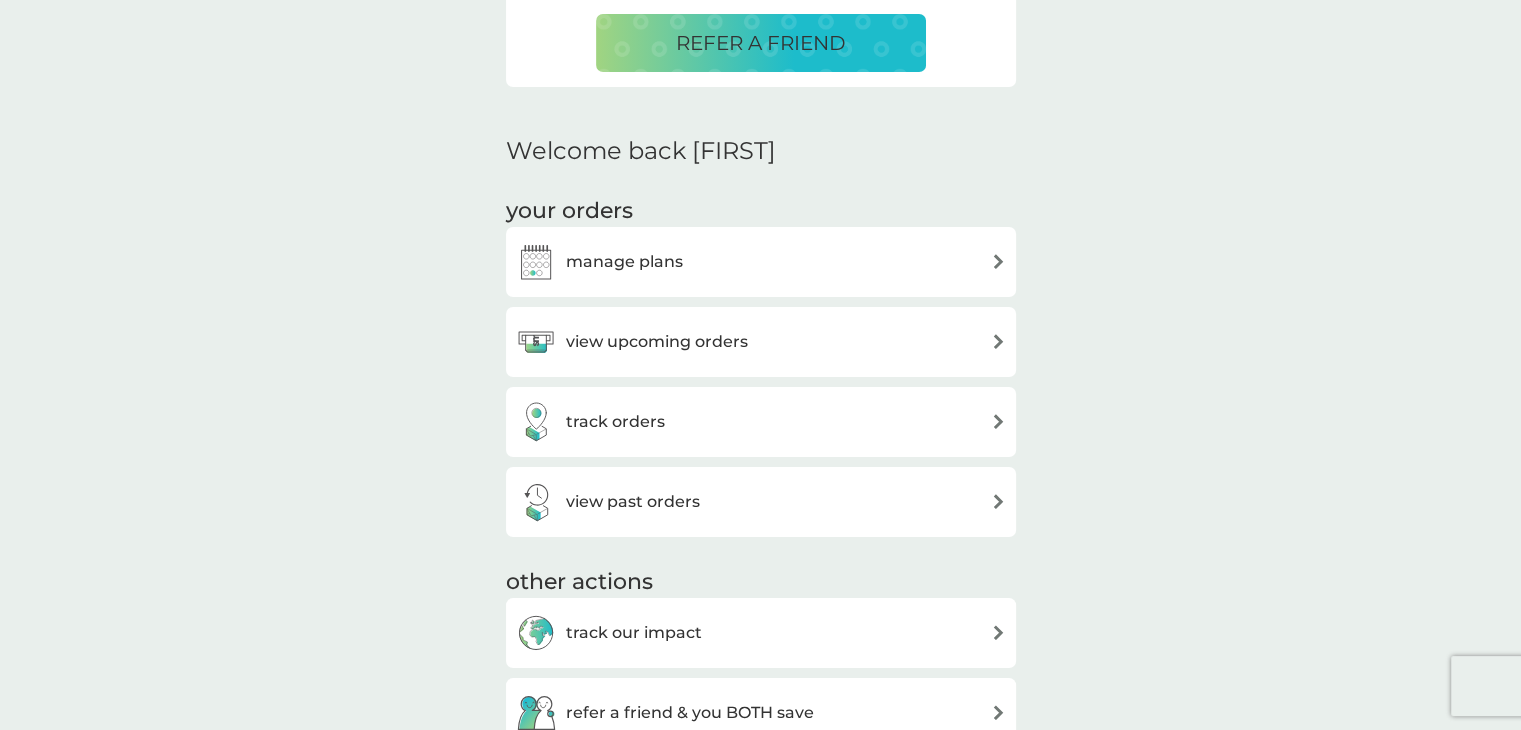 click on "view upcoming orders" at bounding box center (761, 342) 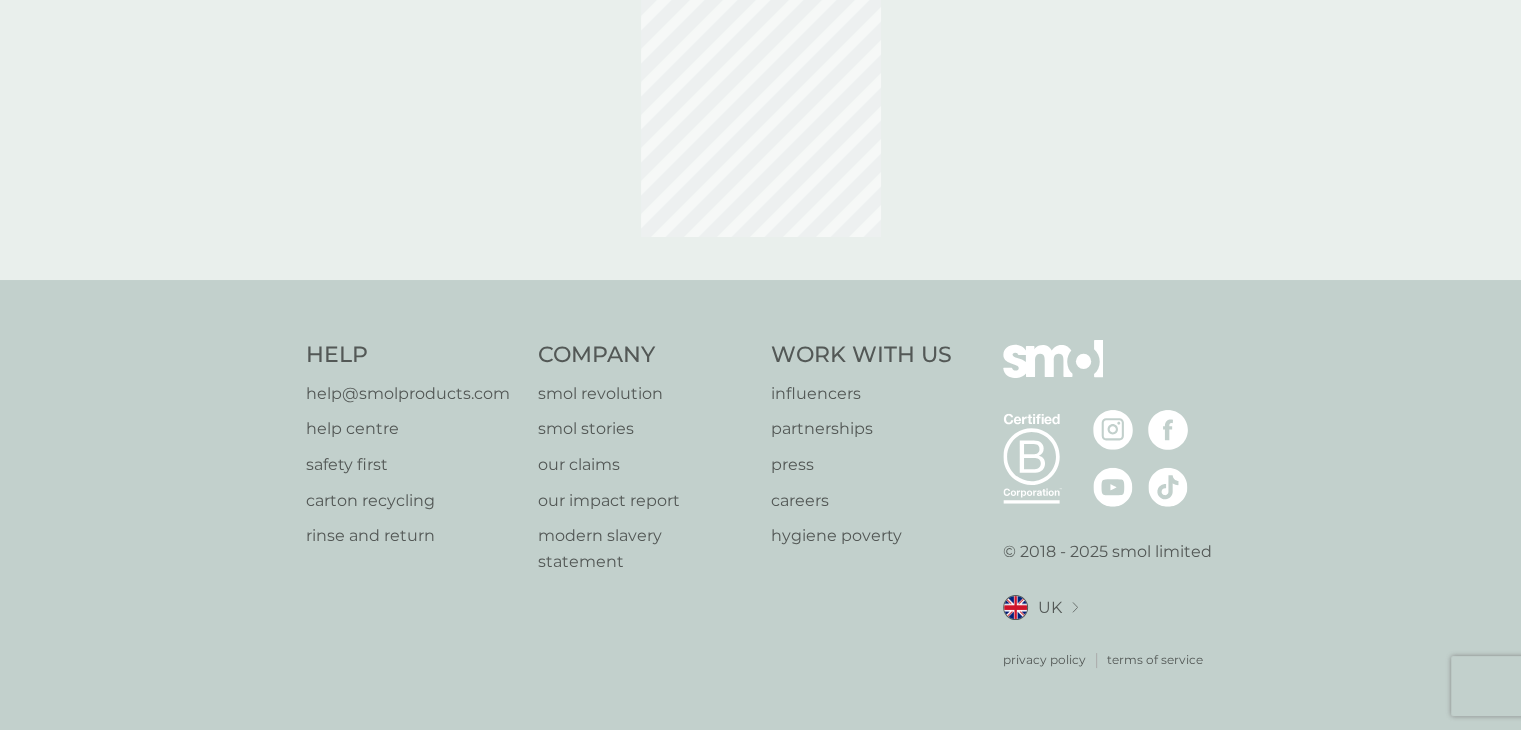 scroll, scrollTop: 0, scrollLeft: 0, axis: both 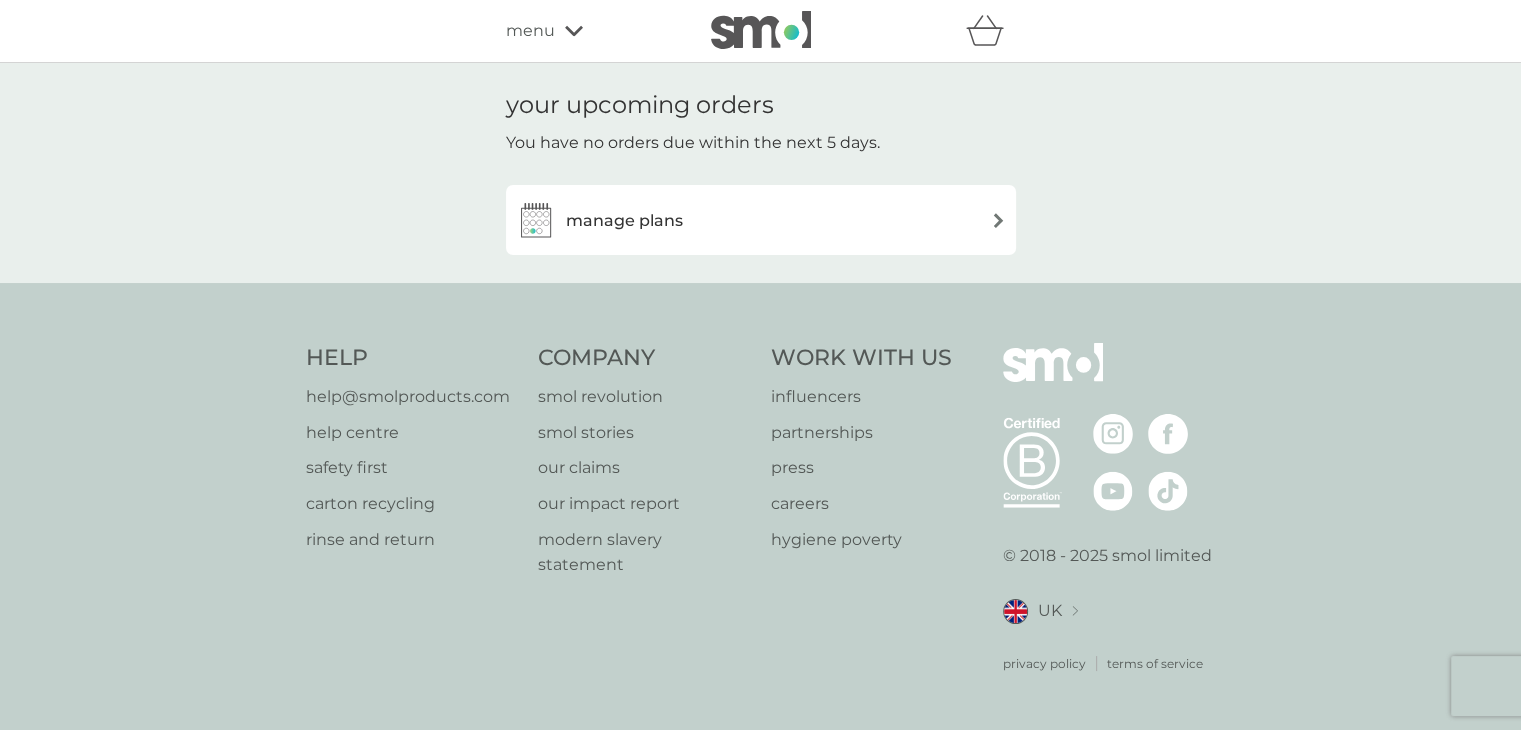 drag, startPoint x: 839, startPoint y: 232, endPoint x: 1367, endPoint y: 206, distance: 528.6398 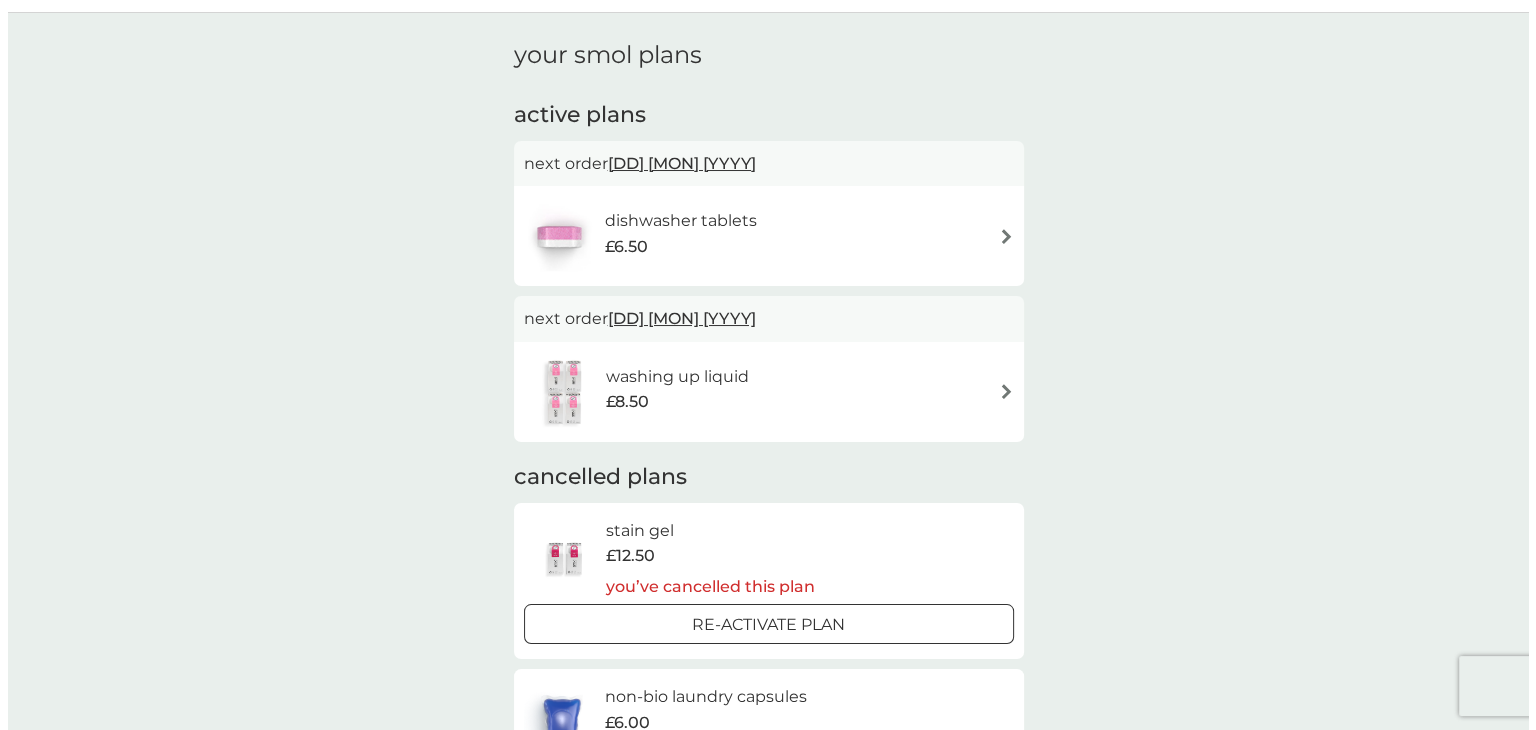 scroll, scrollTop: 0, scrollLeft: 0, axis: both 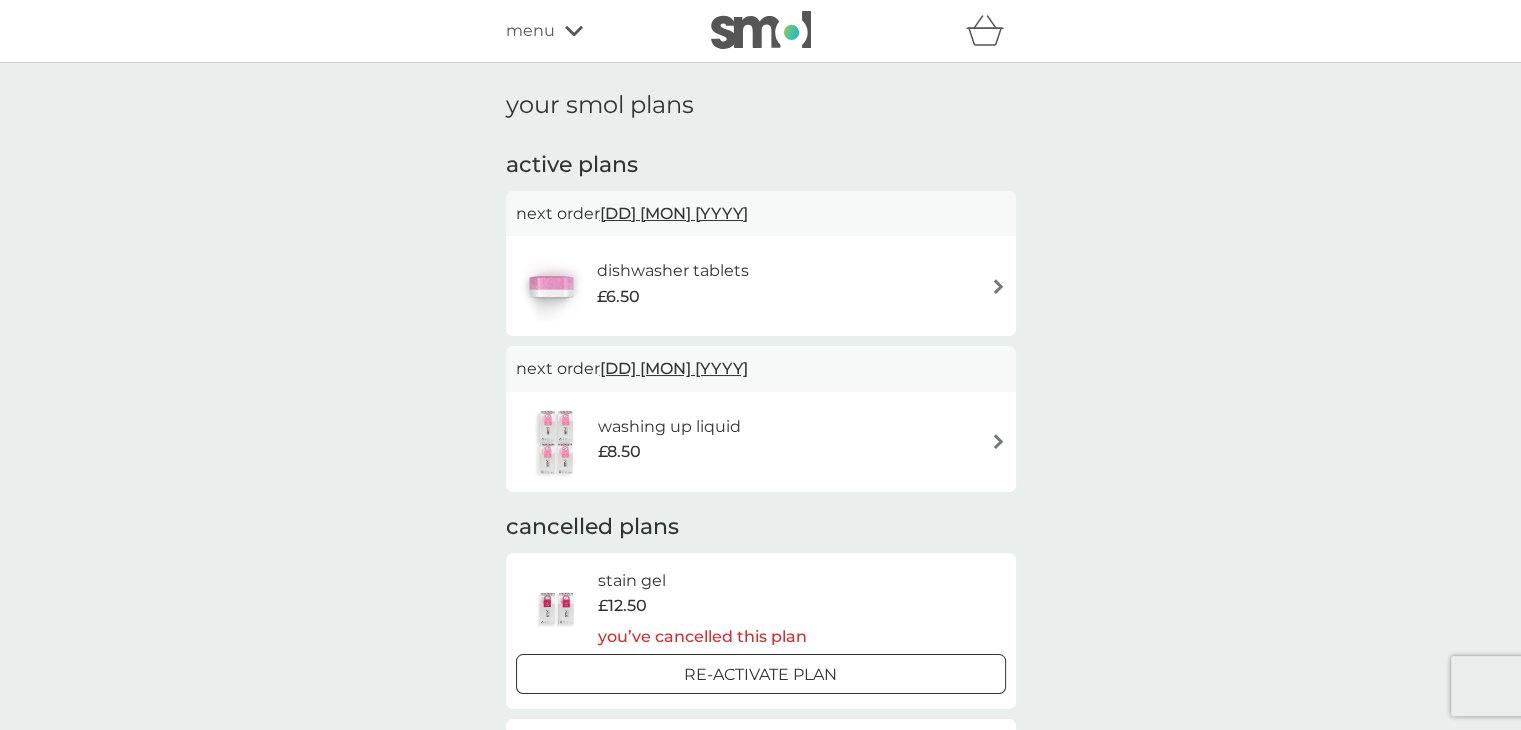 click on "menu" at bounding box center [530, 31] 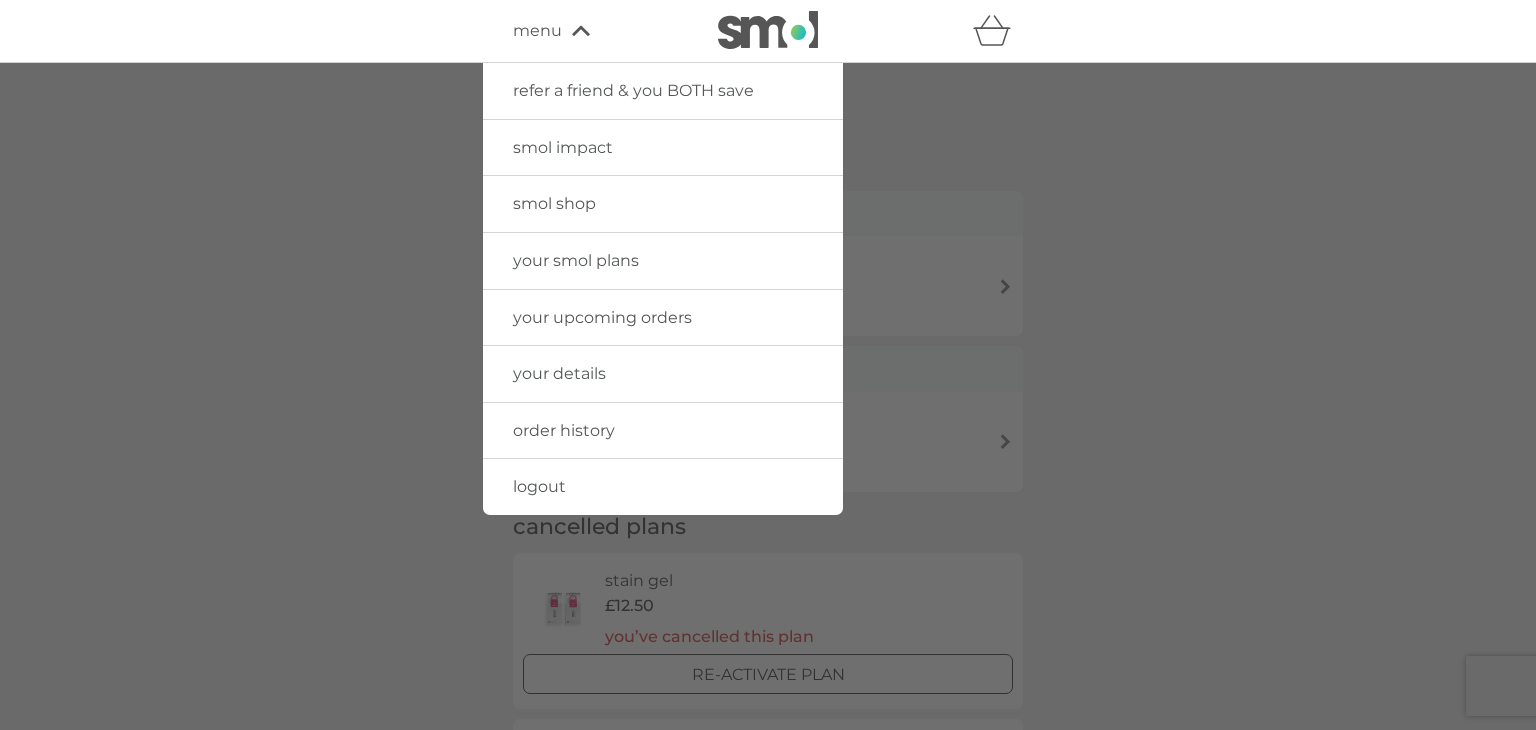 click on "logout" at bounding box center [663, 487] 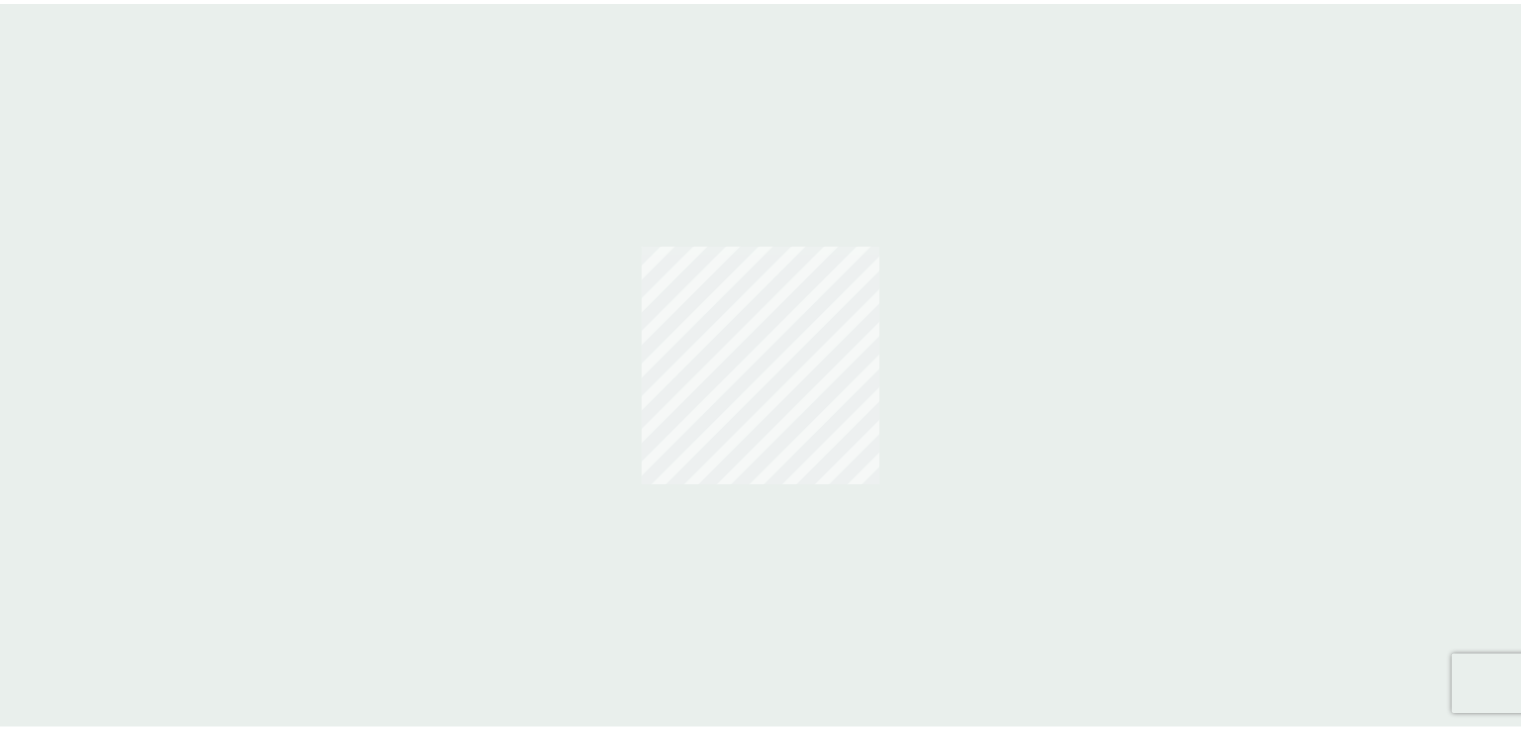 scroll, scrollTop: 0, scrollLeft: 0, axis: both 